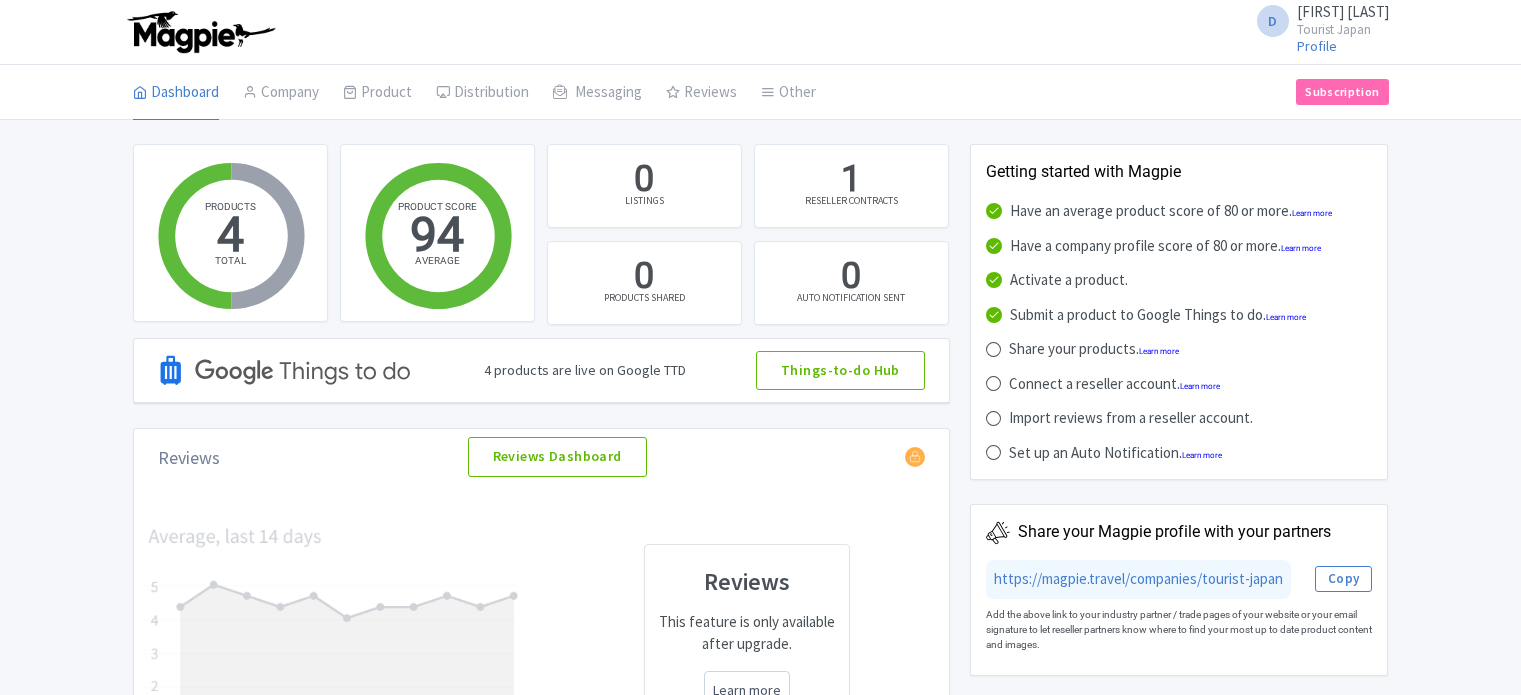 scroll, scrollTop: 0, scrollLeft: 0, axis: both 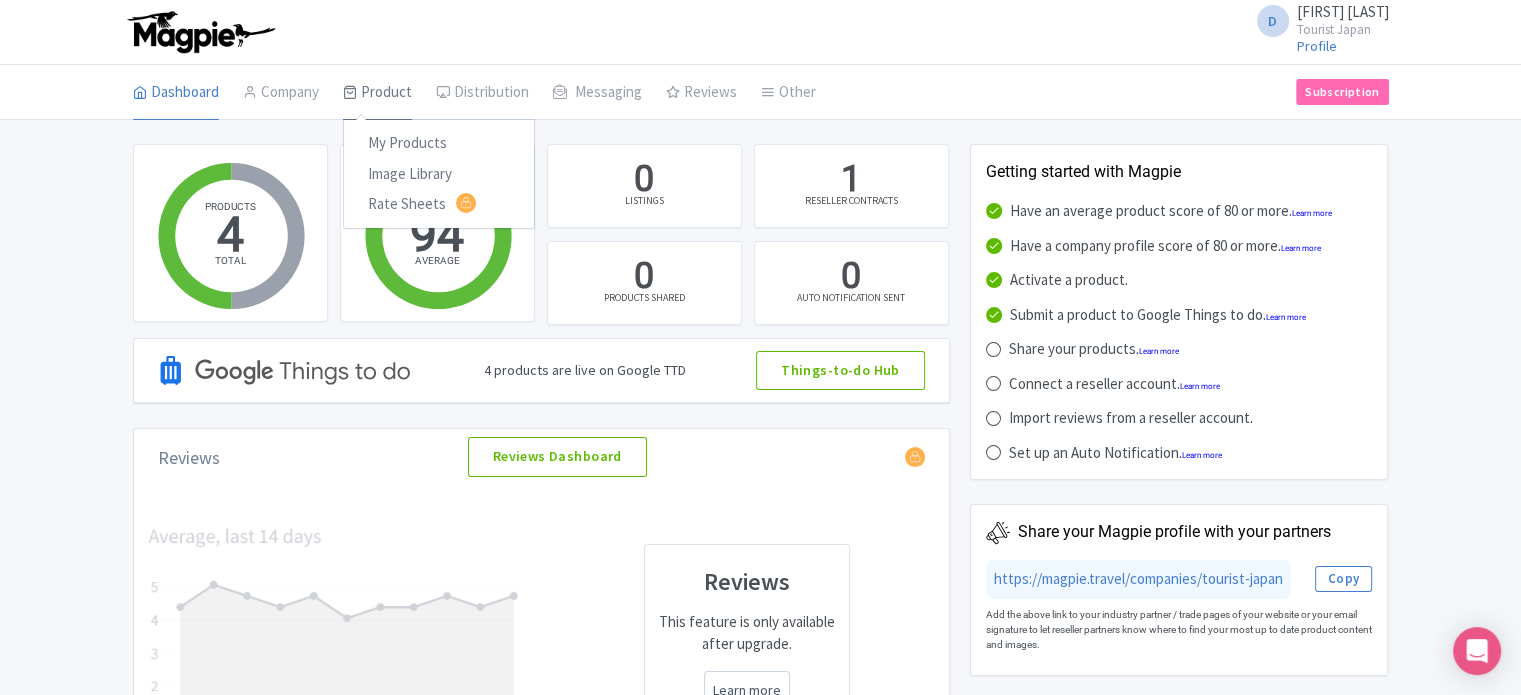 click on "Product" at bounding box center [377, 93] 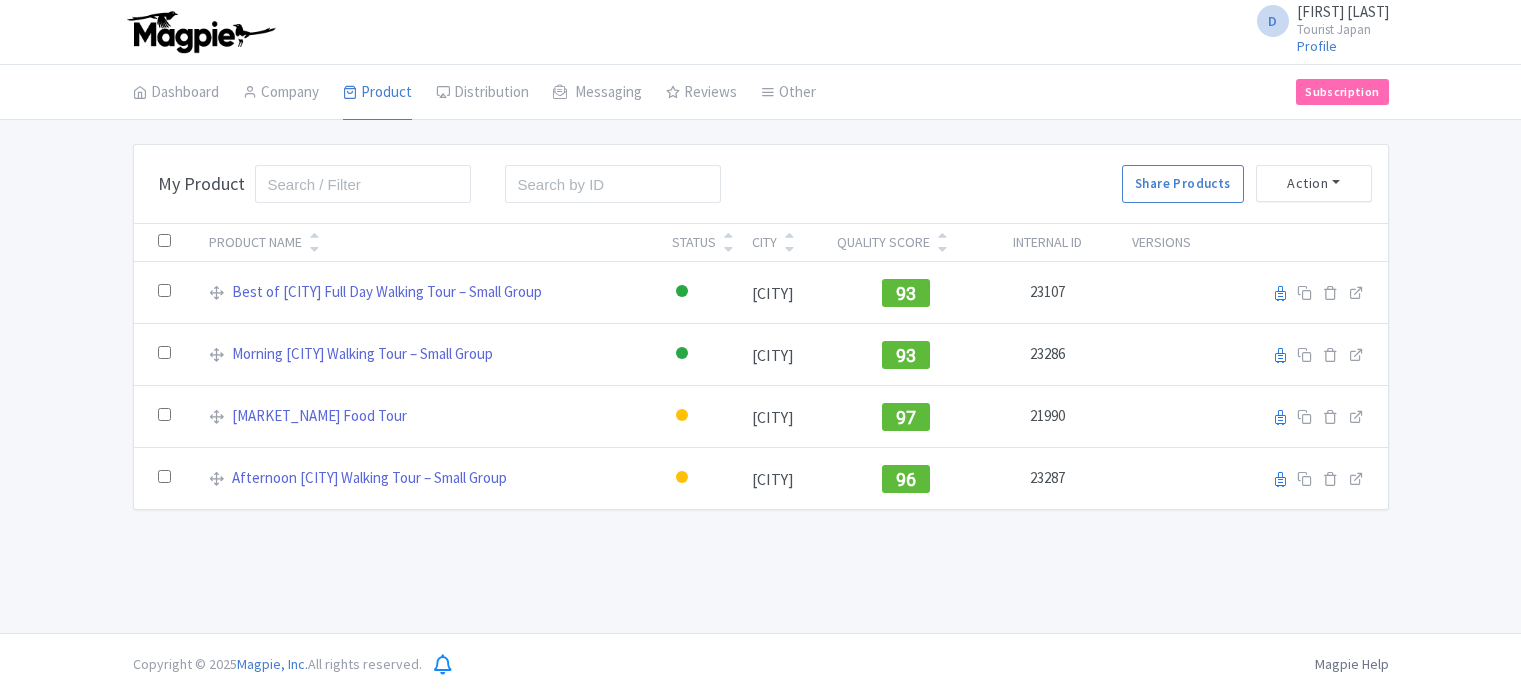 scroll, scrollTop: 0, scrollLeft: 0, axis: both 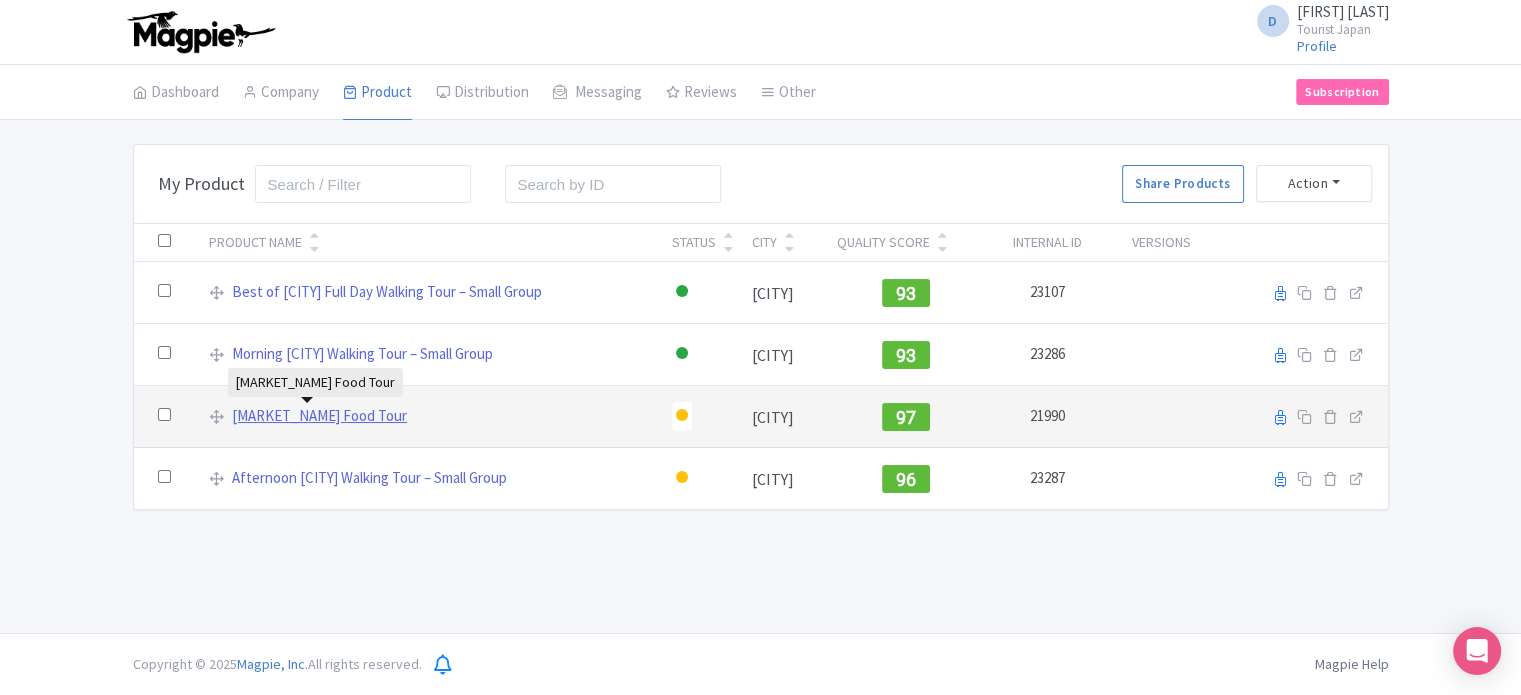click on "Tsukiji Market Food Tour" at bounding box center [319, 416] 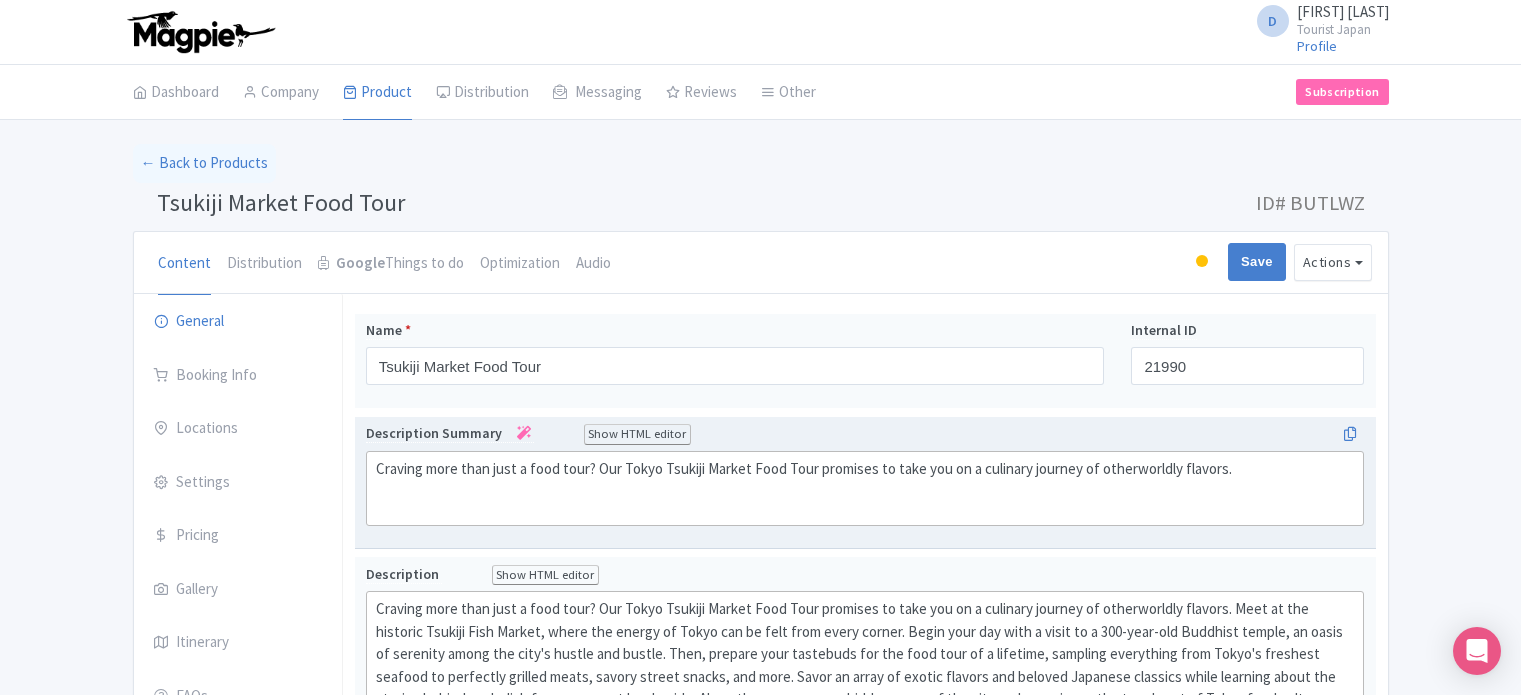 scroll, scrollTop: 0, scrollLeft: 0, axis: both 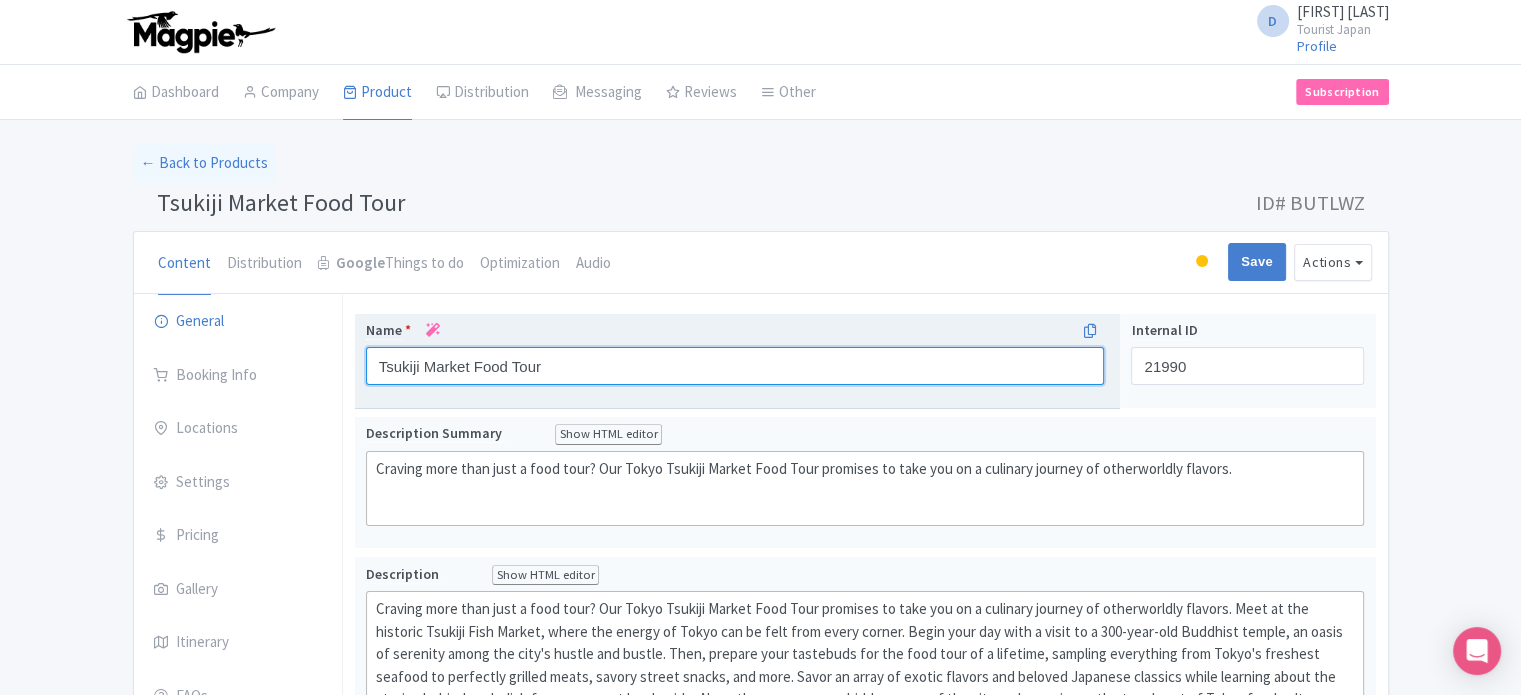 click on "Tsukiji Market Food Tour" at bounding box center (735, 366) 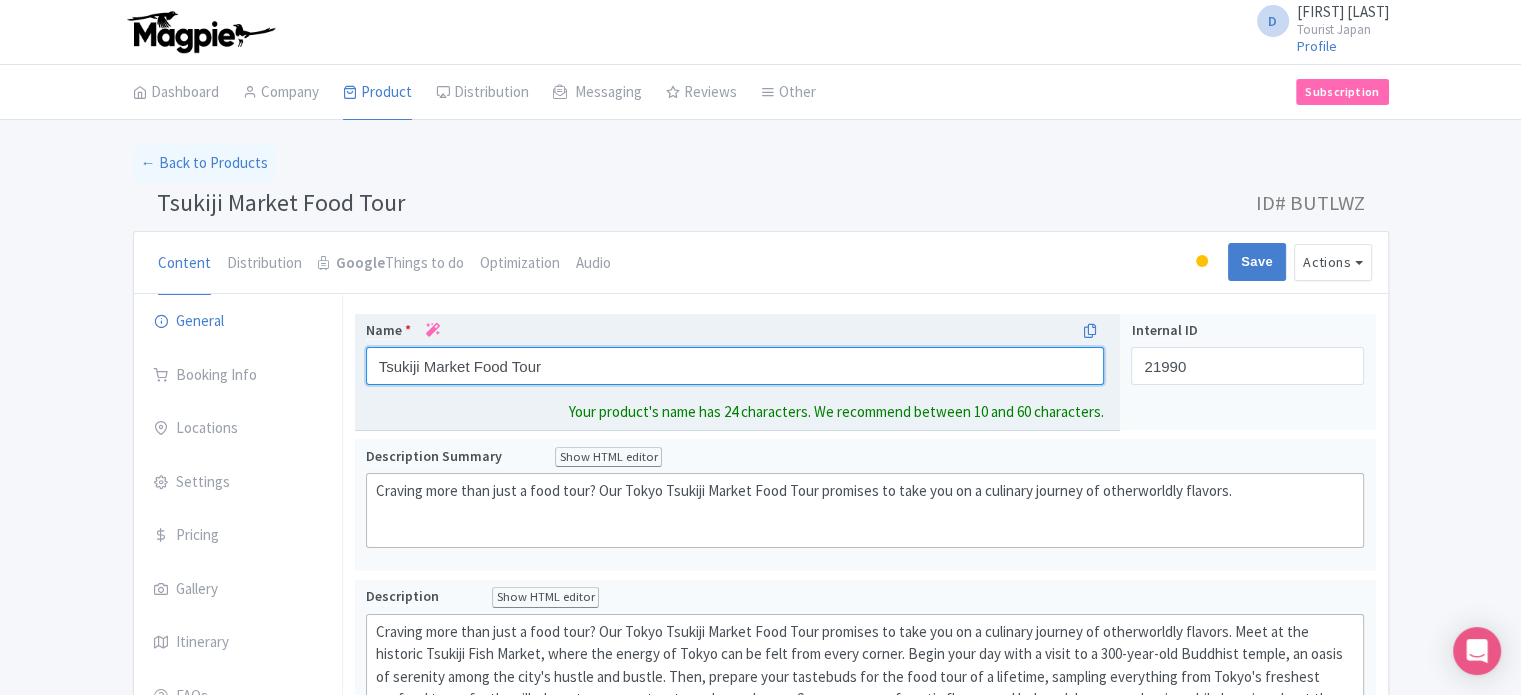 click on "Tsukiji Market Food Tour" at bounding box center (735, 366) 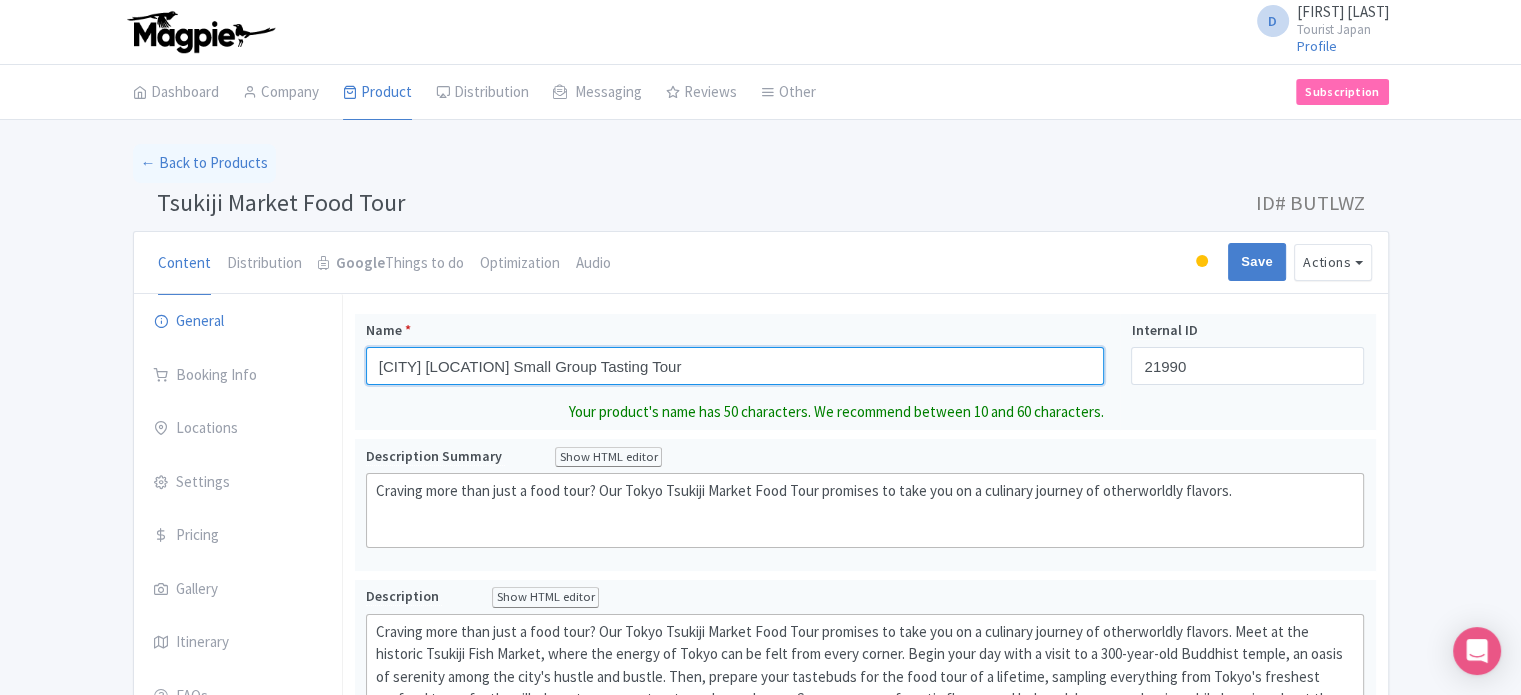type on "Tokyo Tsukiji Fish Market Small Group Tasting Tour" 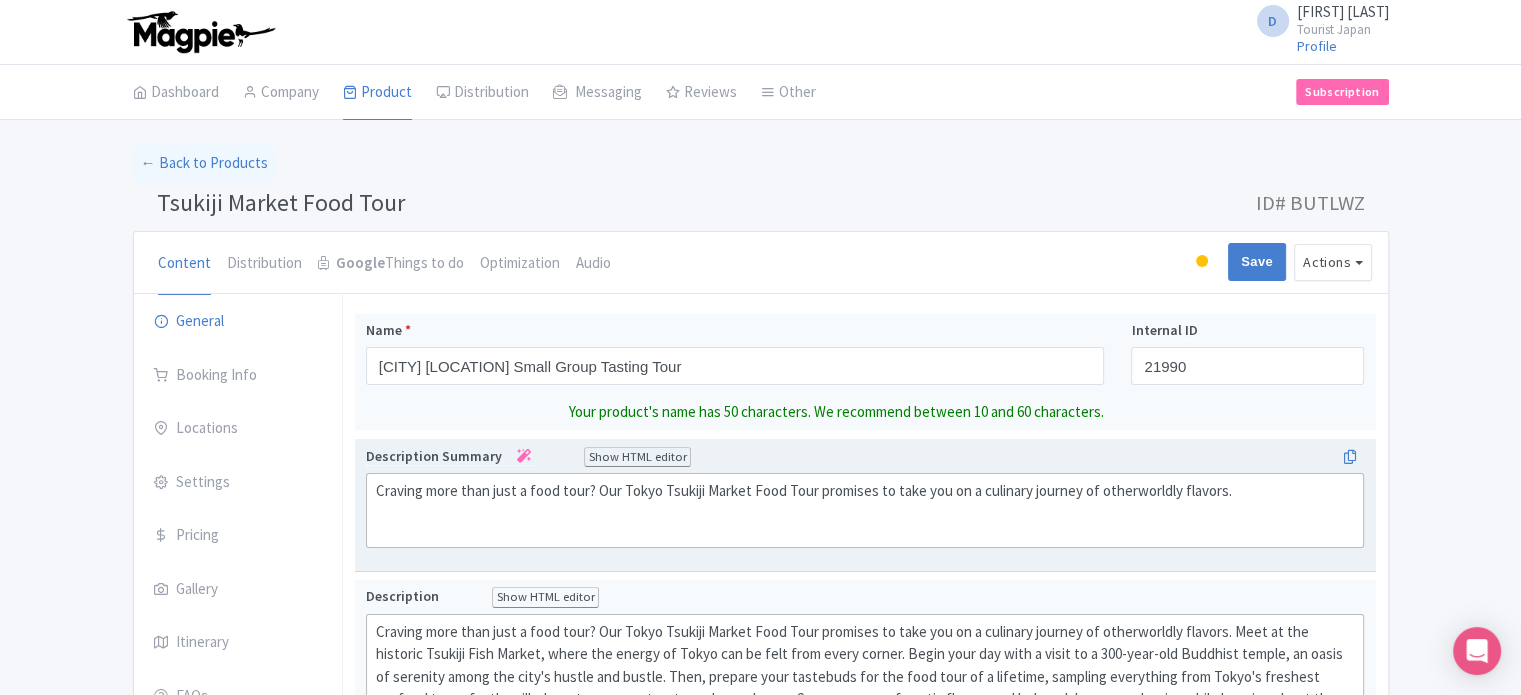 click on "Craving more than just a food tour? Our Tokyo Tsukiji Market Food Tour promises to take you on a culinary journey of otherworldly flavors." 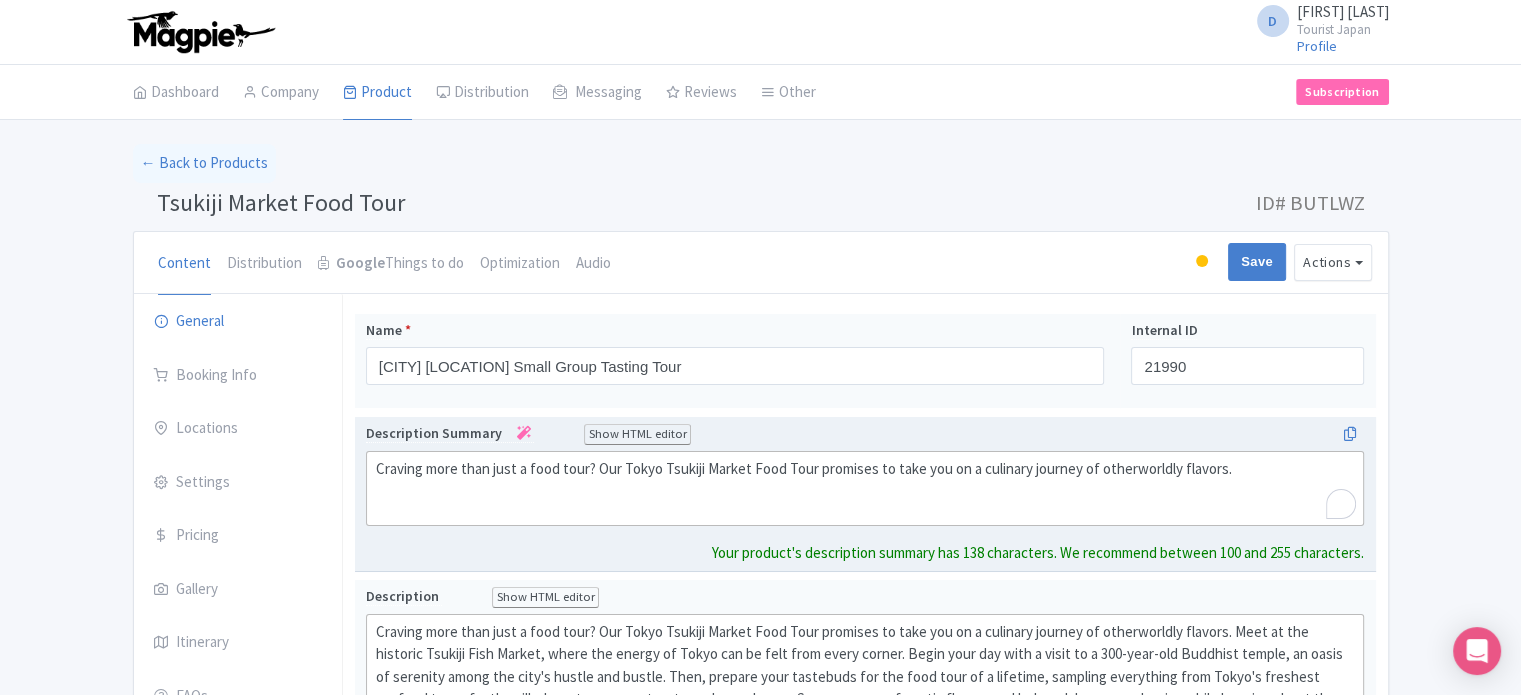 click on "Craving more than just a food tour? Our Tokyo Tsukiji Market Food Tour promises to take you on a culinary journey of otherworldly flavors." 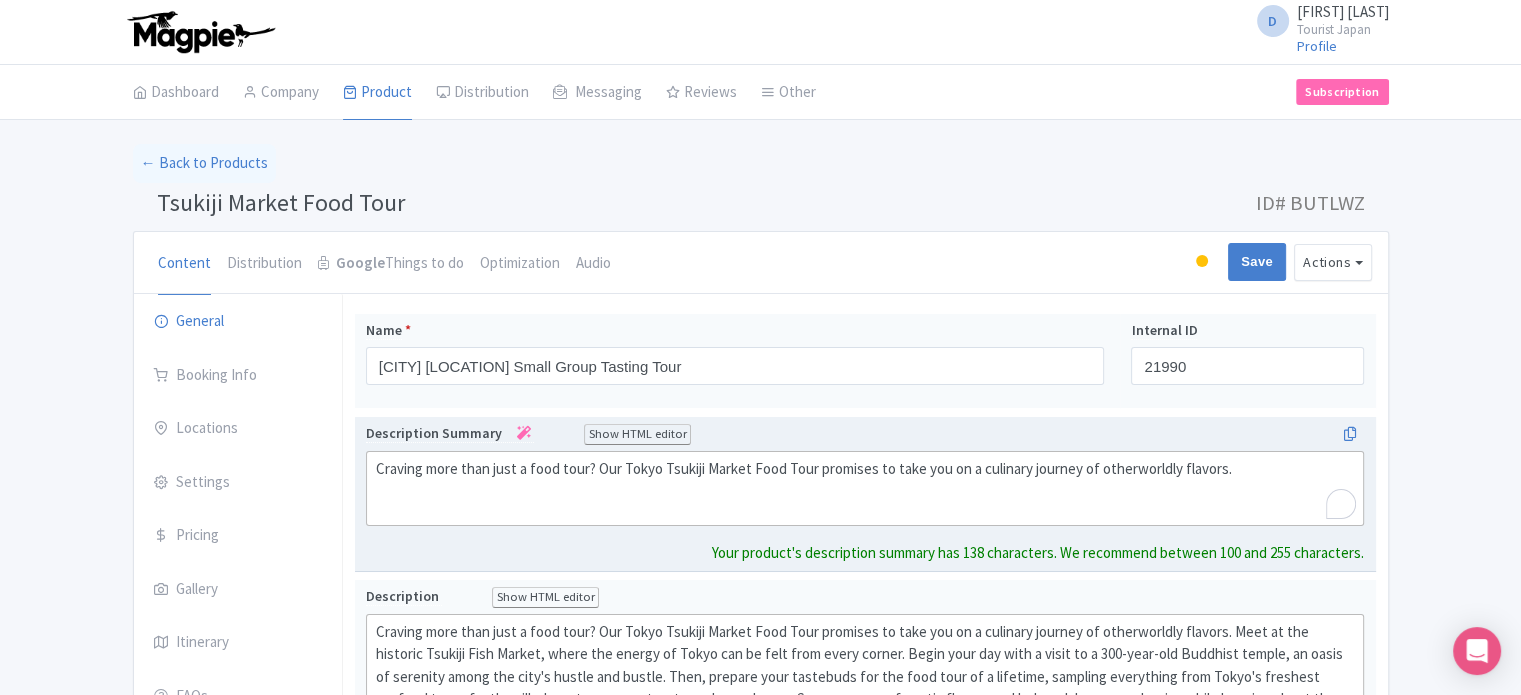 click on "Craving more than just a food tour? Our Tokyo Tsukiji Market Food Tour promises to take you on a culinary journey of otherworldly flavors." 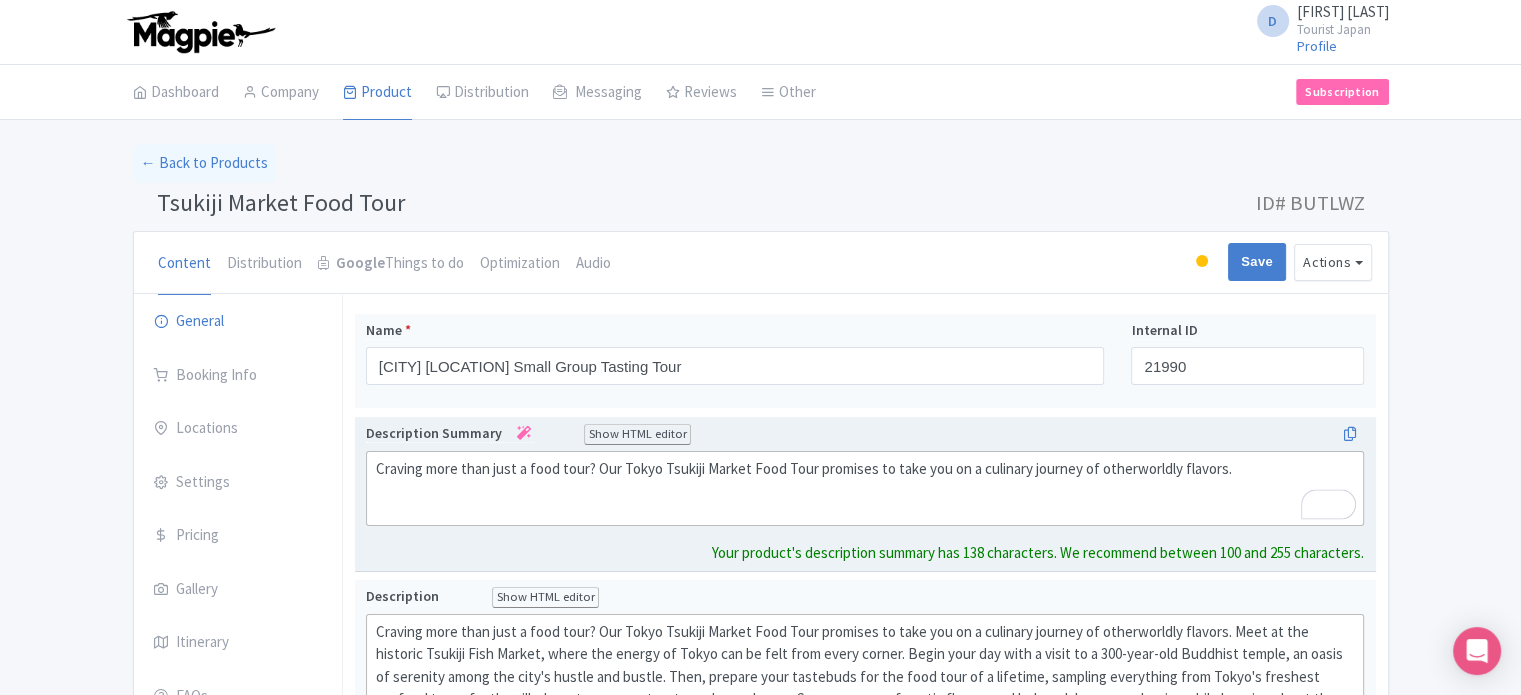 click on "Craving more than just a food tour? Our Tokyo Tsukiji Market Food Tour promises to take you on a culinary journey of otherworldly flavors." 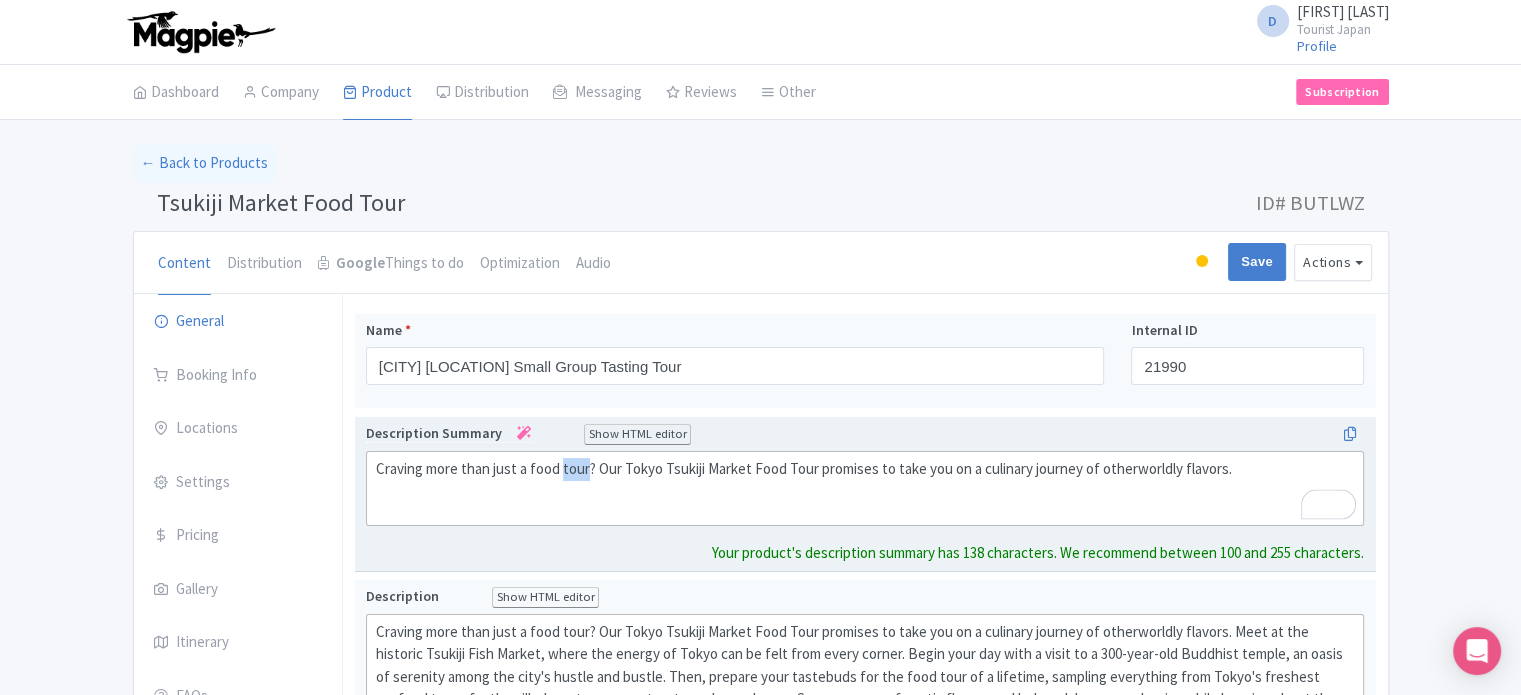 click on "Craving more than just a food tour? Our Tokyo Tsukiji Market Food Tour promises to take you on a culinary journey of otherworldly flavors." 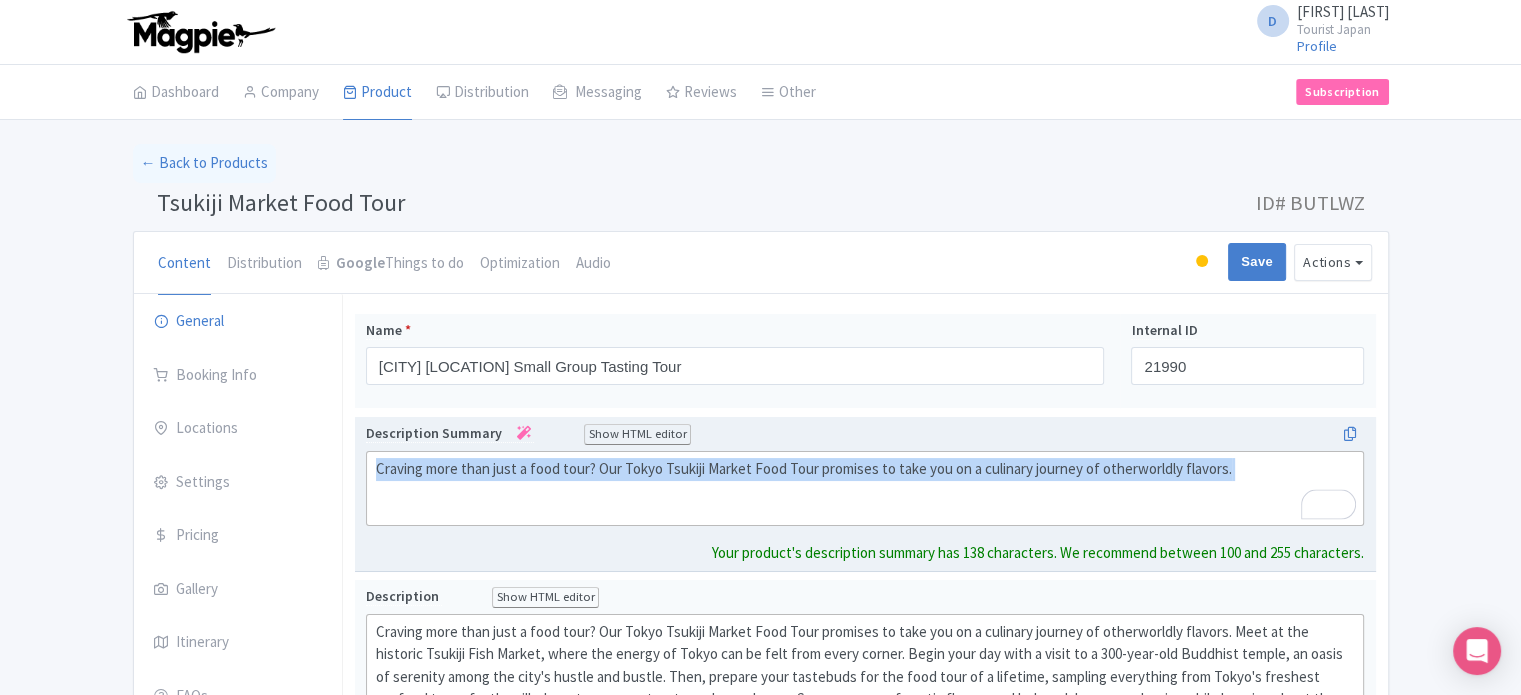 click on "Craving more than just a food tour? Our Tokyo Tsukiji Market Food Tour promises to take you on a culinary journey of otherworldly flavors." 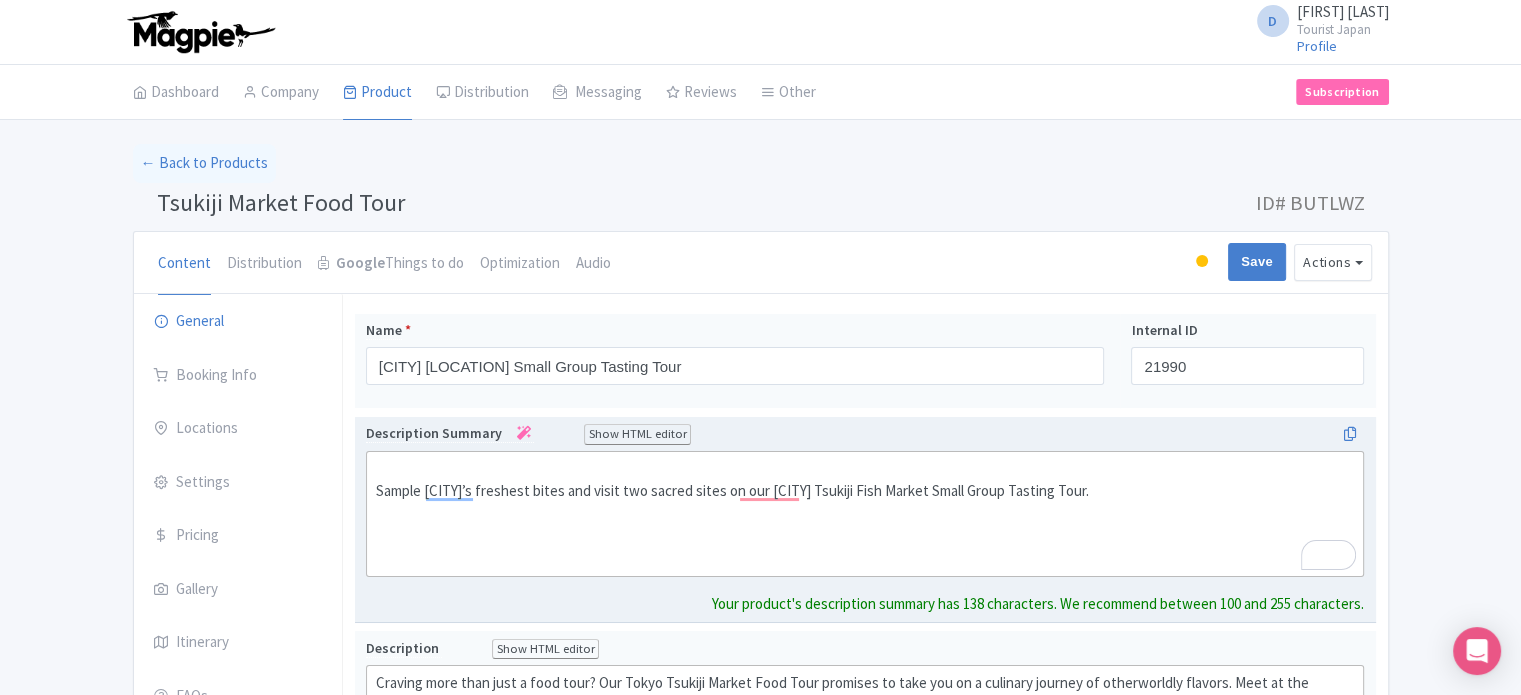click on "Sample Tokyo’s freshest bites and visit two sacred sites on ourTokyo Tsukiji Fish Market Small Group Tasting Tour." 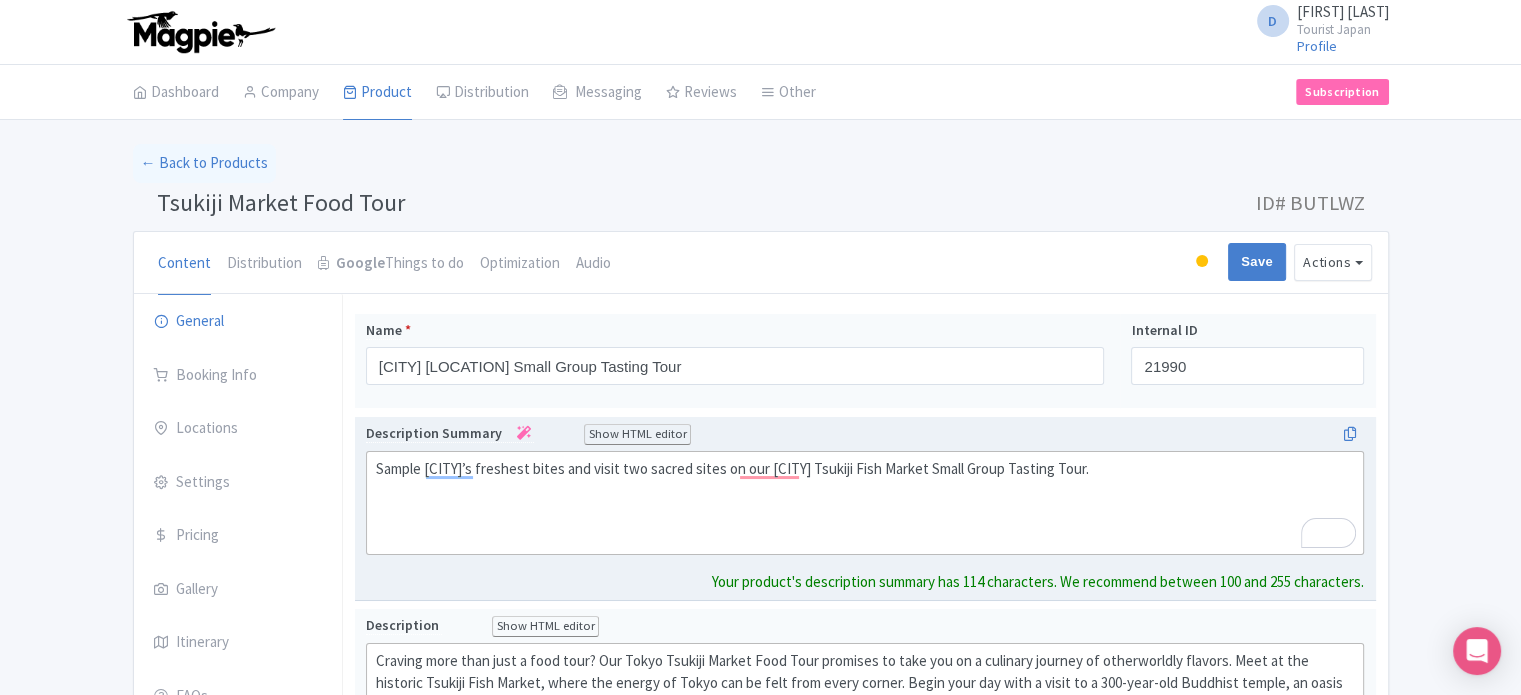 type on "<div>Sample Tokyo’s freshest bites and visit two sacred sites on ourTokyo Tsukiji Fish Market Small Group Tasting Tour.<br><br></div><div><br><br></div>" 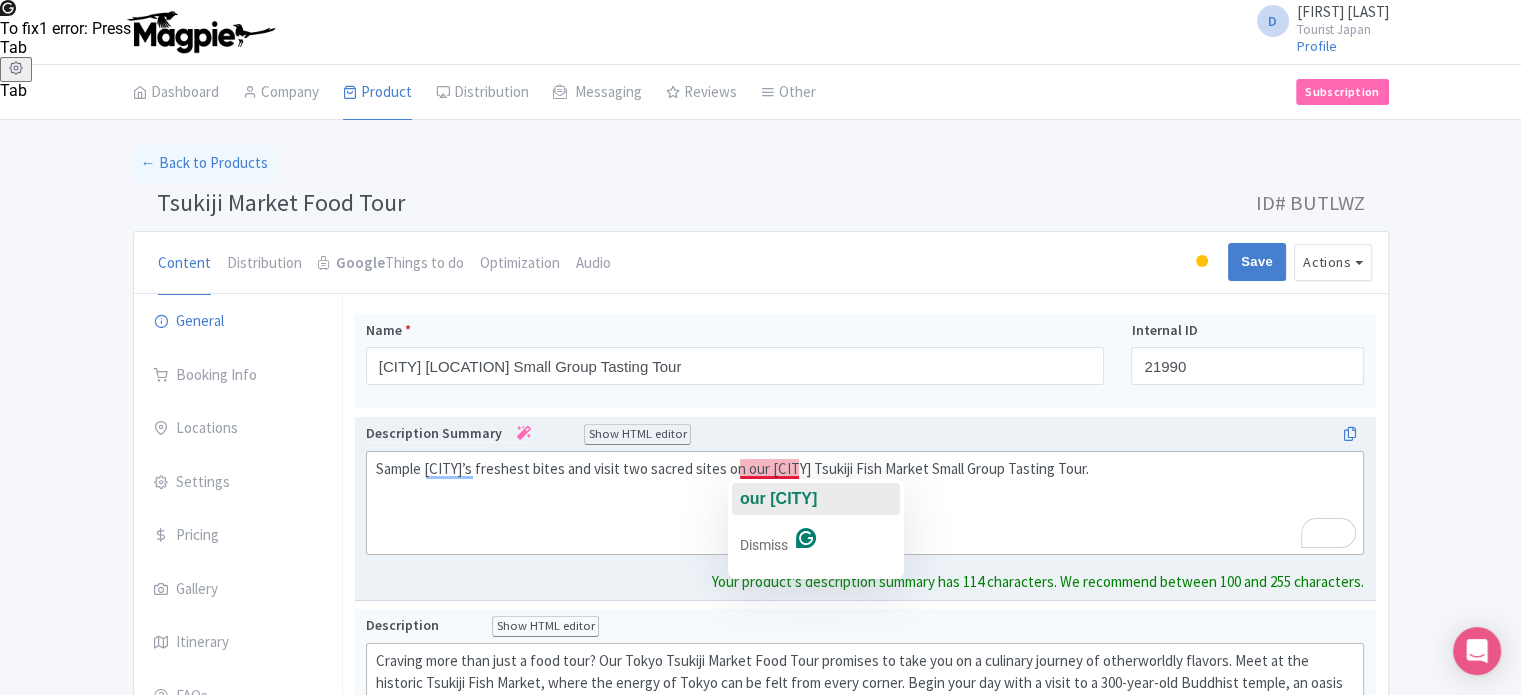 click on "our Tokyo" 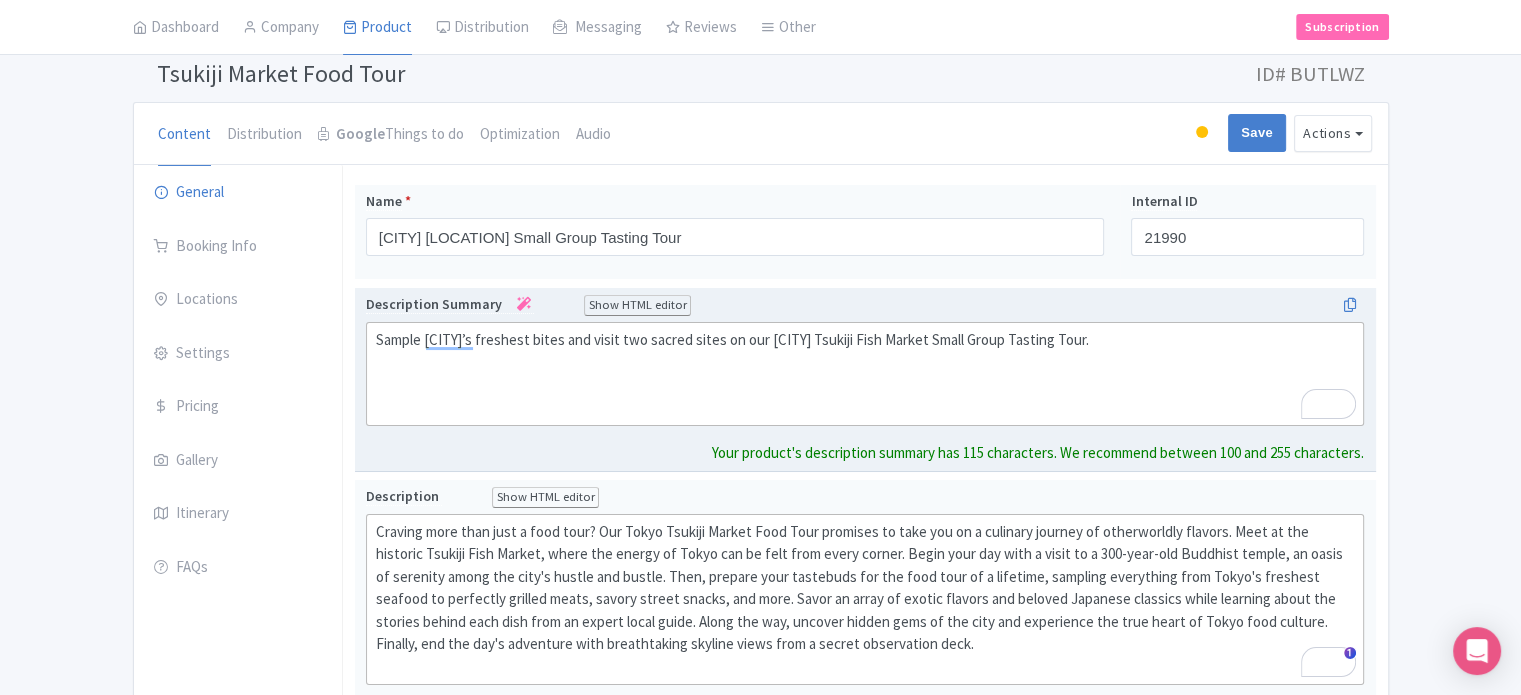 scroll, scrollTop: 300, scrollLeft: 0, axis: vertical 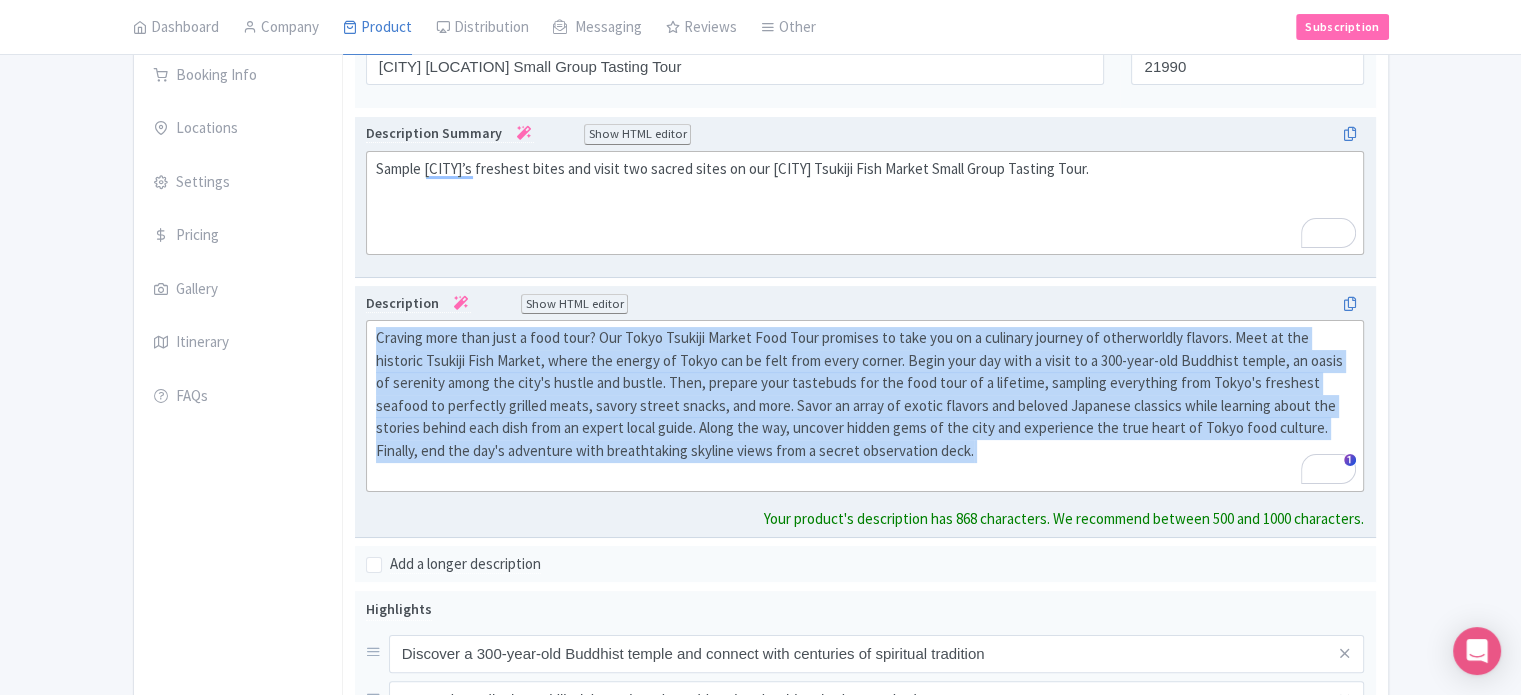 drag, startPoint x: 876, startPoint y: 475, endPoint x: 360, endPoint y: 328, distance: 536.5305 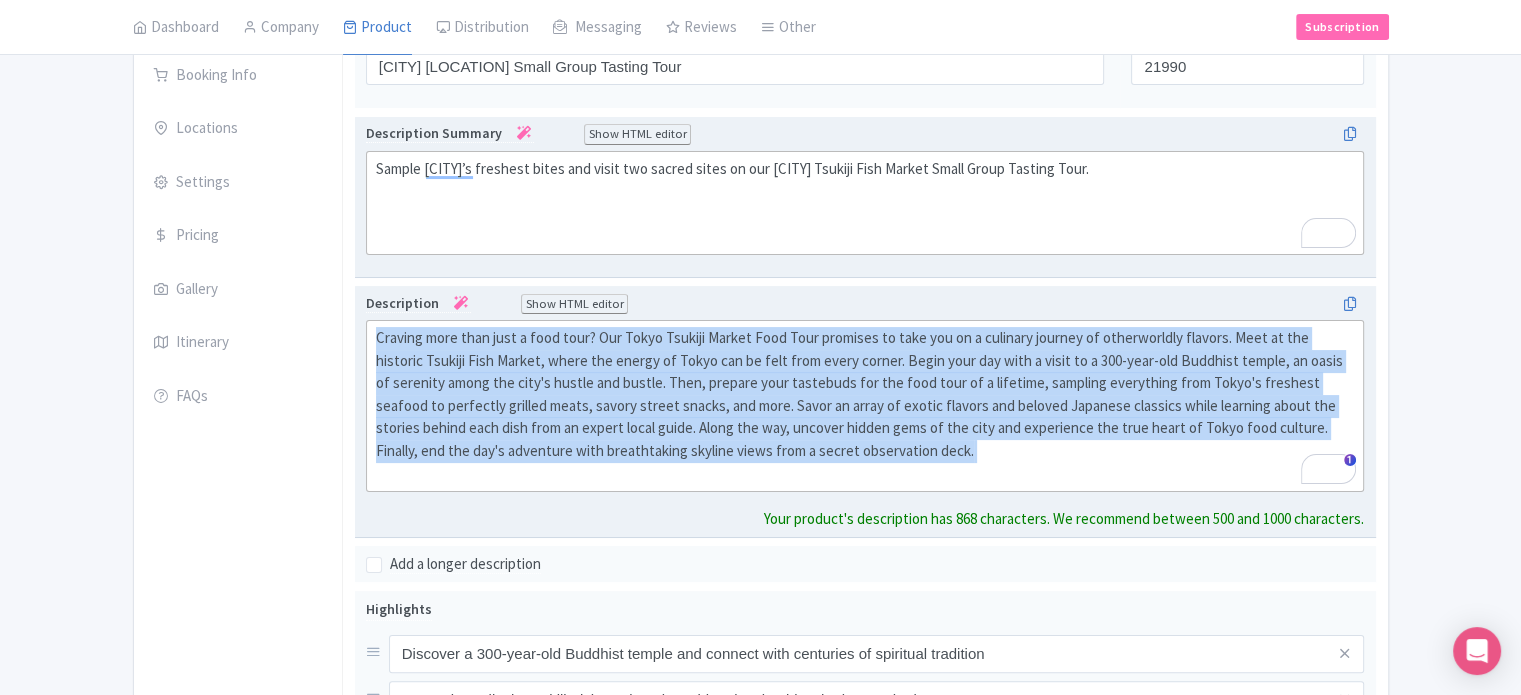 click on "Craving more than just a food tour? Our Tokyo Tsukiji Market Food Tour promises to take you on a culinary journey of otherworldly flavors. Meet at the historic Tsukiji Fish Market, where the energy of Tokyo can be felt from every corner. Begin your day with a visit to a 300-year-old Buddhist temple, an oasis of serenity among the city's hustle and bustle. Then, prepare your tastebuds for the food tour of a lifetime, sampling everything from Tokyo's freshest seafood to perfectly grilled meats, savory street snacks, and more. Savor an array of exotic flavors and beloved Japanese classics while learning about the stories behind each dish from an expert local guide. Along the way, uncover hidden gems of the city and experience the true heart of Tokyo food culture. Finally, end the day's adventure with breathtaking skyline views from a secret observation deck.
Description
Show HTML editor
Bold
Italic
Strikethrough
Link
Heading" at bounding box center (865, 412) 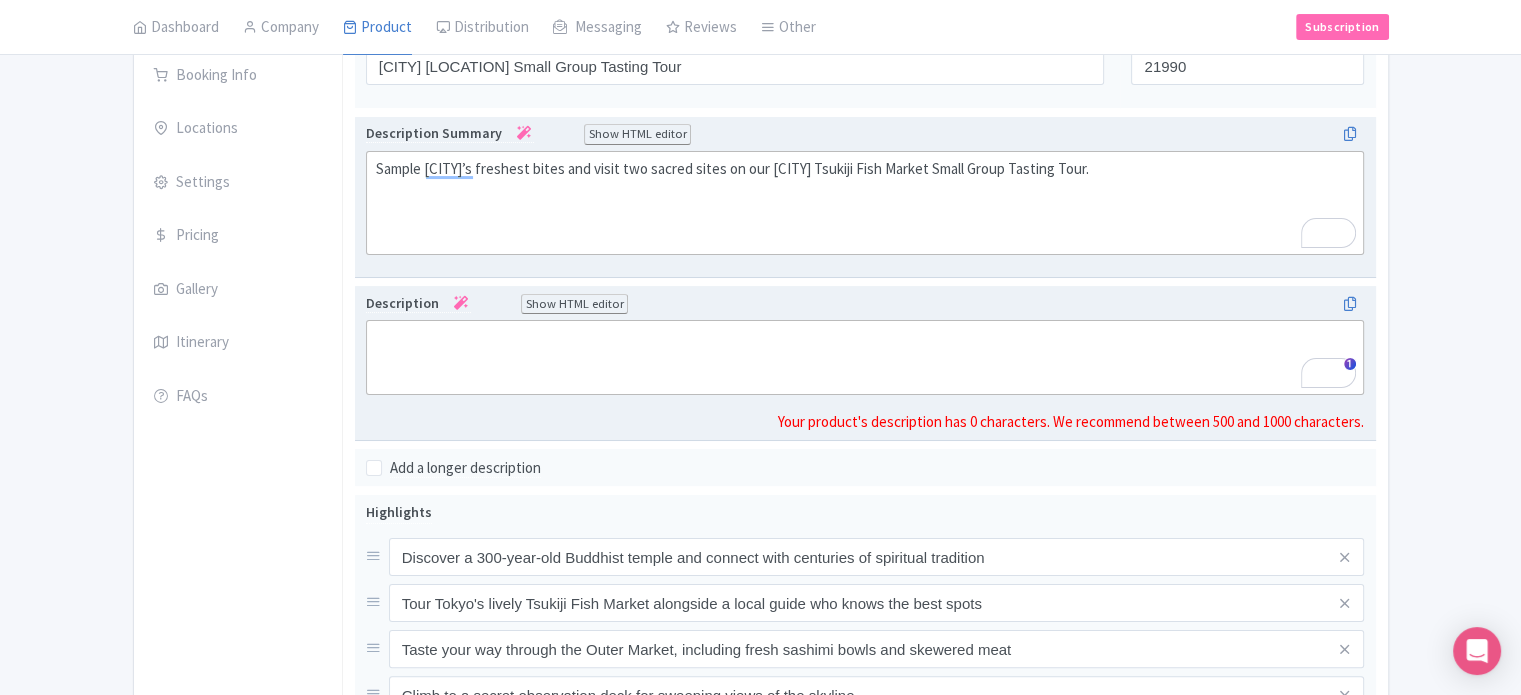 paste on "<div>If you’re a foodie in search of new flavors, then you must book our Tokyo Tsukiji Fish Market Small Group Tasting Tour! Savor Tokyo’s best cuisine in the world’s largest wholesale seafood market. Start your morning with a bit of culture at the 300-year-old Tsukiji Hongwan-ji Temple, where you’ll observe a peaceful purification ritual and admire its unique architecture. Then, dive into the vibrant energy of Tsukiji’s Outer Market with a local guide, stopping at handpicked stalls to taste fresh seafood, grilled meats, and other Japanese street food. Wrap up at the Namiyoke Shrine, a spiritual site once known as the protector of Tsukiji’s vendor merchants.</div>" 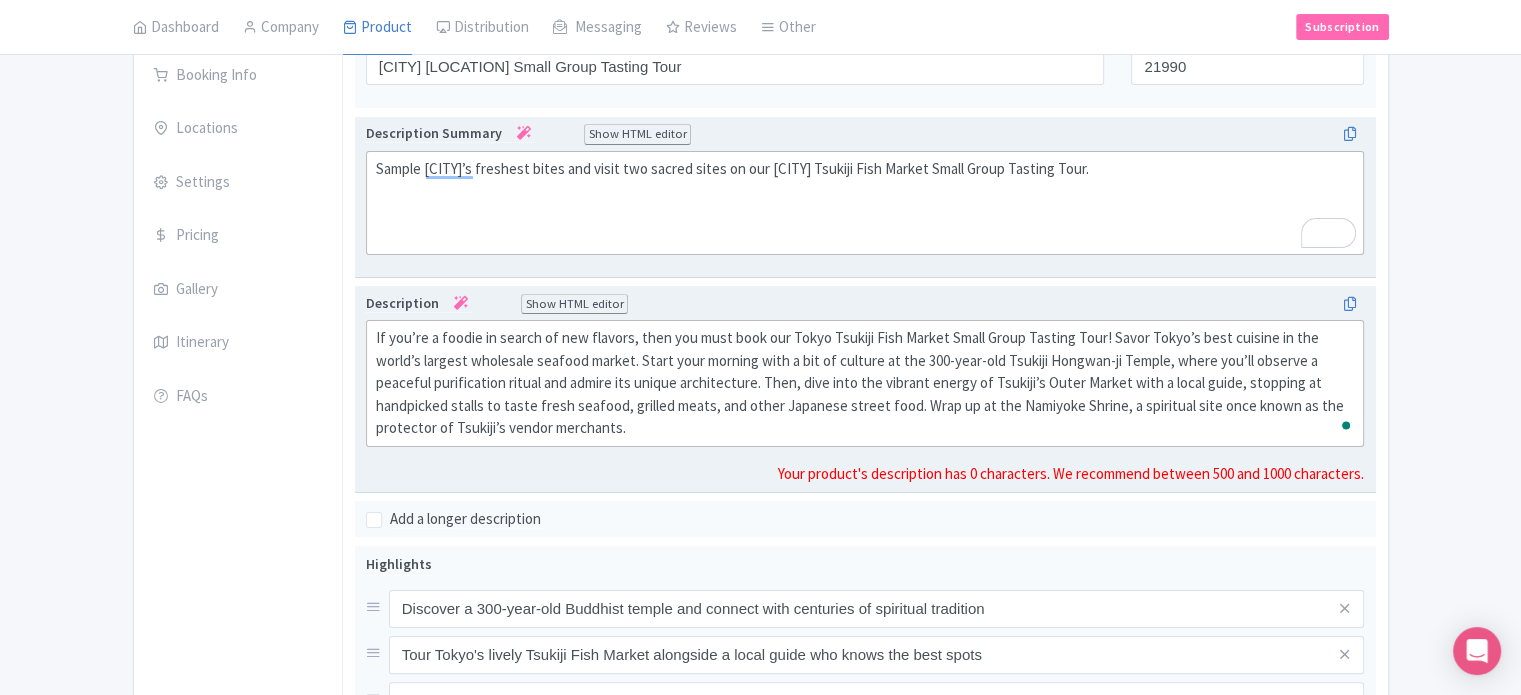 type on "<div>If you’re a foodie in search of new flavors, then you must book our Tokyo Tsukiji Fish Market Small Group Tasting Tour! Savor Tokyo’s best cuisine in the world’s largest wholesale seafood market. Start your morning with a bit of culture at the 300-year-old Tsukiji Hongwan-ji Temple, where you’ll observe a peaceful purification ritual and admire its unique architecture. Then, dive into the vibrant energy of Tsukiji’s Outer Market with a local guide, stopping at handpicked stalls to taste fresh seafood, grilled meats, and other Japanese street food. Wrap up at the Namiyoke Shrine, a spiritual site once known as the protector of Tsukiji’s vendor merchants.</div>" 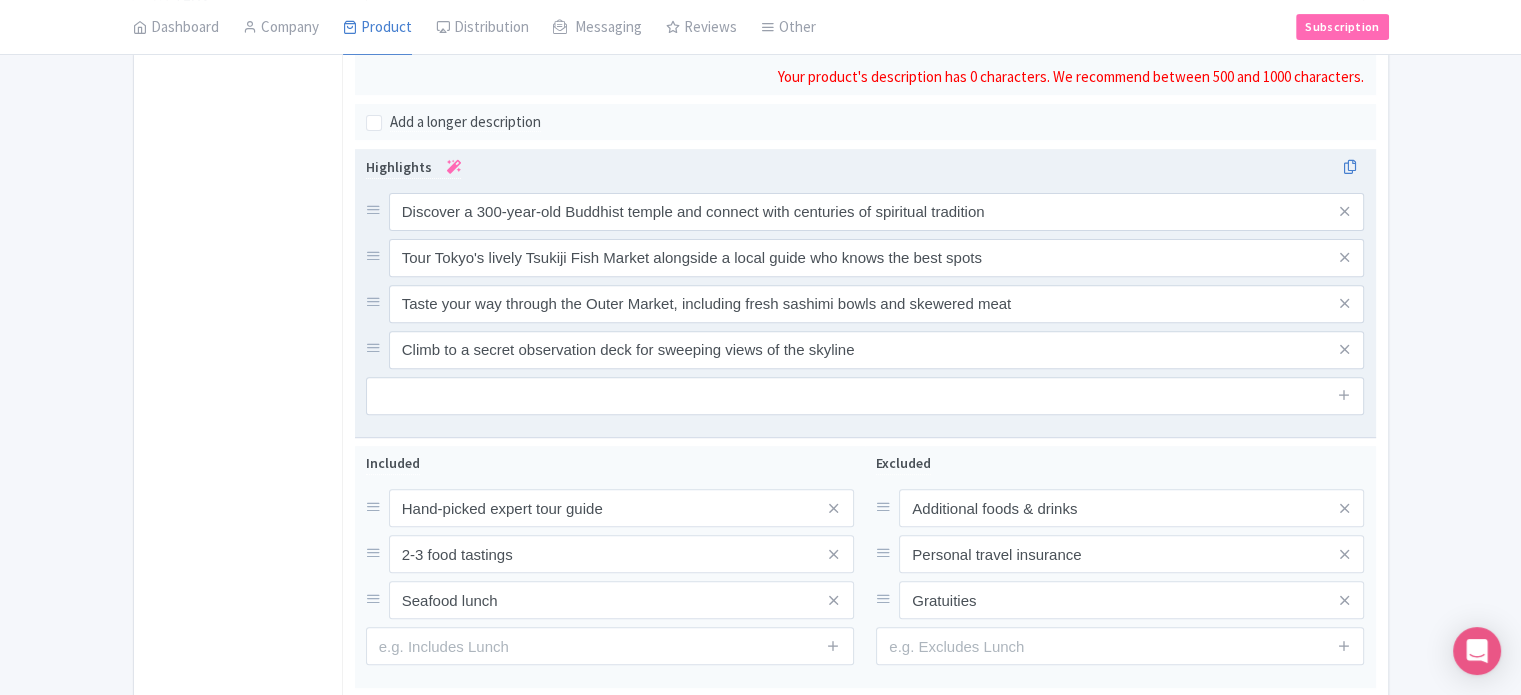 scroll, scrollTop: 700, scrollLeft: 0, axis: vertical 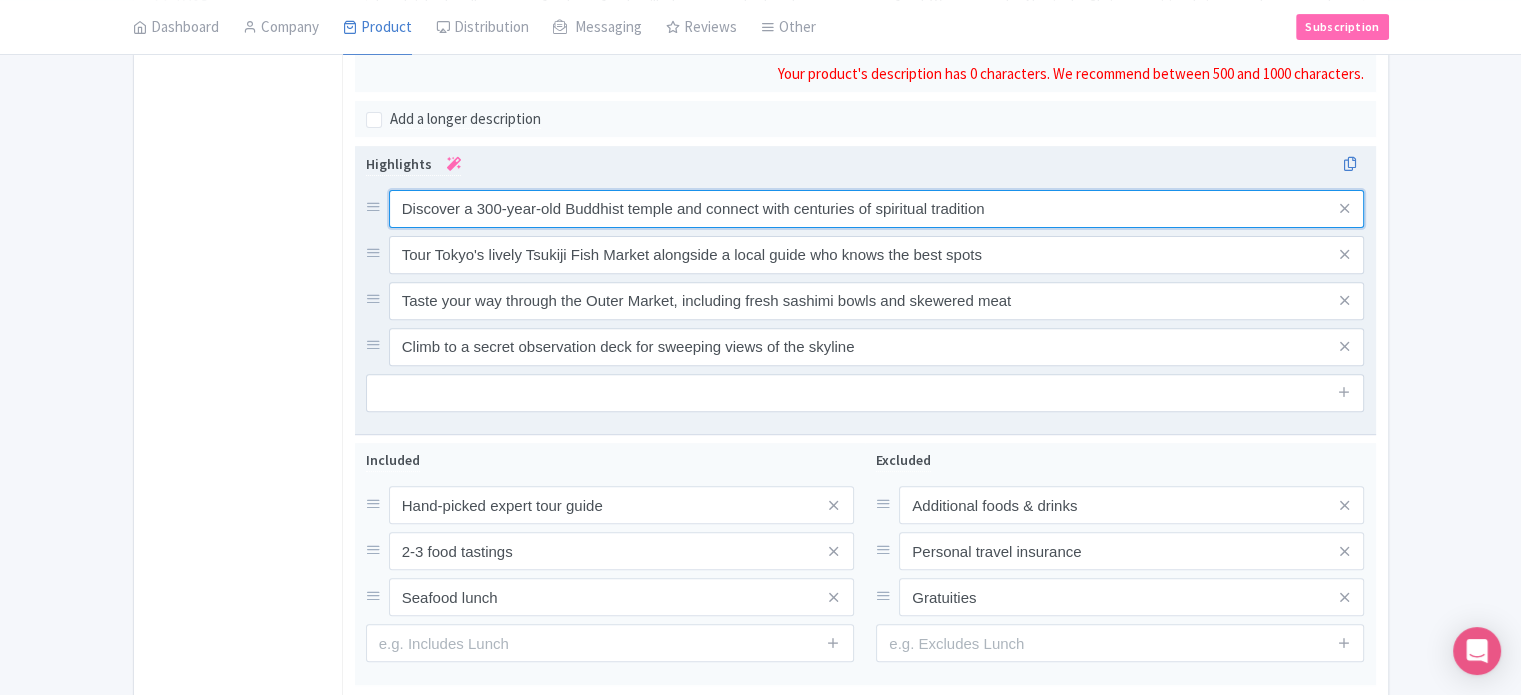 click on "Discover a 300-year-old Buddhist temple and connect with centuries of spiritual tradition Tour Tokyo's lively Tsukiji Fish Market alongside a local guide who knows the best spots Taste your way through the Outer Market, including fresh sashimi bowls and skewered meat Climb to a secret observation deck for sweeping views of the skyline" at bounding box center (865, 278) 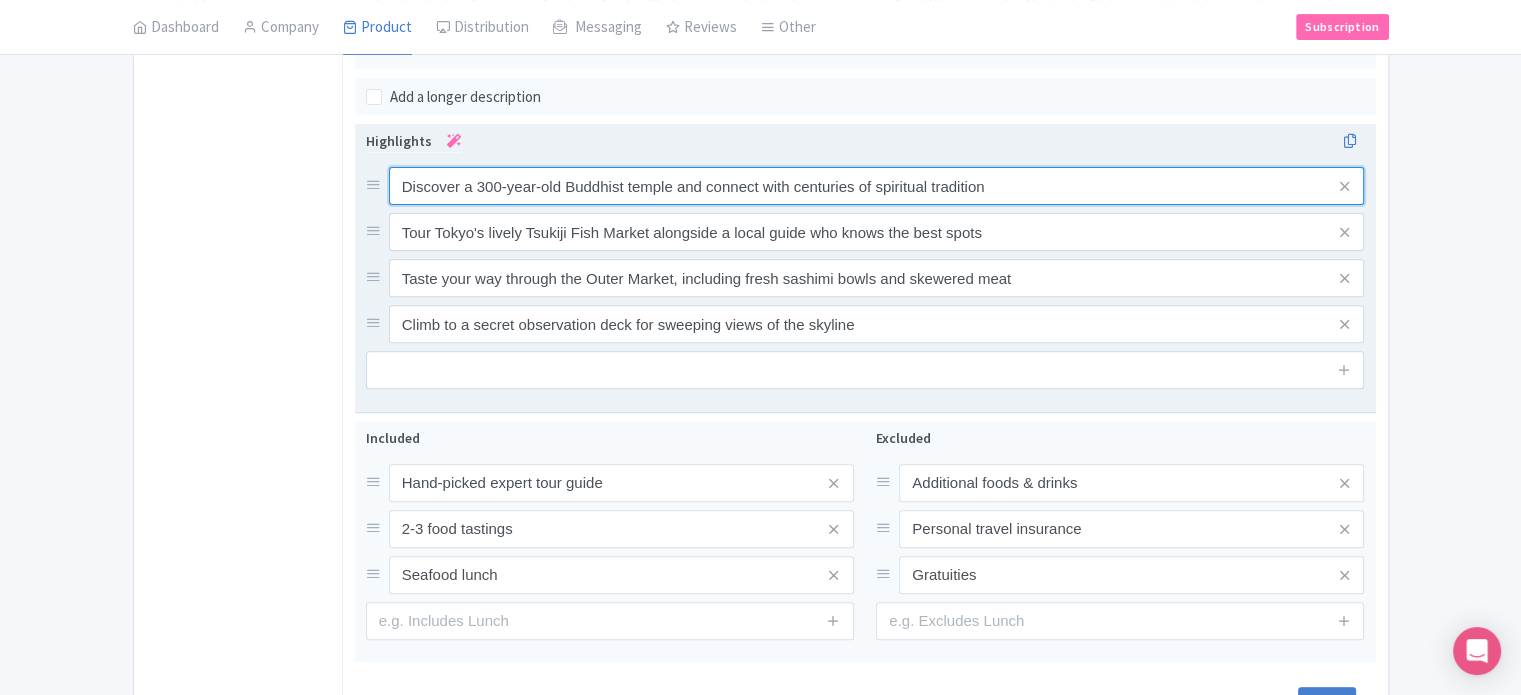 click on "Discover a 300-year-old Buddhist temple and connect with centuries of spiritual tradition" at bounding box center [877, 186] 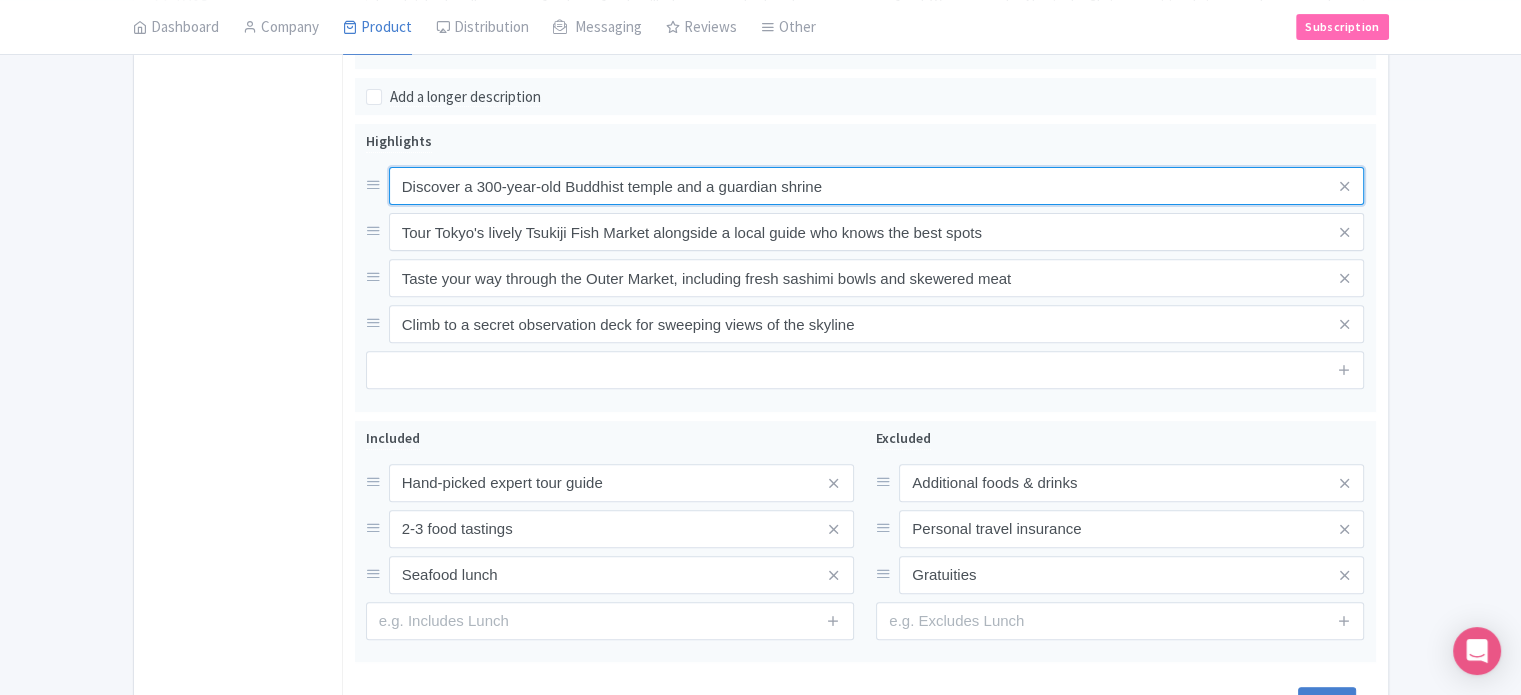 type on "Discover a 300-year-old Buddhist temple and a guardian shrine" 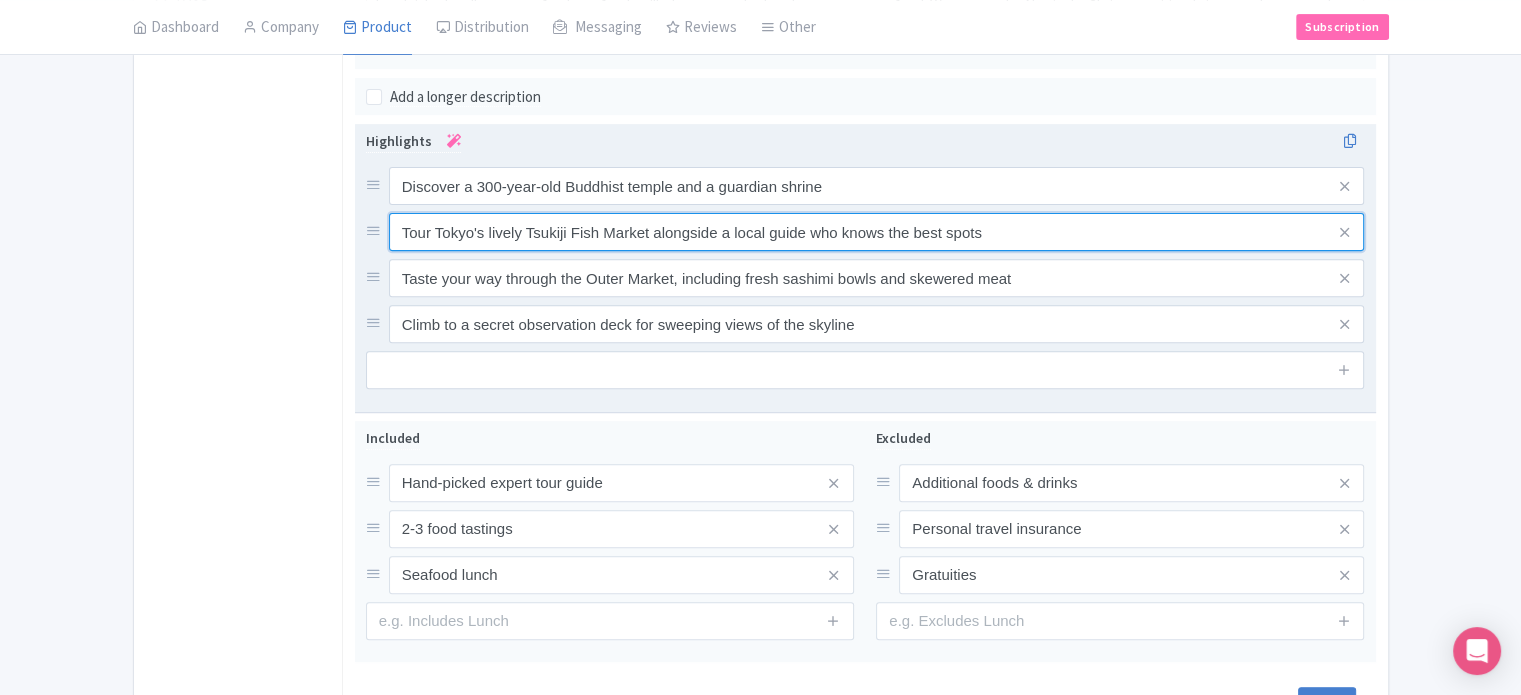 click on "Tour Tokyo's lively Tsukiji Fish Market alongside a local guide who knows the best spots" at bounding box center (877, 186) 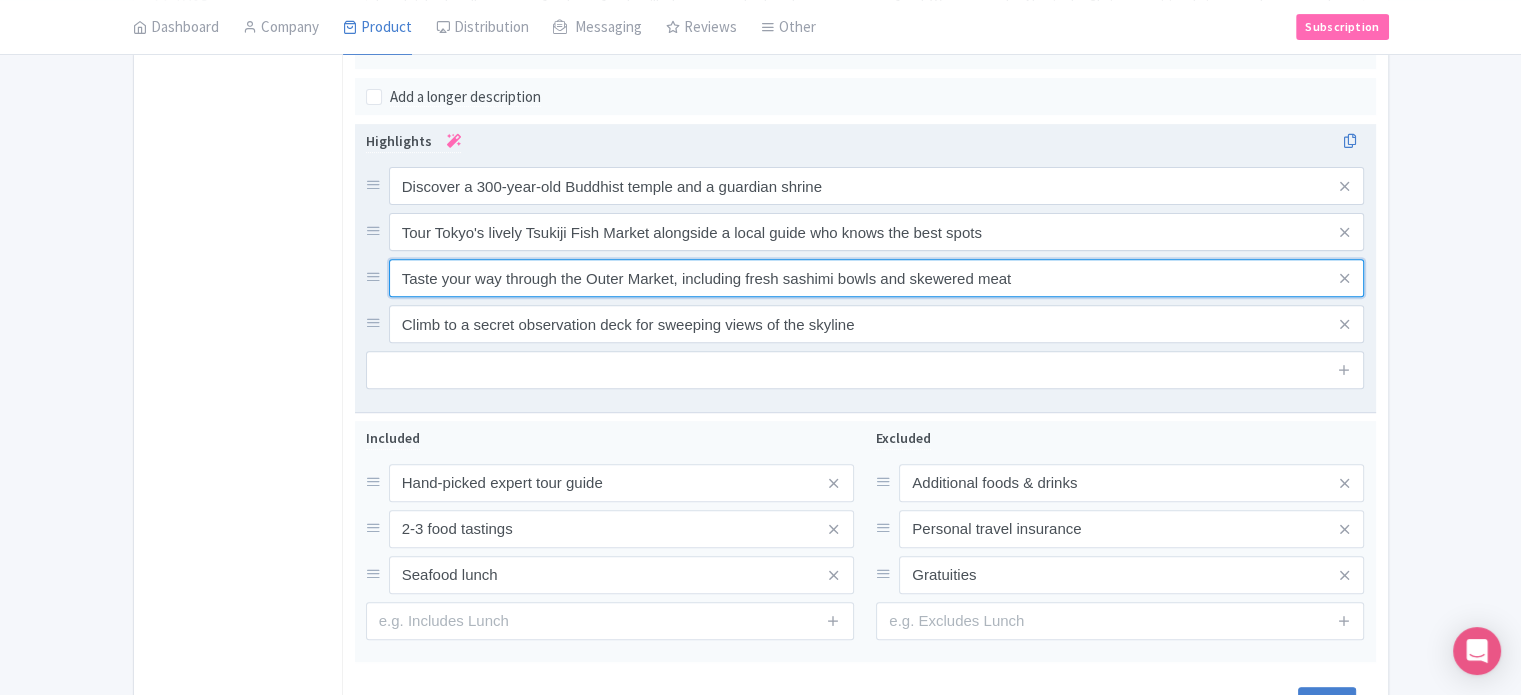 click on "Taste your way through the Outer Market, including fresh sashimi bowls and skewered meat" at bounding box center [877, 186] 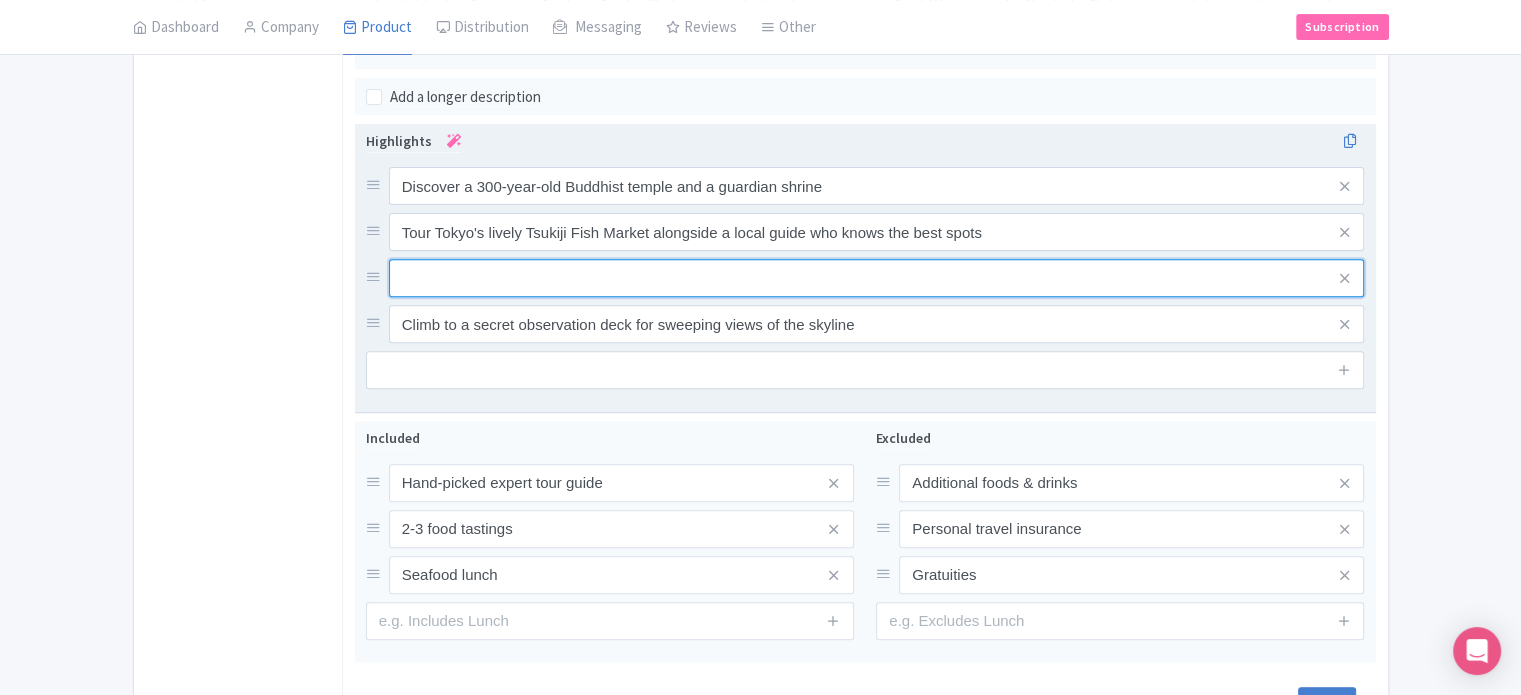 paste on "Taste your way through the Outer Market, including fresh seafood" 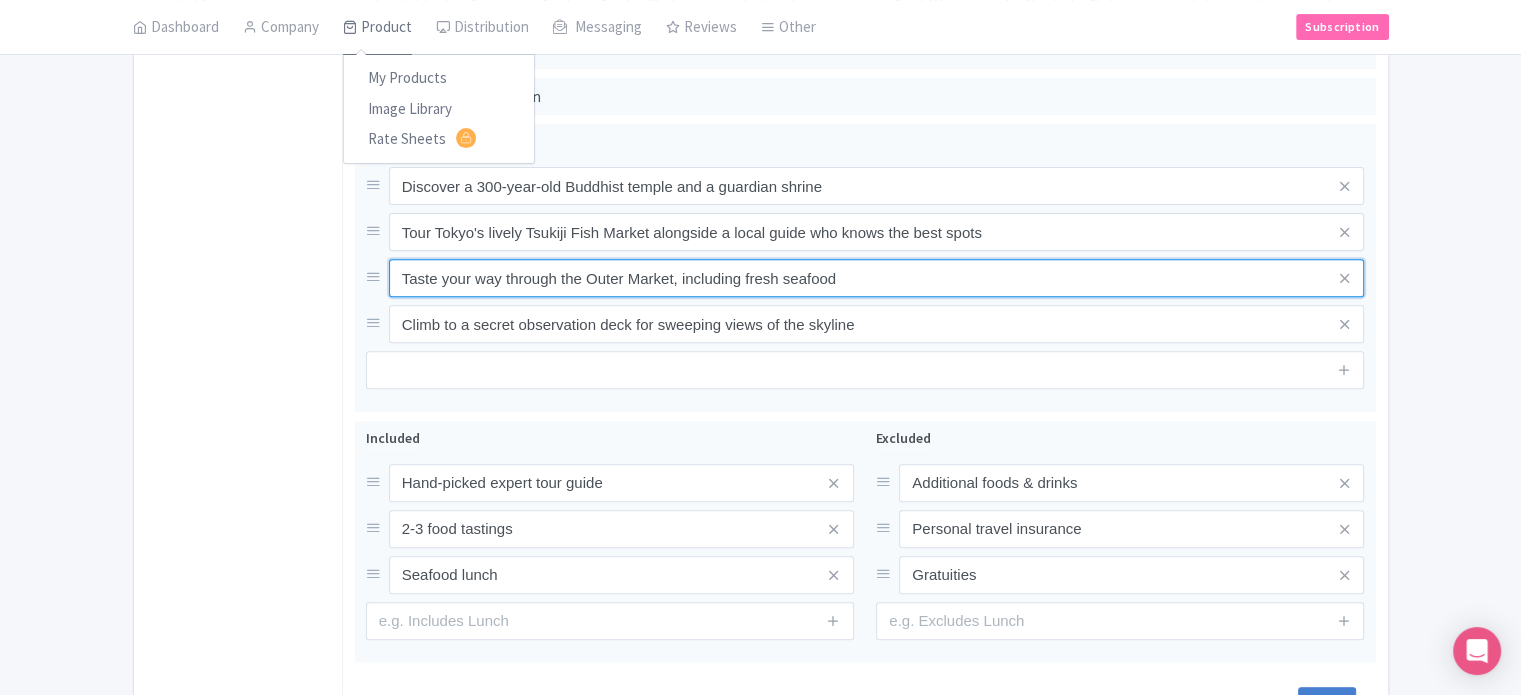 type on "Taste your way through the Outer Market, including fresh seafood" 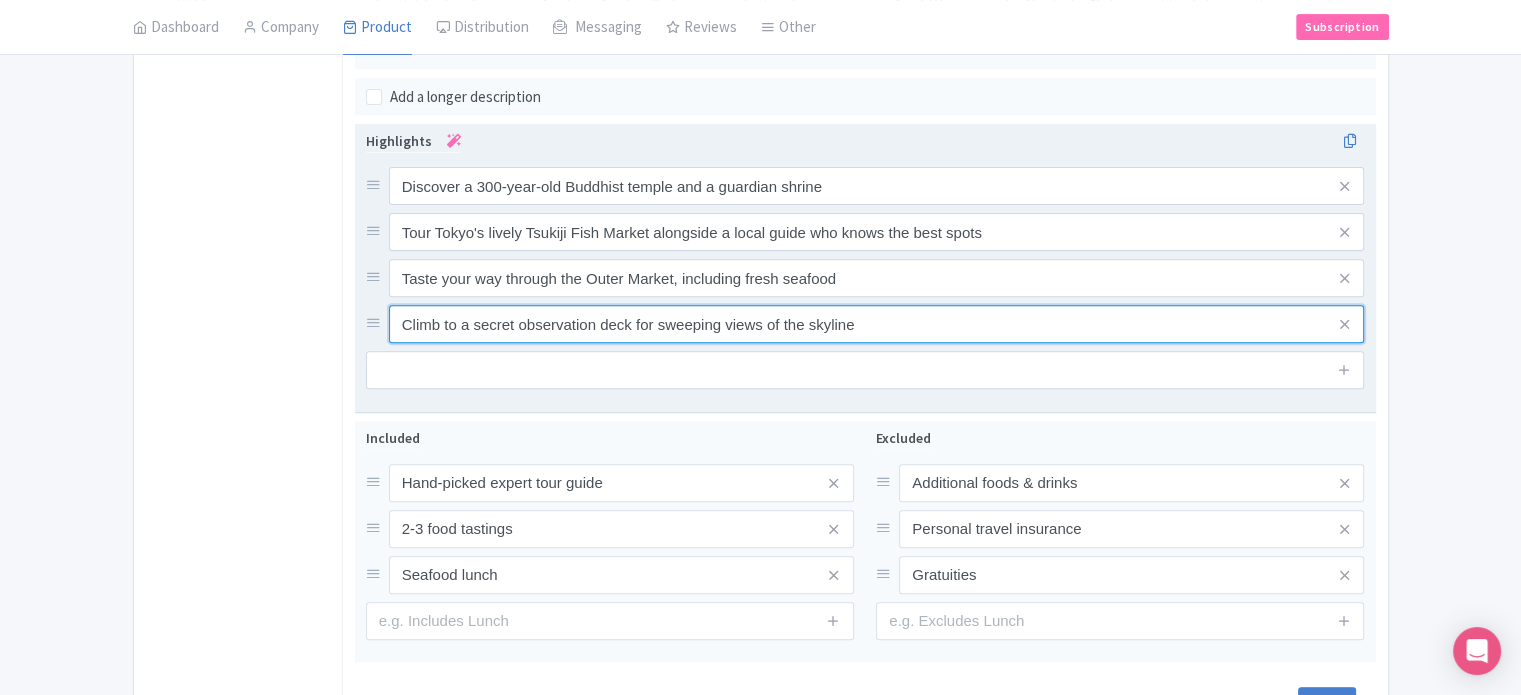 click on "Climb to a secret observation deck for sweeping views of the skyline" at bounding box center (877, 186) 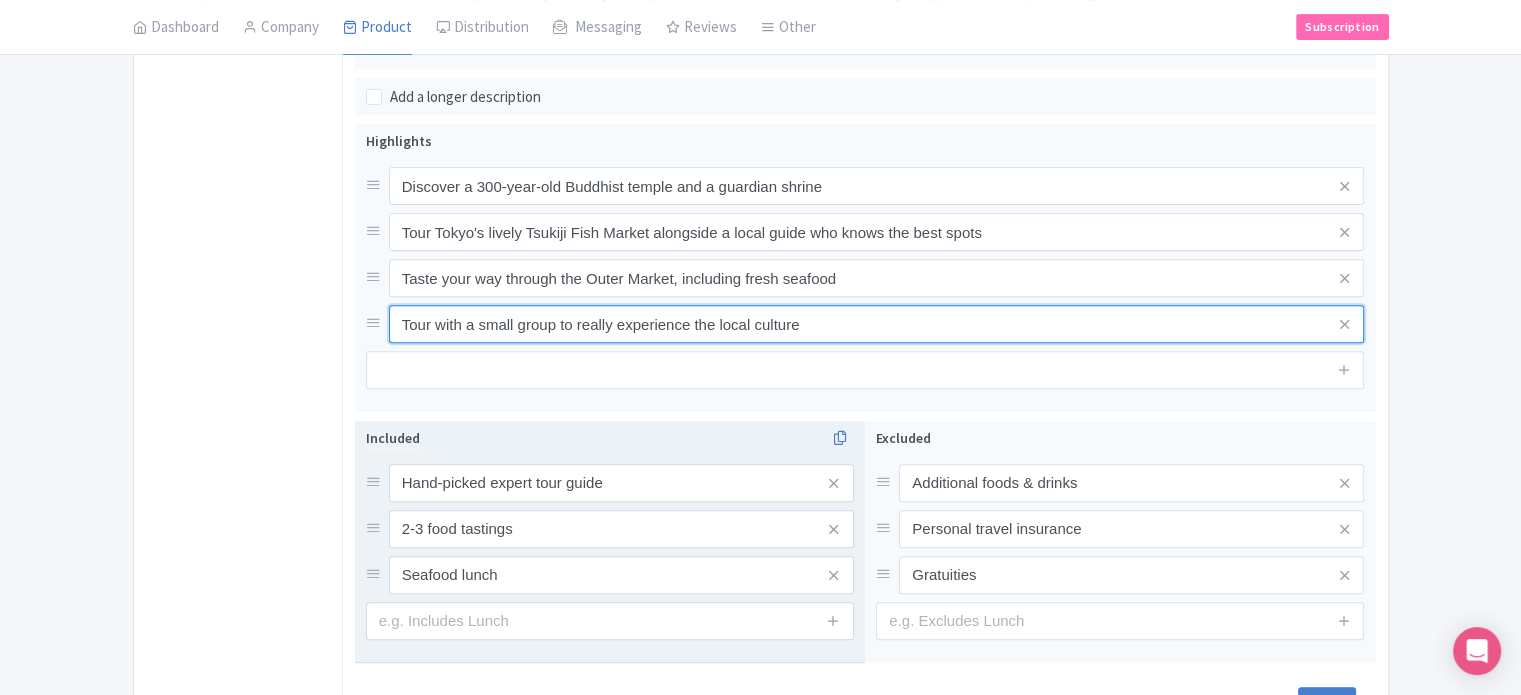 type on "Tour with a small group to really experience the local culture" 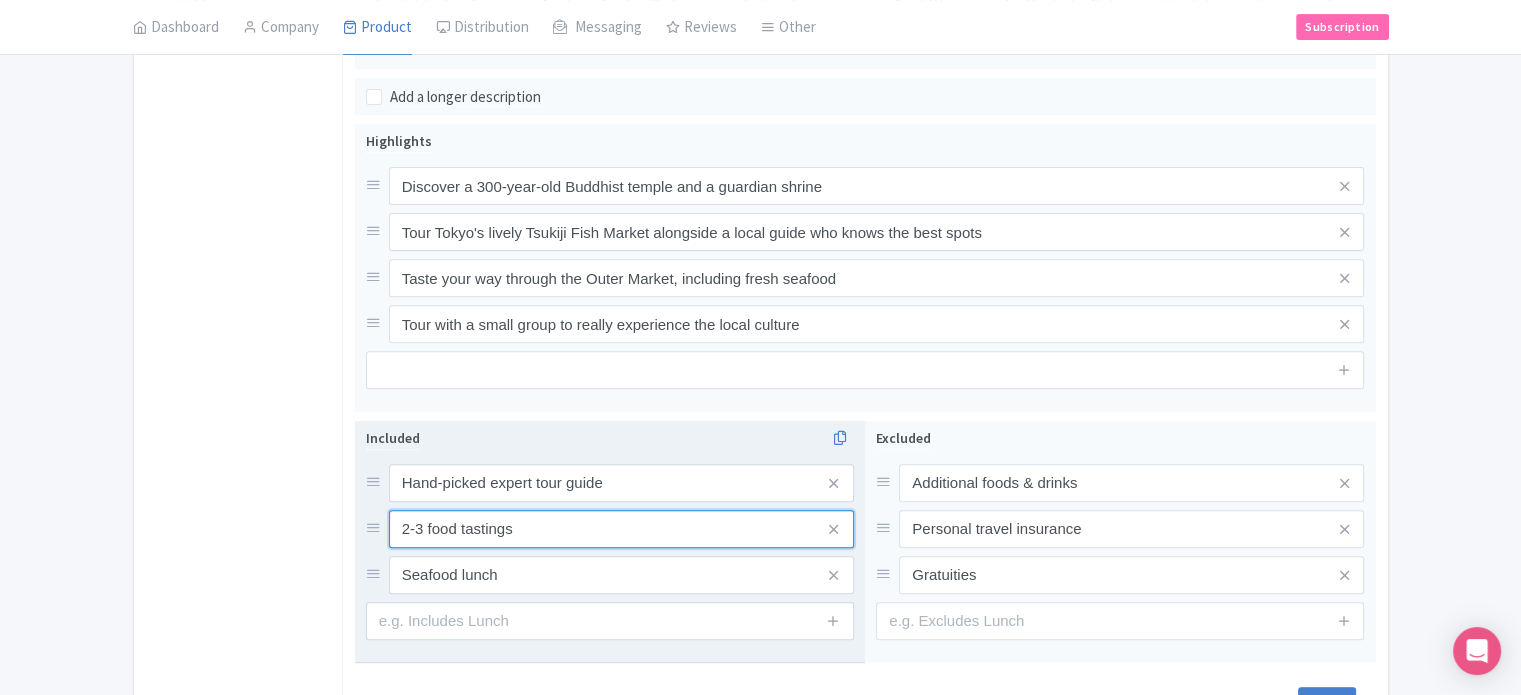 drag, startPoint x: 425, startPoint y: 517, endPoint x: 392, endPoint y: 519, distance: 33.06055 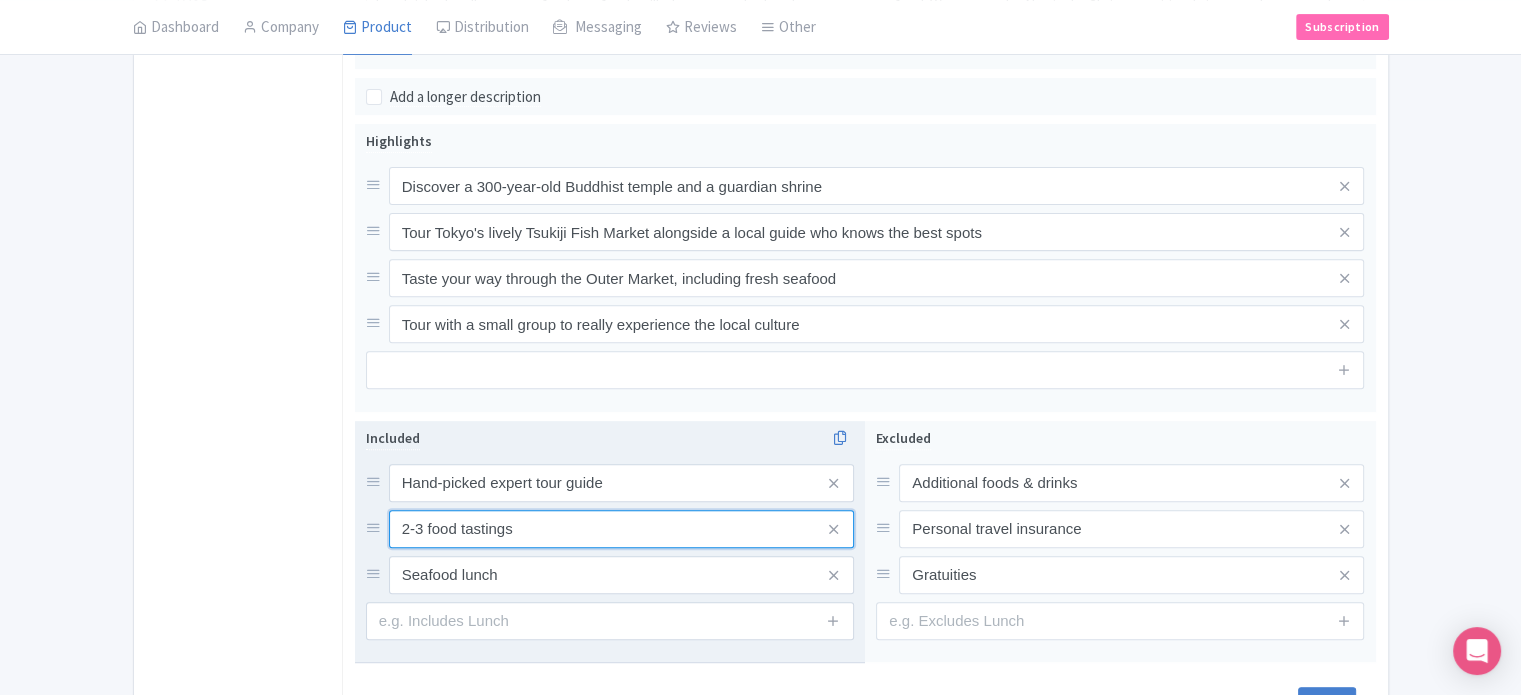 click on "2-3 food tastings" at bounding box center [621, 483] 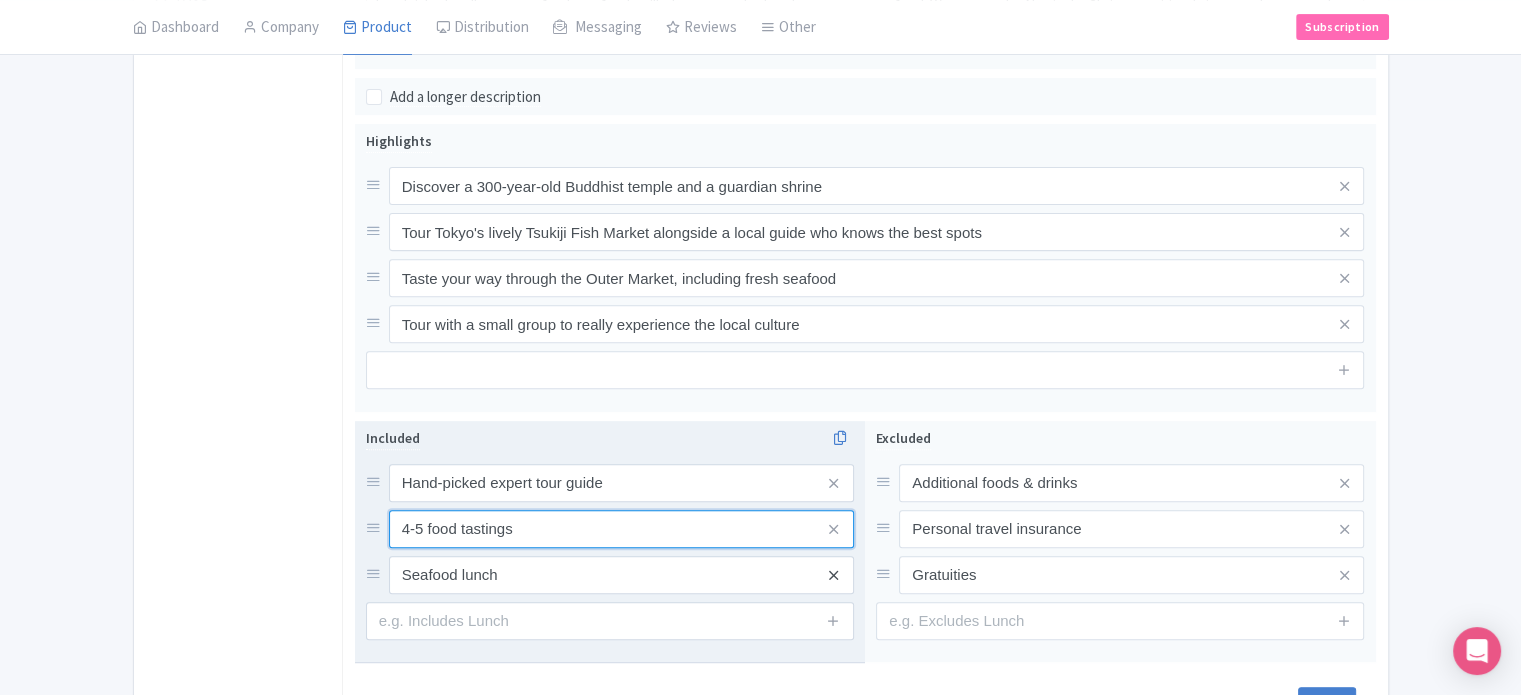 type on "4-5 food tastings" 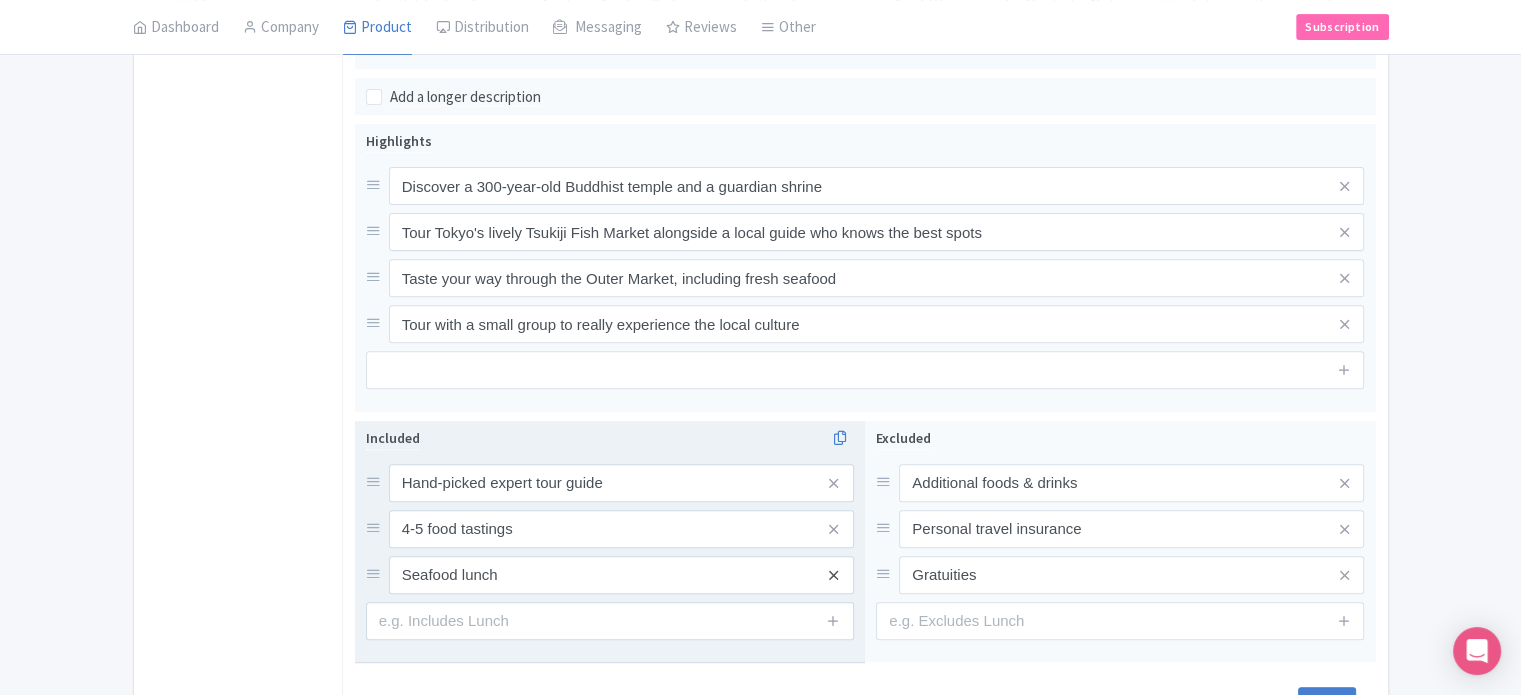 click at bounding box center (833, 575) 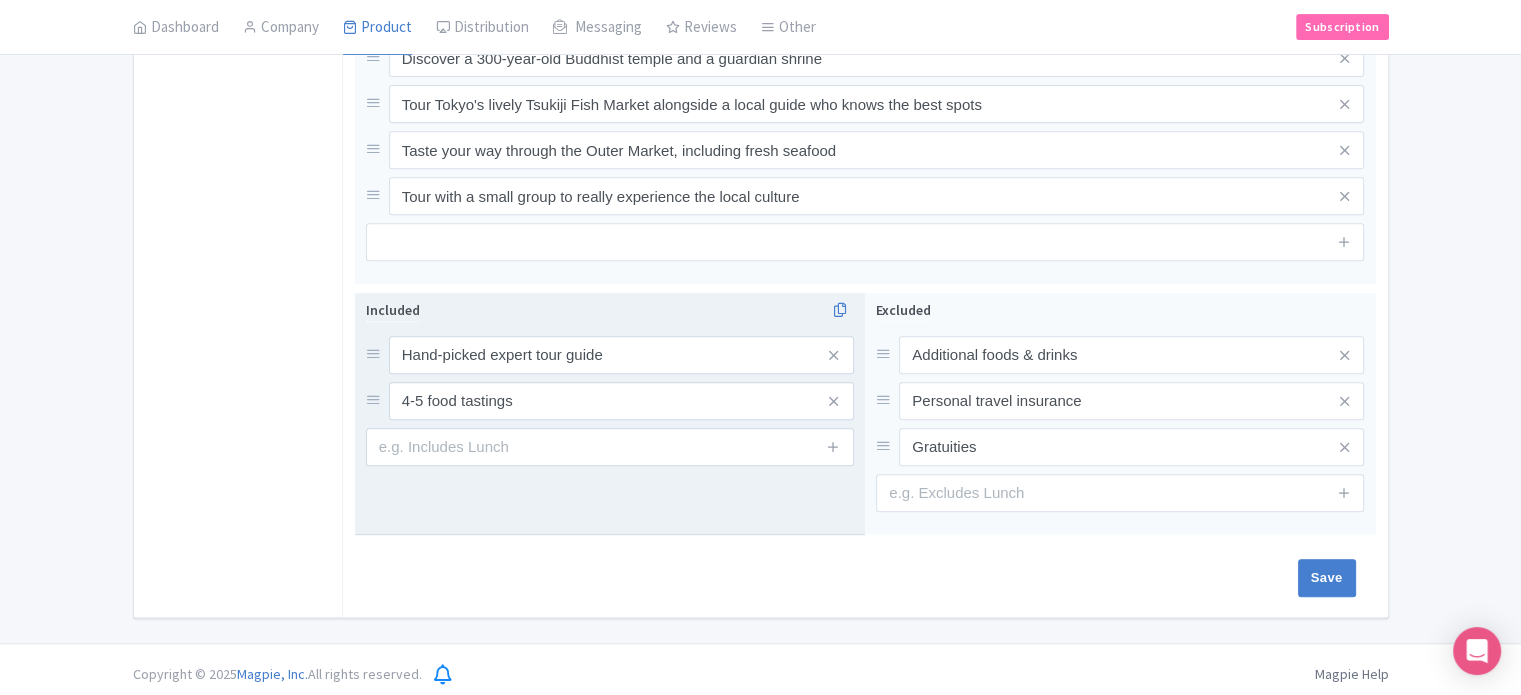scroll, scrollTop: 832, scrollLeft: 0, axis: vertical 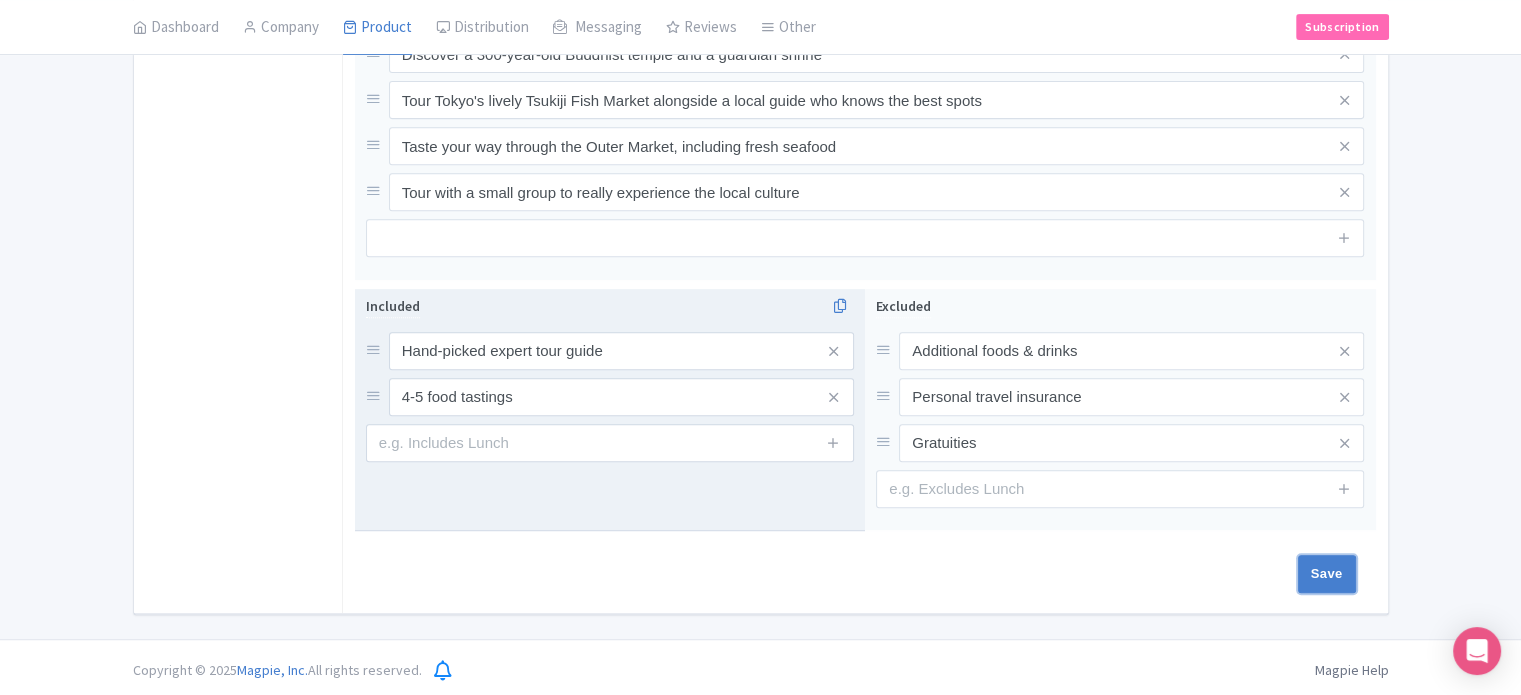 drag, startPoint x: 1336, startPoint y: 566, endPoint x: 1281, endPoint y: 587, distance: 58.872746 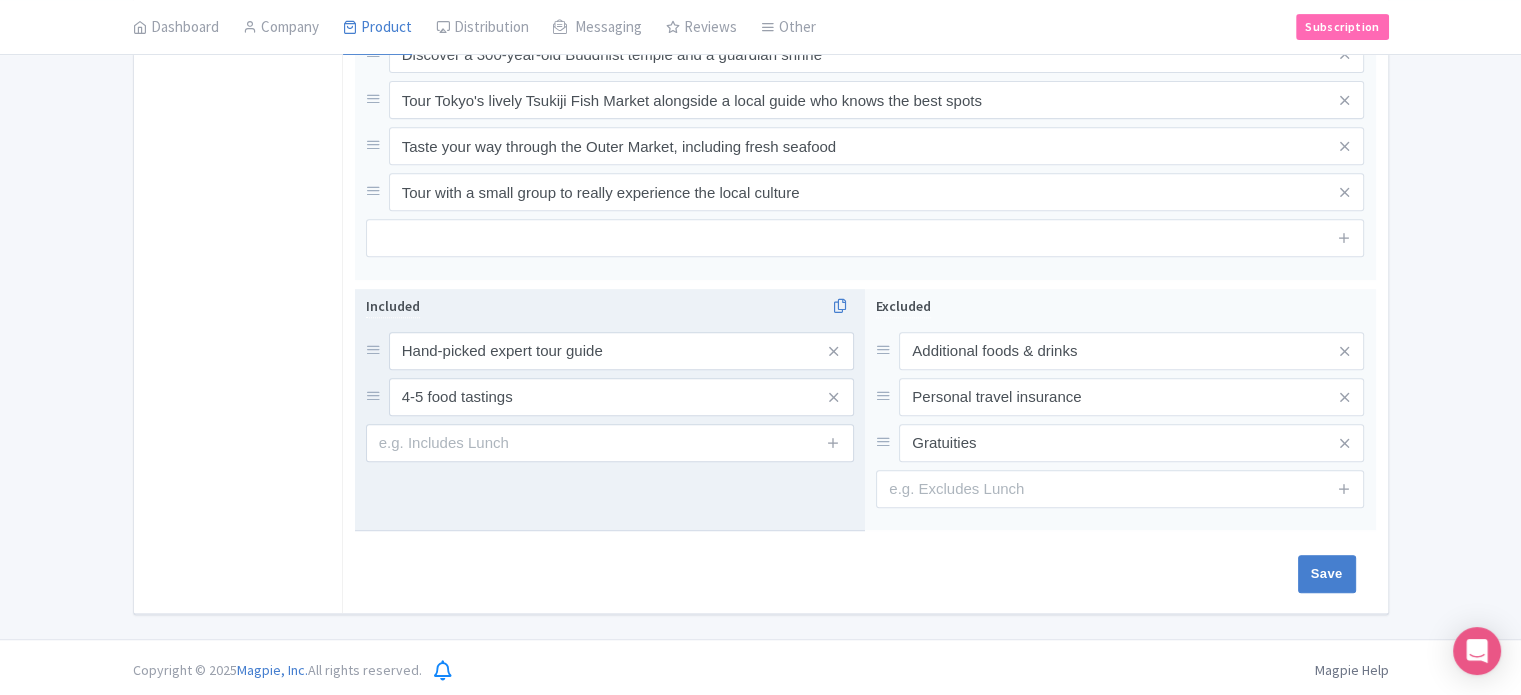 type on "Saving..." 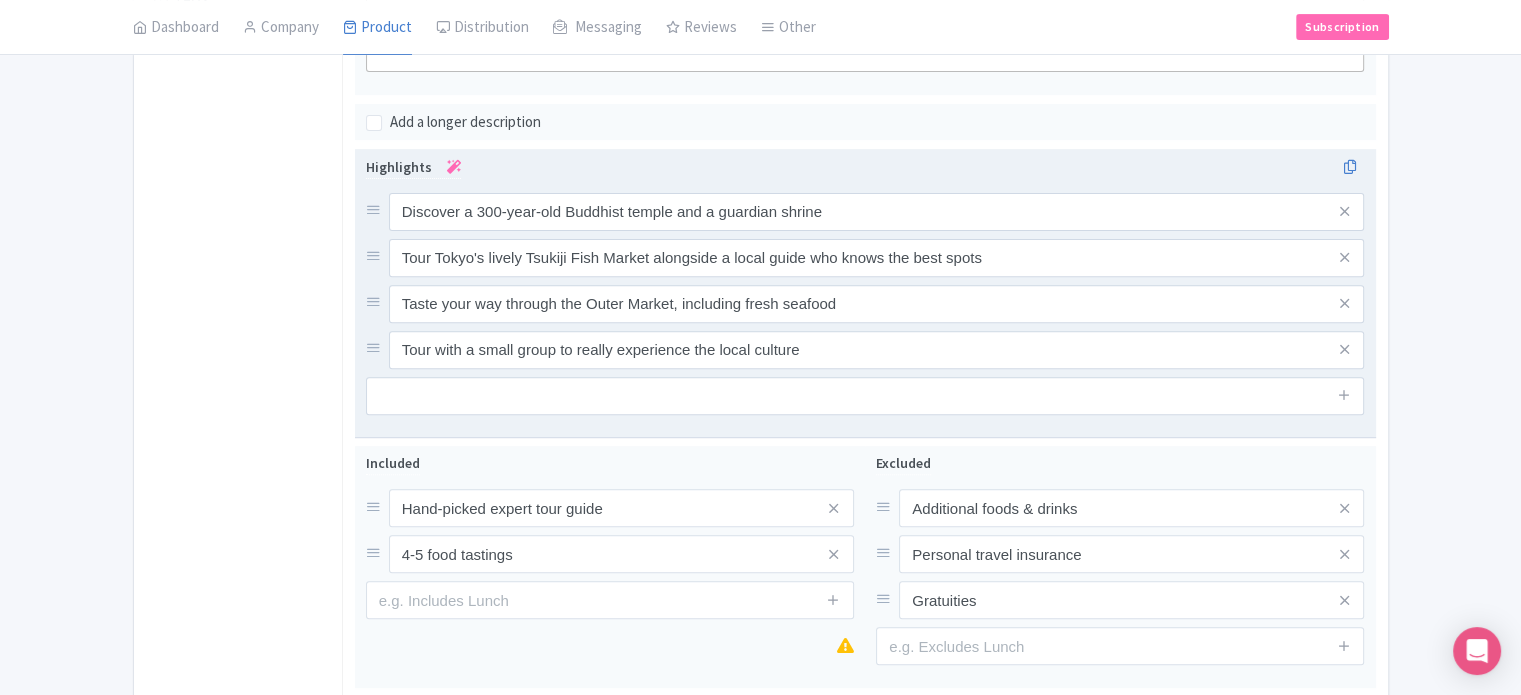 scroll, scrollTop: 812, scrollLeft: 0, axis: vertical 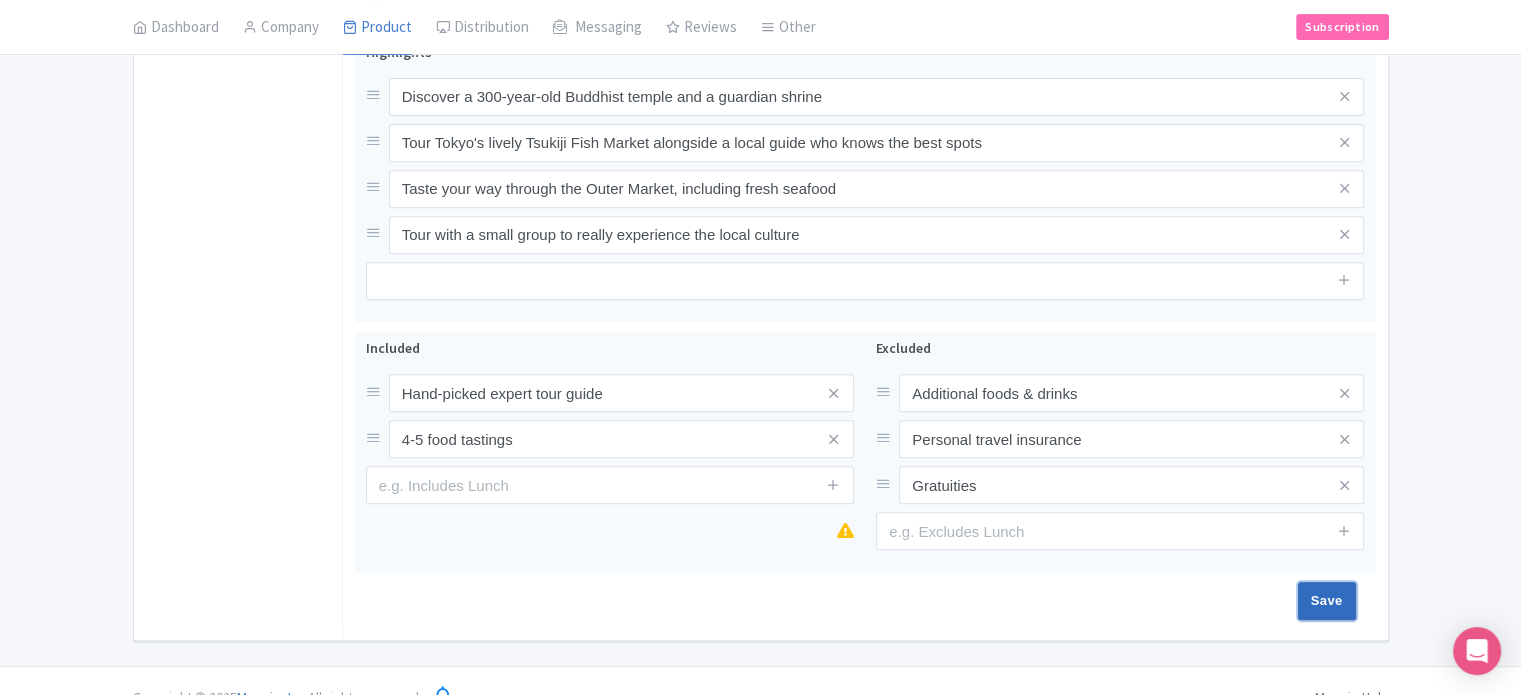 click on "Save" at bounding box center [1327, 601] 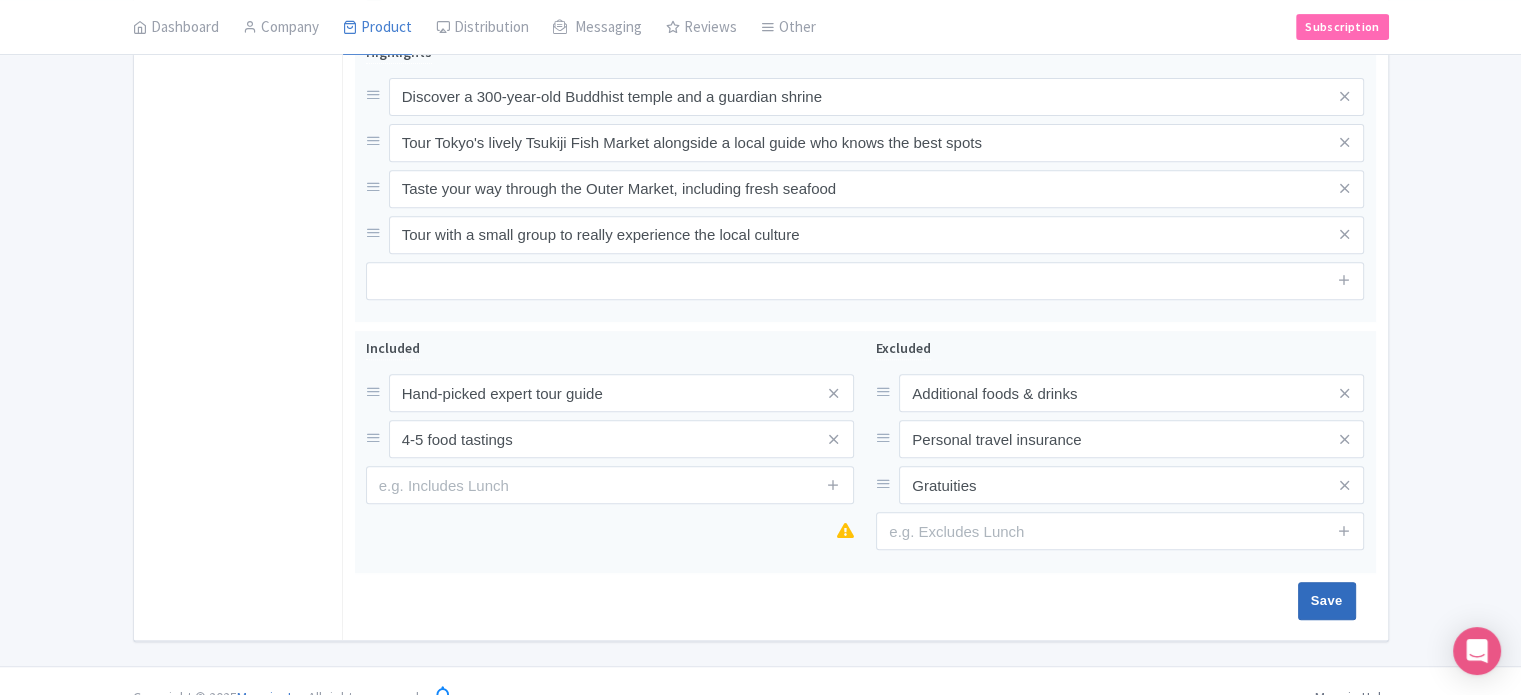type on "Saving..." 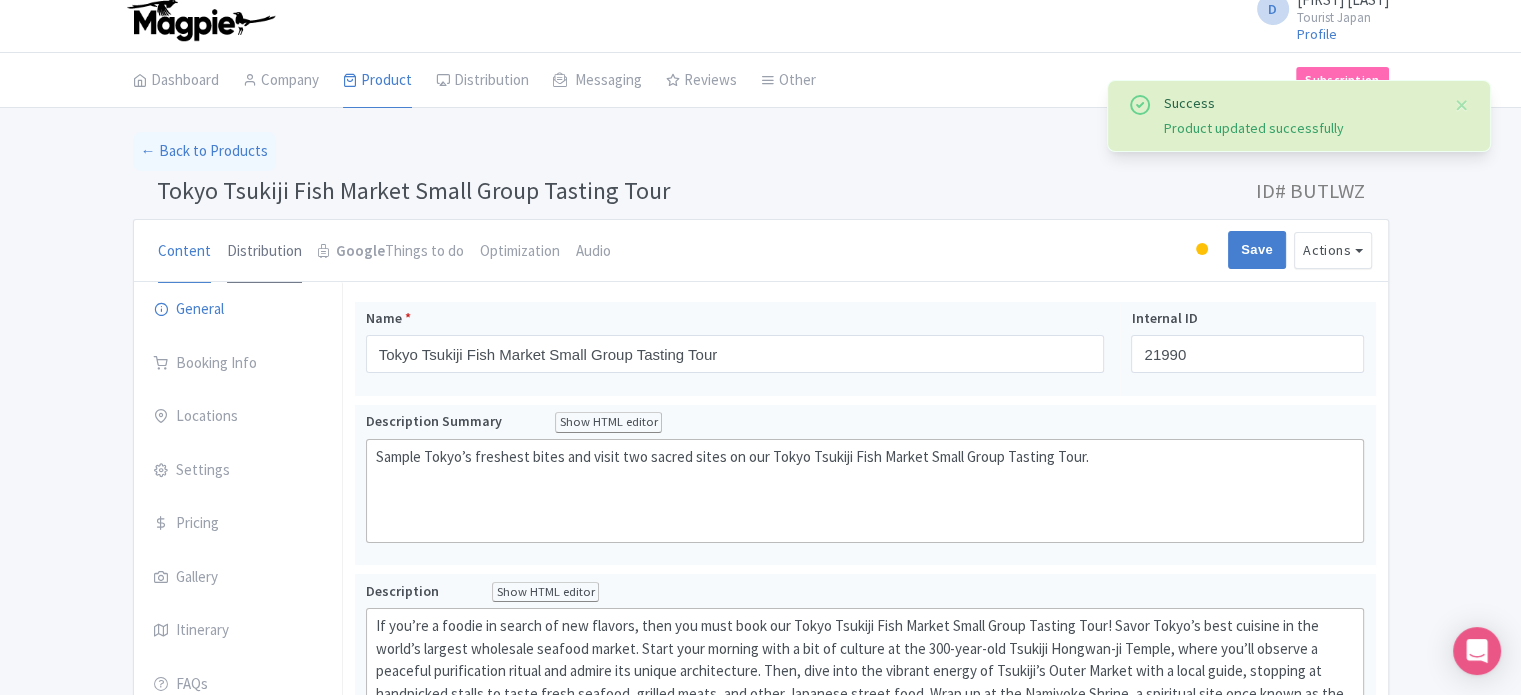 scroll, scrollTop: 12, scrollLeft: 0, axis: vertical 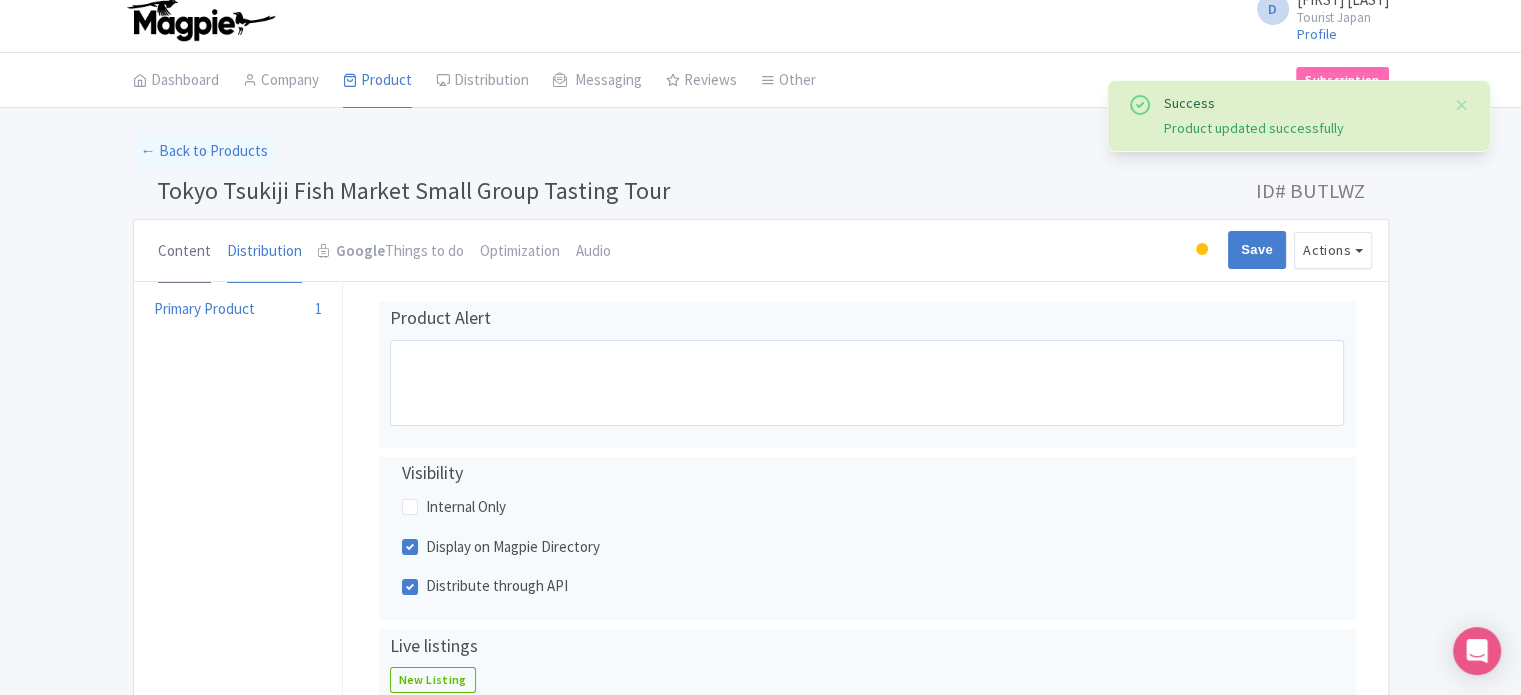 click on "Content" at bounding box center (184, 252) 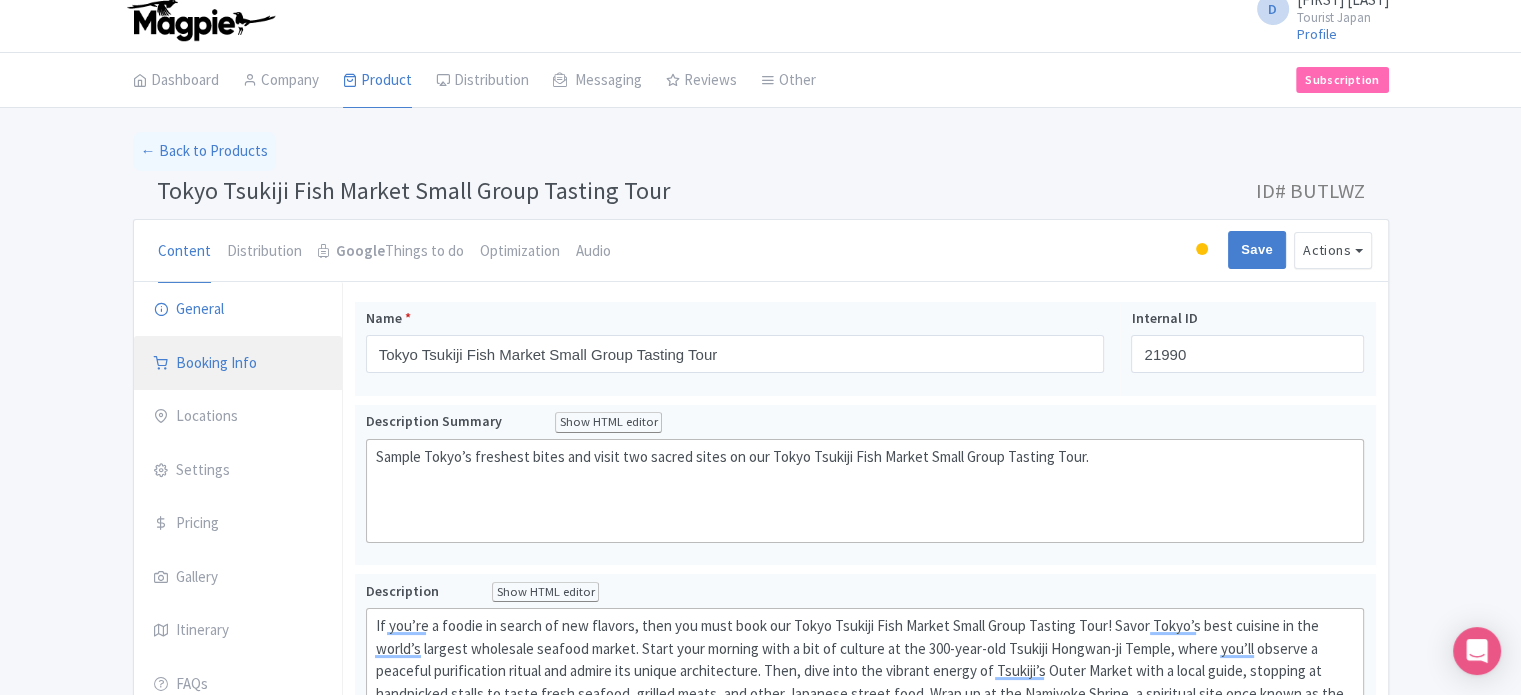 click on "Booking Info" at bounding box center [238, 364] 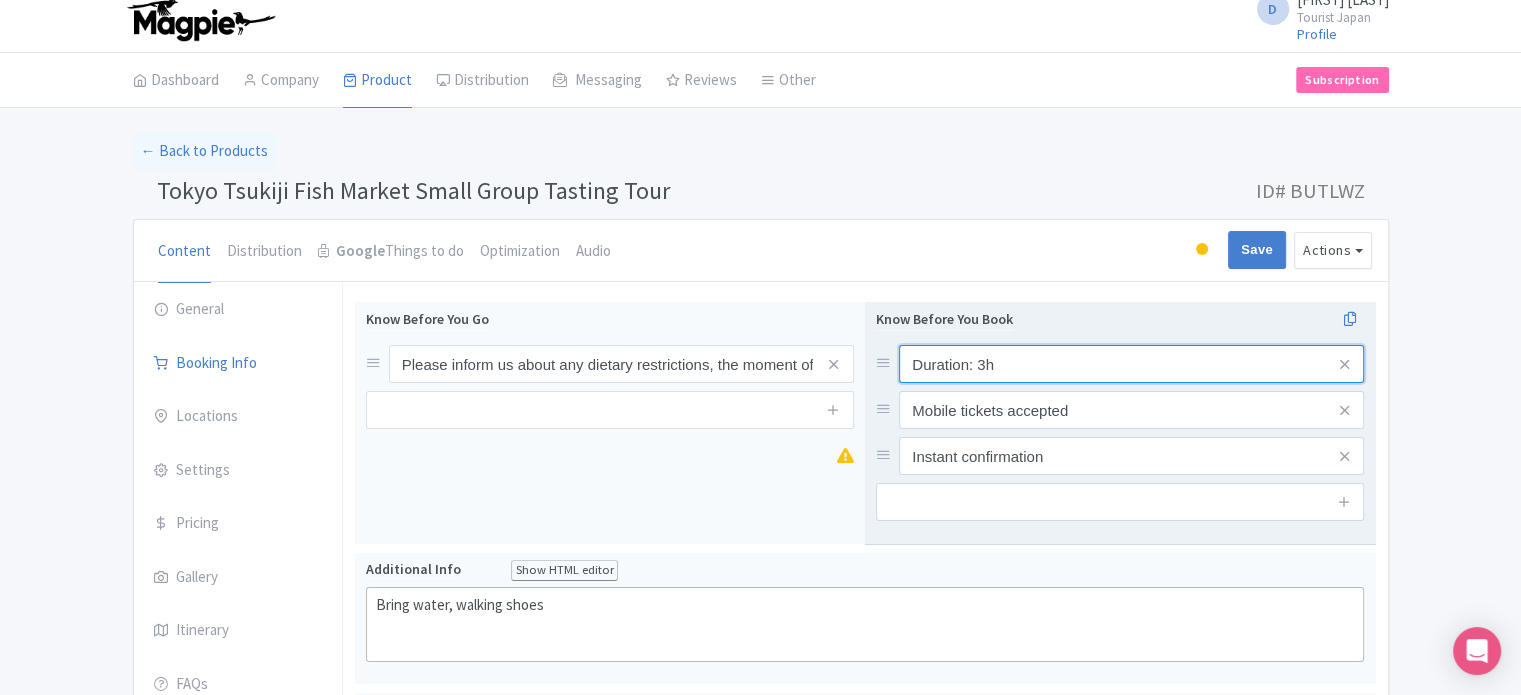 click on "Duration: 3h" at bounding box center [1131, 364] 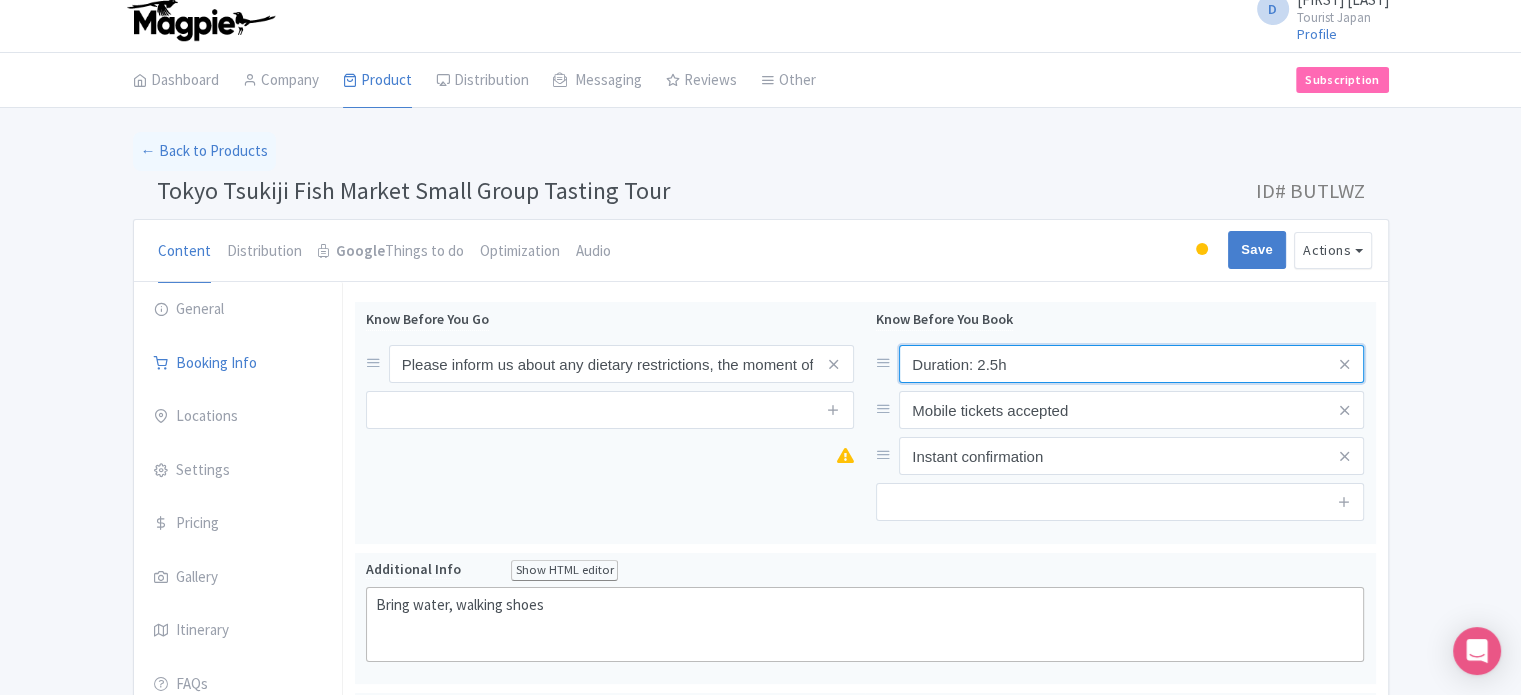 type on "Duration: 2.5h" 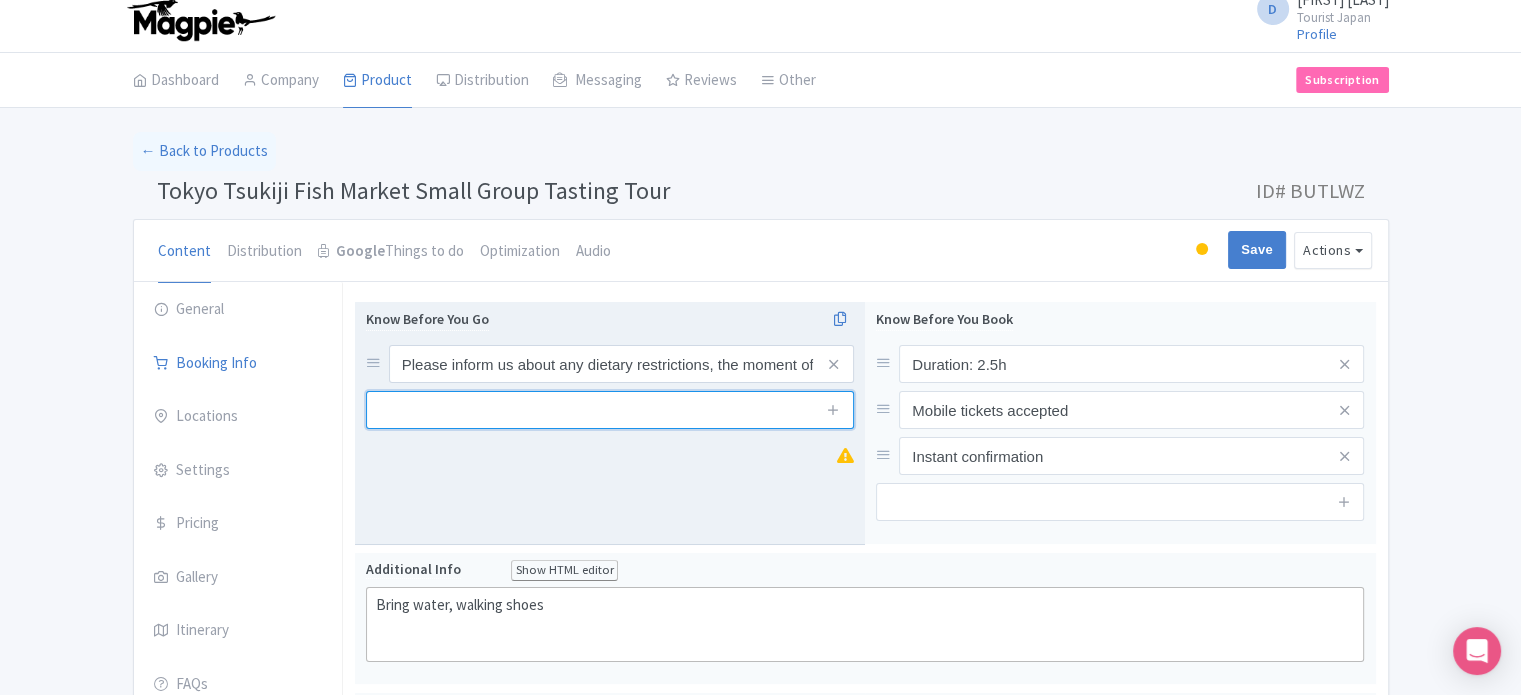 click at bounding box center (610, 410) 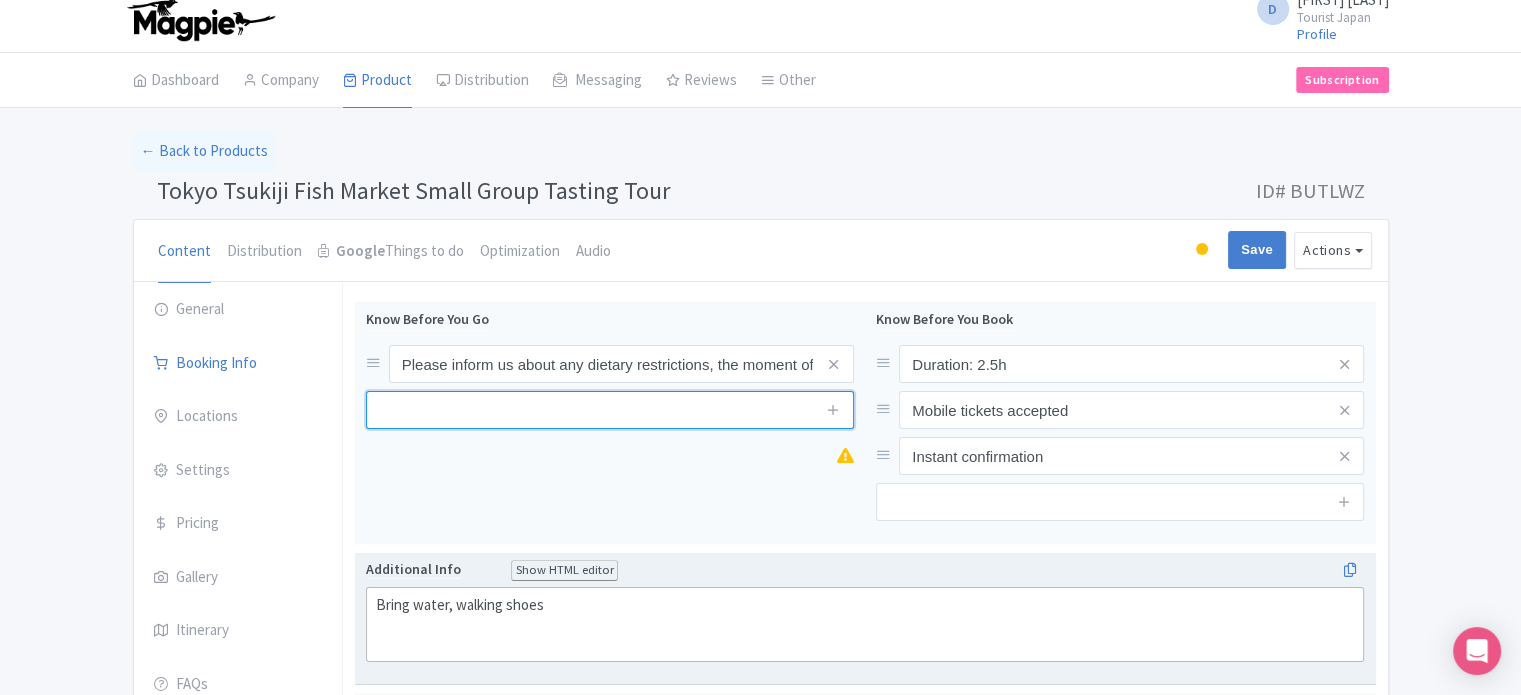 paste on "Unfortunately, we’re unable to accommodate vegan or vegetarian dietary restrictions. While we will do our best to cater to other dietary needs (such as gluten-free and pescatarian), we cannot guarantee that all requests will be met" 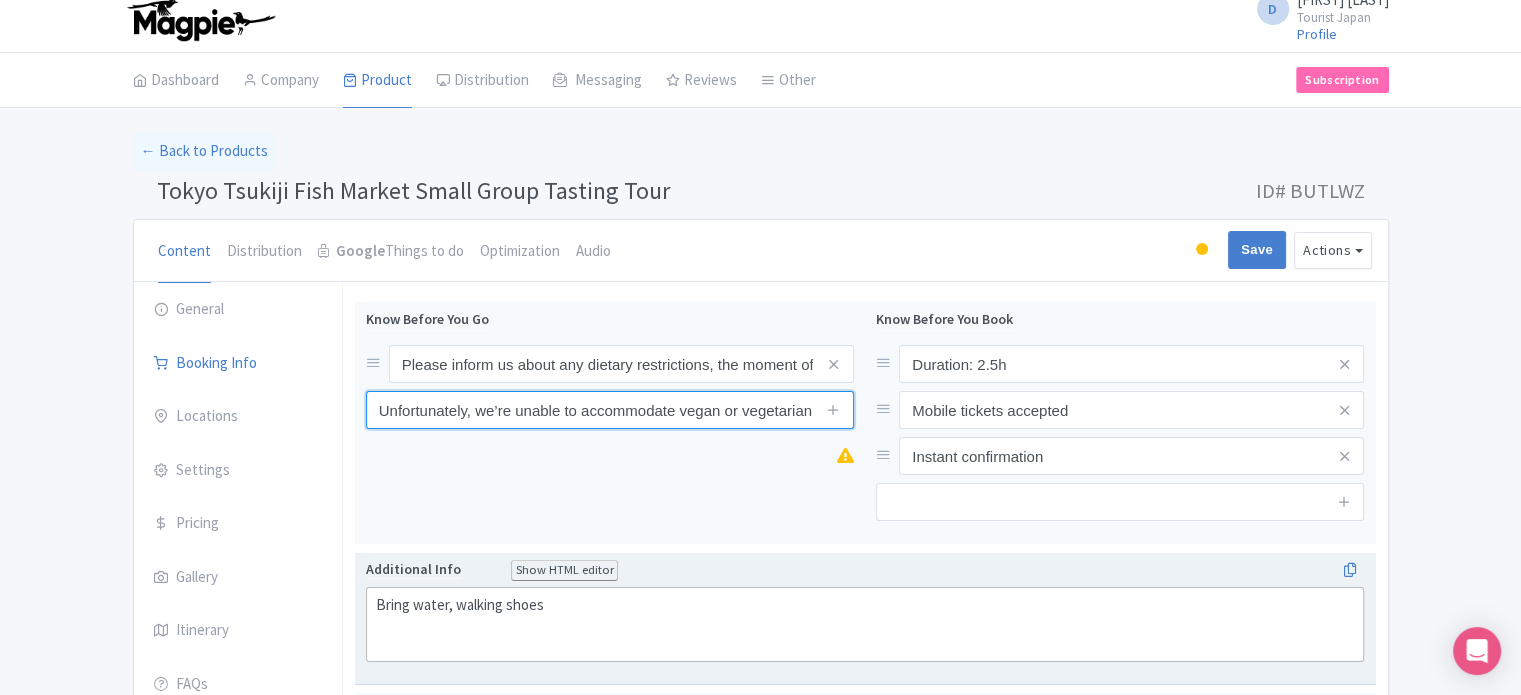 scroll, scrollTop: 0, scrollLeft: 1088, axis: horizontal 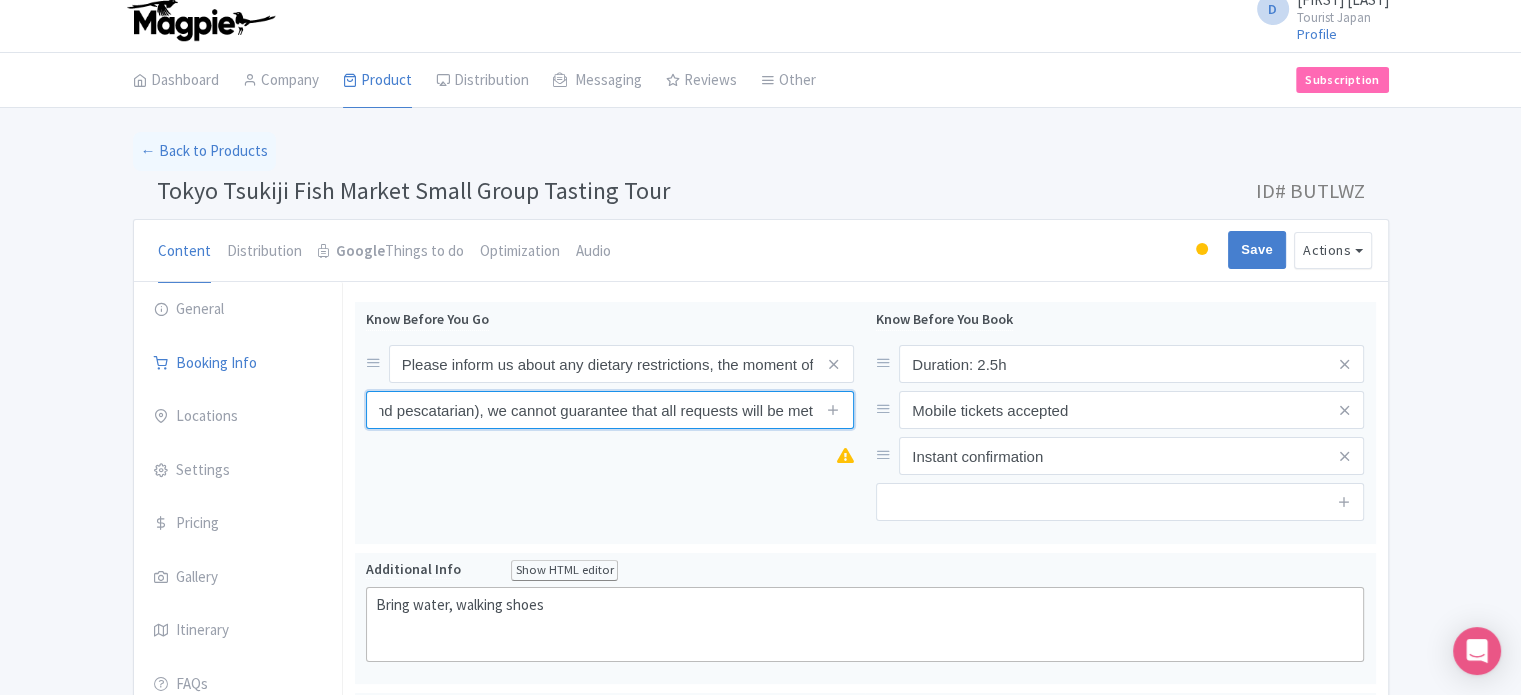 type on "Unfortunately, we’re unable to accommodate vegan or vegetarian dietary restrictions. While we will do our best to cater to other dietary needs (such as gluten-free and pescatarian), we cannot guarantee that all requests will be met" 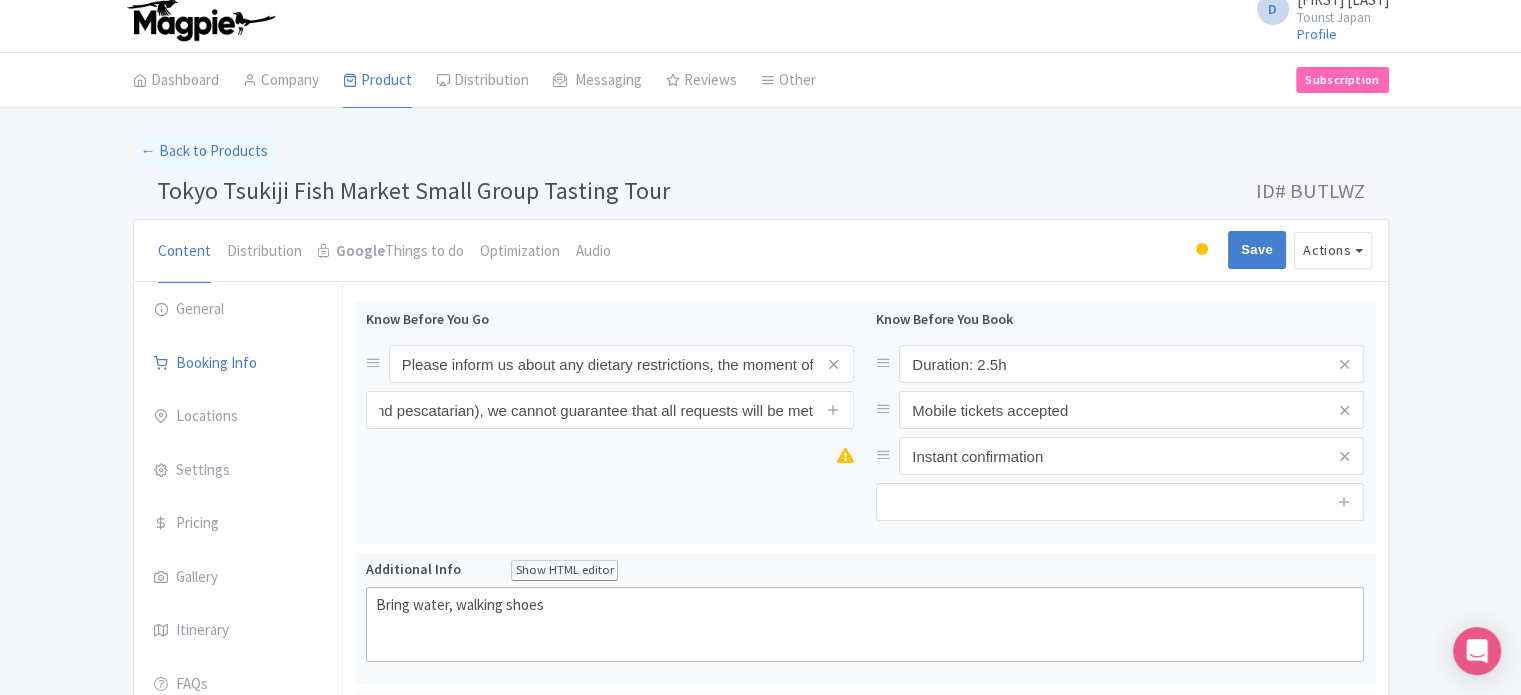 click on "Success
Product updated successfully
← Back to Products
Tokyo Tsukiji Fish Market Small Group Tasting Tour
ID# BUTLWZ
Content
Distribution
Google  Things to do
Optimization
Audio
Active
Inactive
Building
Archived
Save
Actions
View on Magpie
Customer View
Industry Partner View
Download
Excel
Word
All Images ZIP
Share Products
Delete Product
Create new version
Confirm Copy Operation
Yes, Copy
Cancel
You are currently editing a version of this product: Primary Product
General
Booking Info
Locations
Settings
Pricing
Gallery
Itinerary
FAQs
Tokyo Tsukiji Fish Market Small Group Tasting Tour
Name   *" at bounding box center [760, 913] 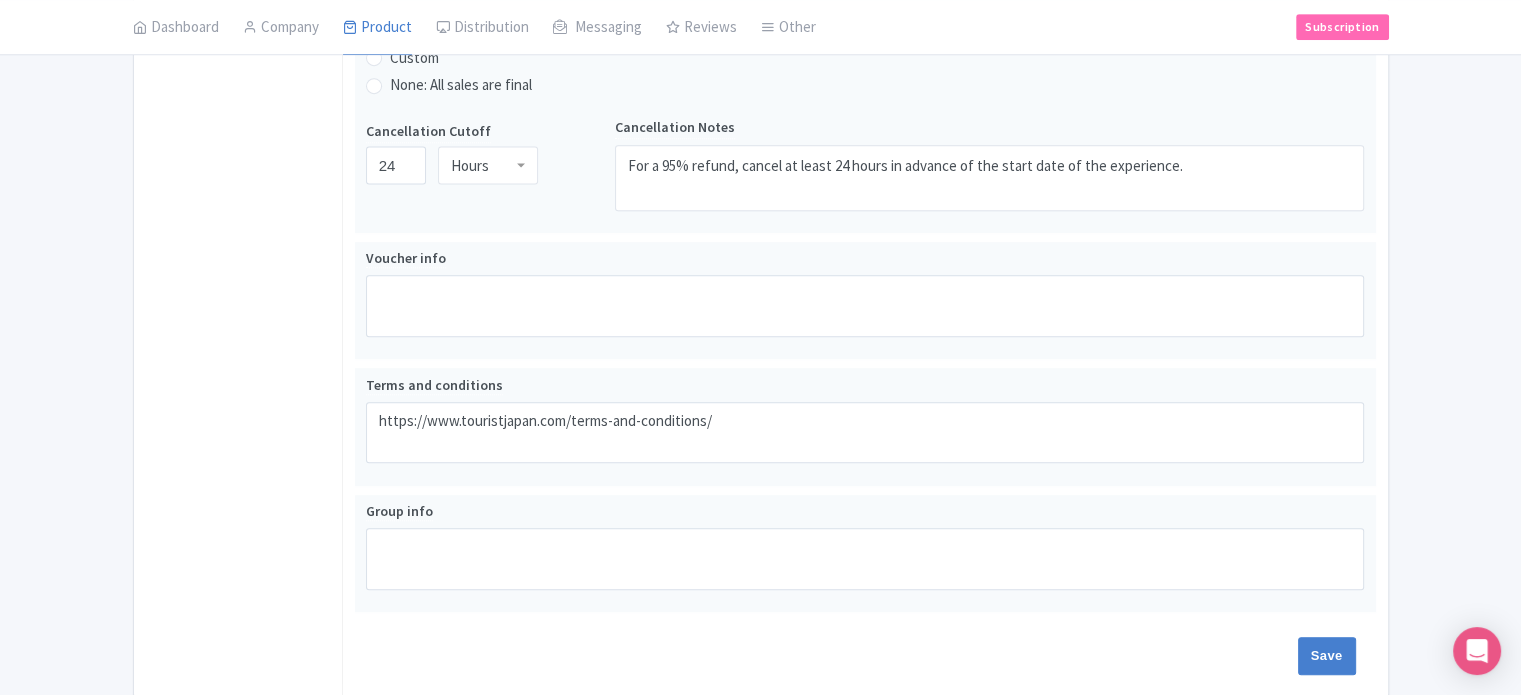 scroll, scrollTop: 1092, scrollLeft: 0, axis: vertical 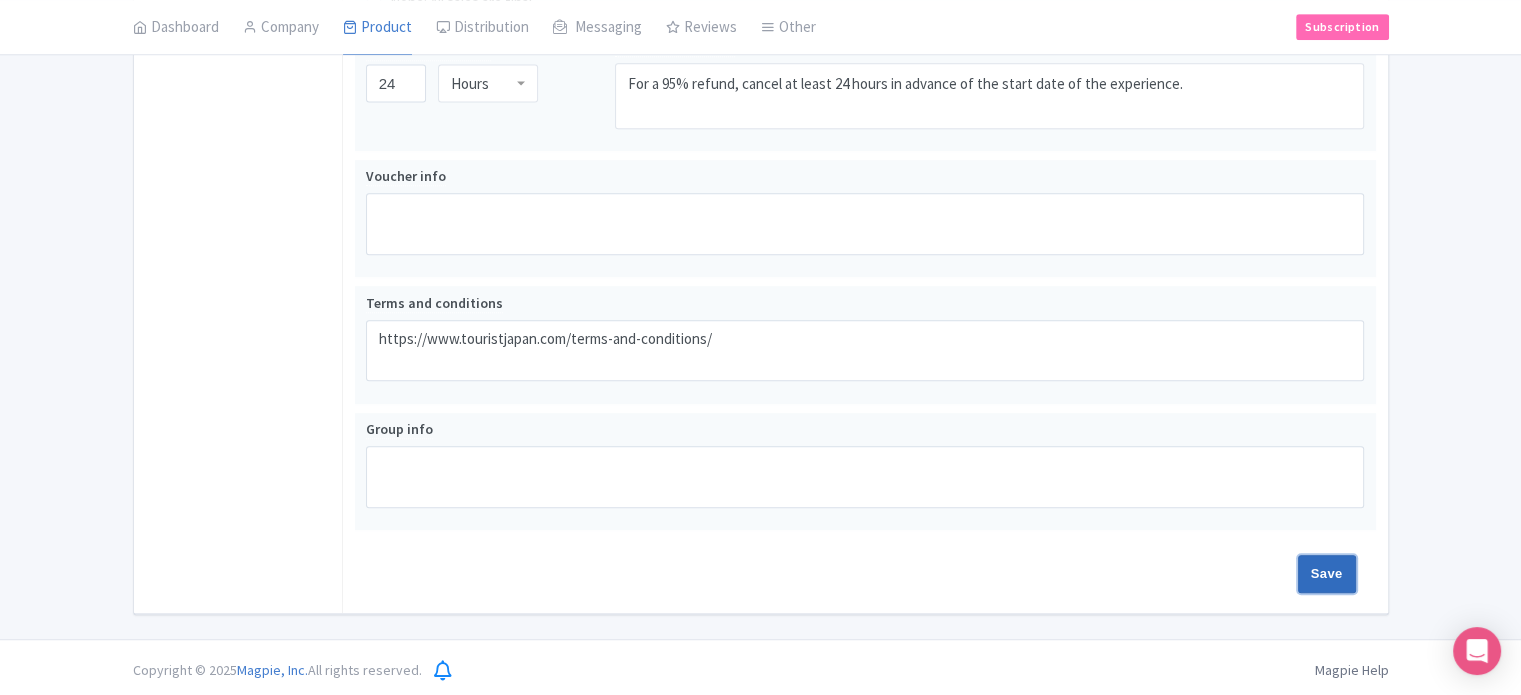 click on "Save" at bounding box center [1327, 574] 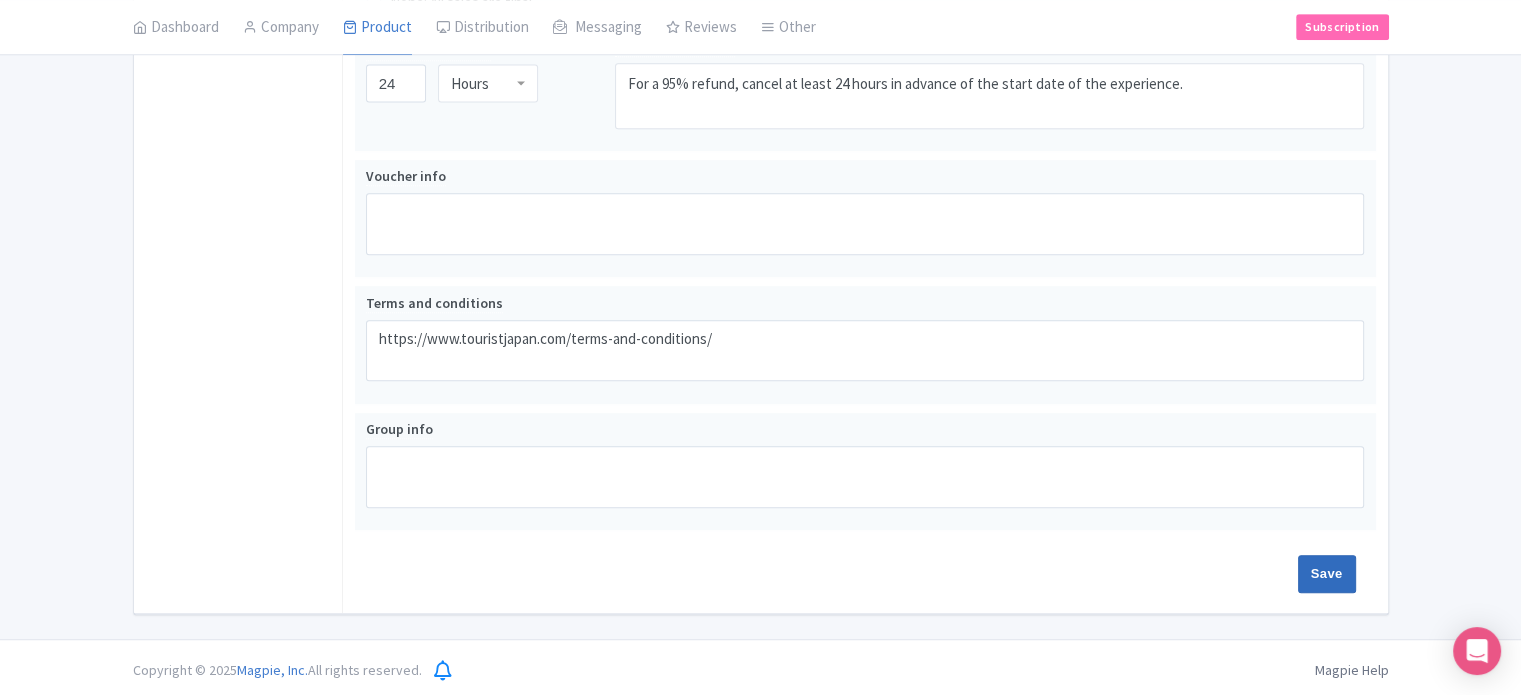 type on "Saving..." 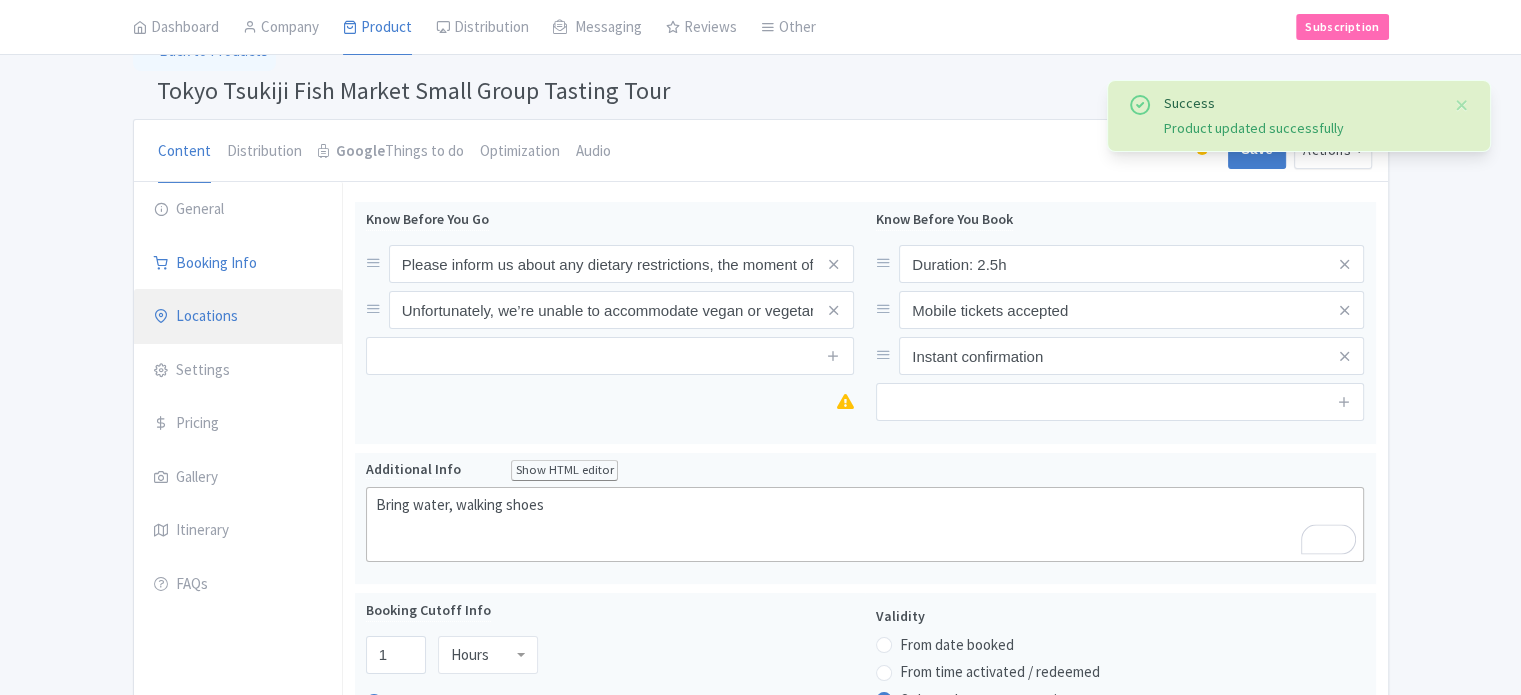 scroll, scrollTop: 112, scrollLeft: 0, axis: vertical 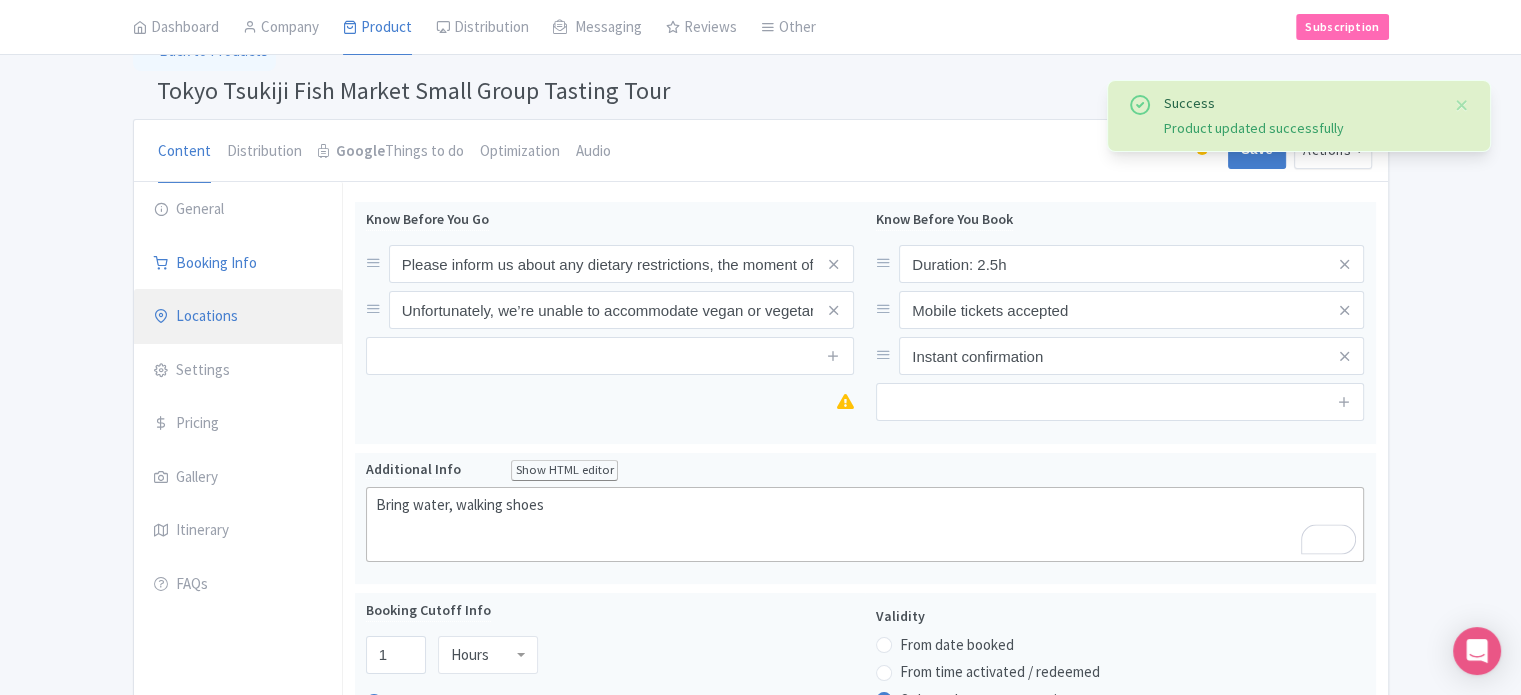 click on "Locations" at bounding box center (238, 317) 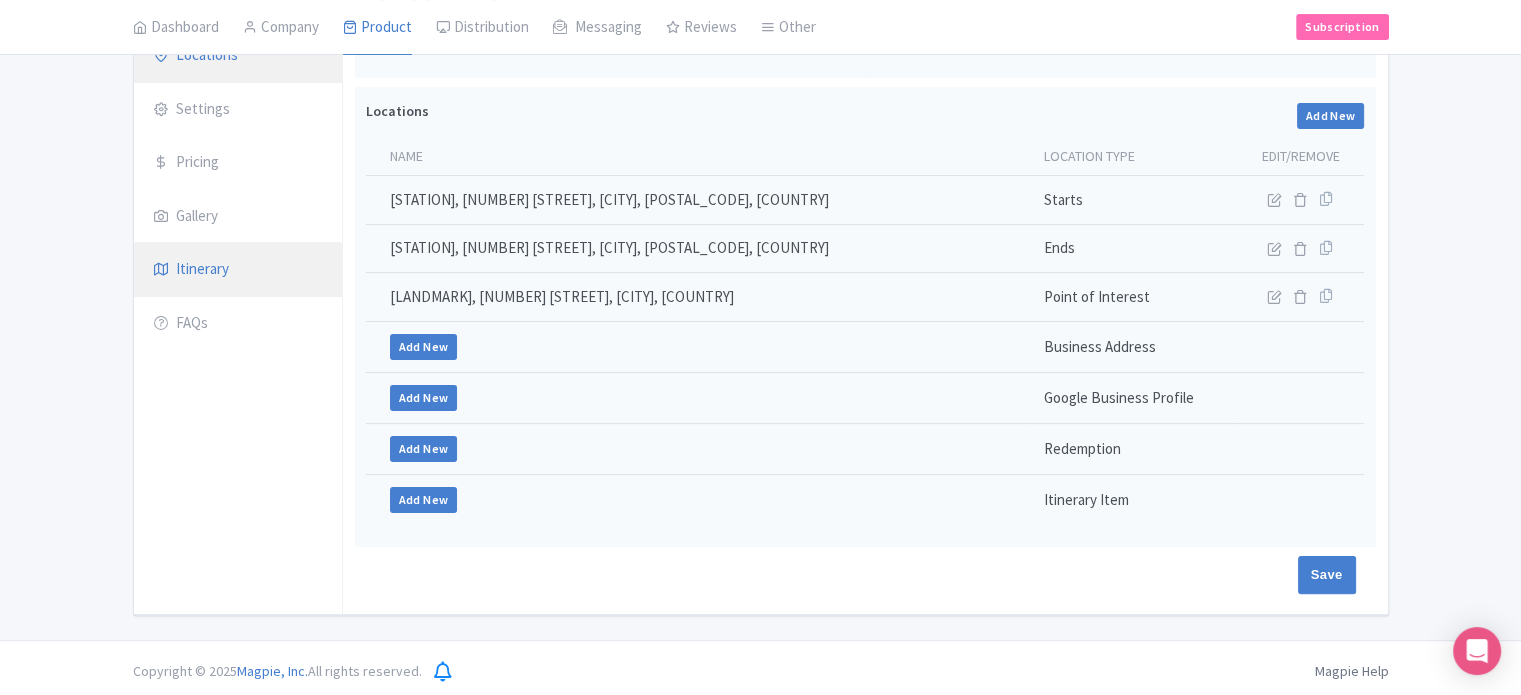 scroll, scrollTop: 173, scrollLeft: 0, axis: vertical 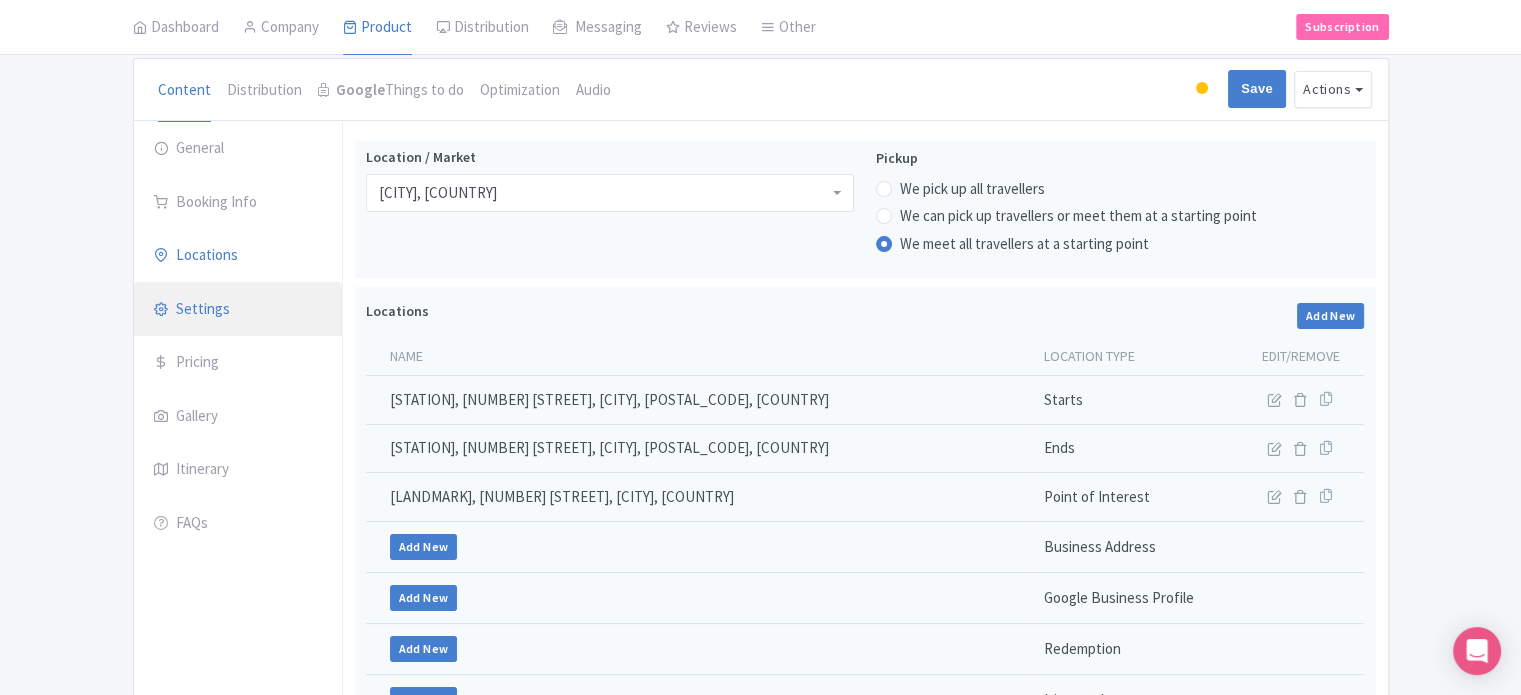 click on "Settings" at bounding box center (238, 310) 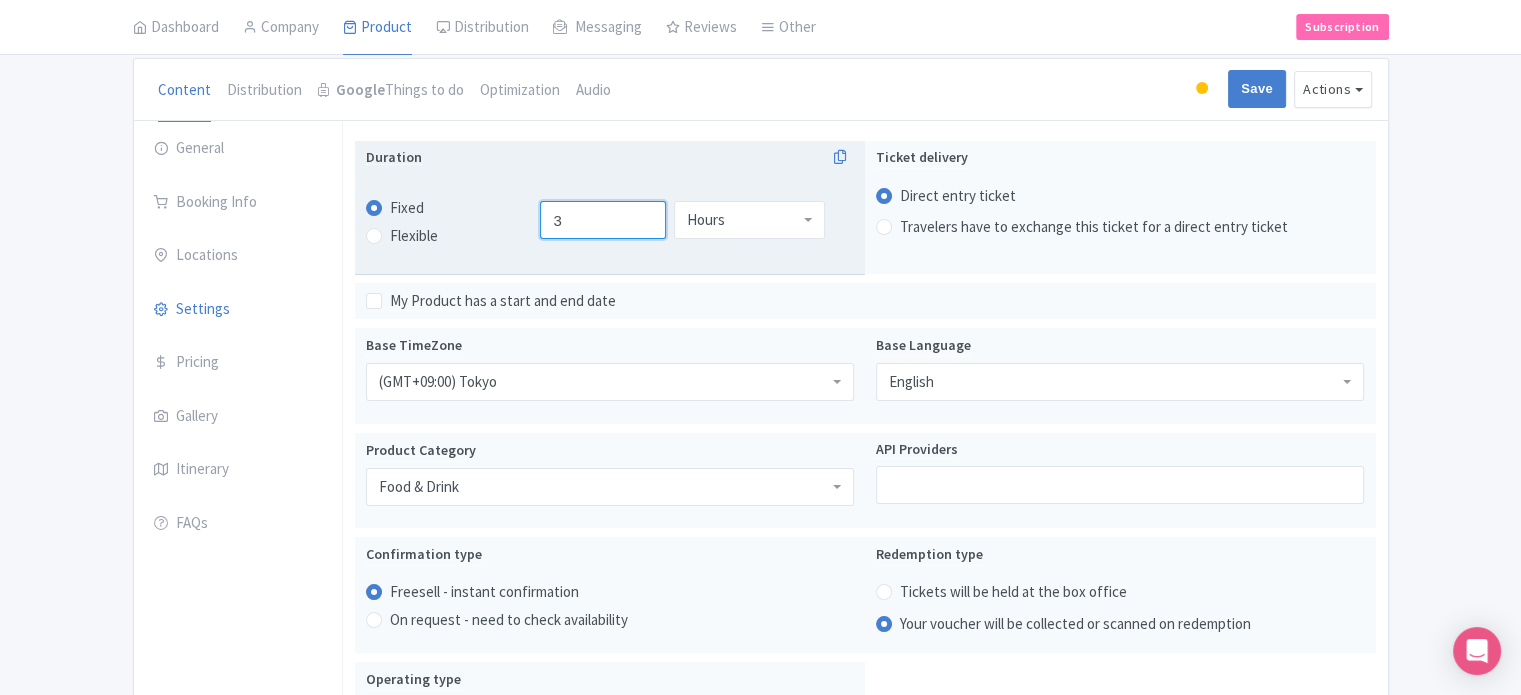 click on "3" at bounding box center (603, 220) 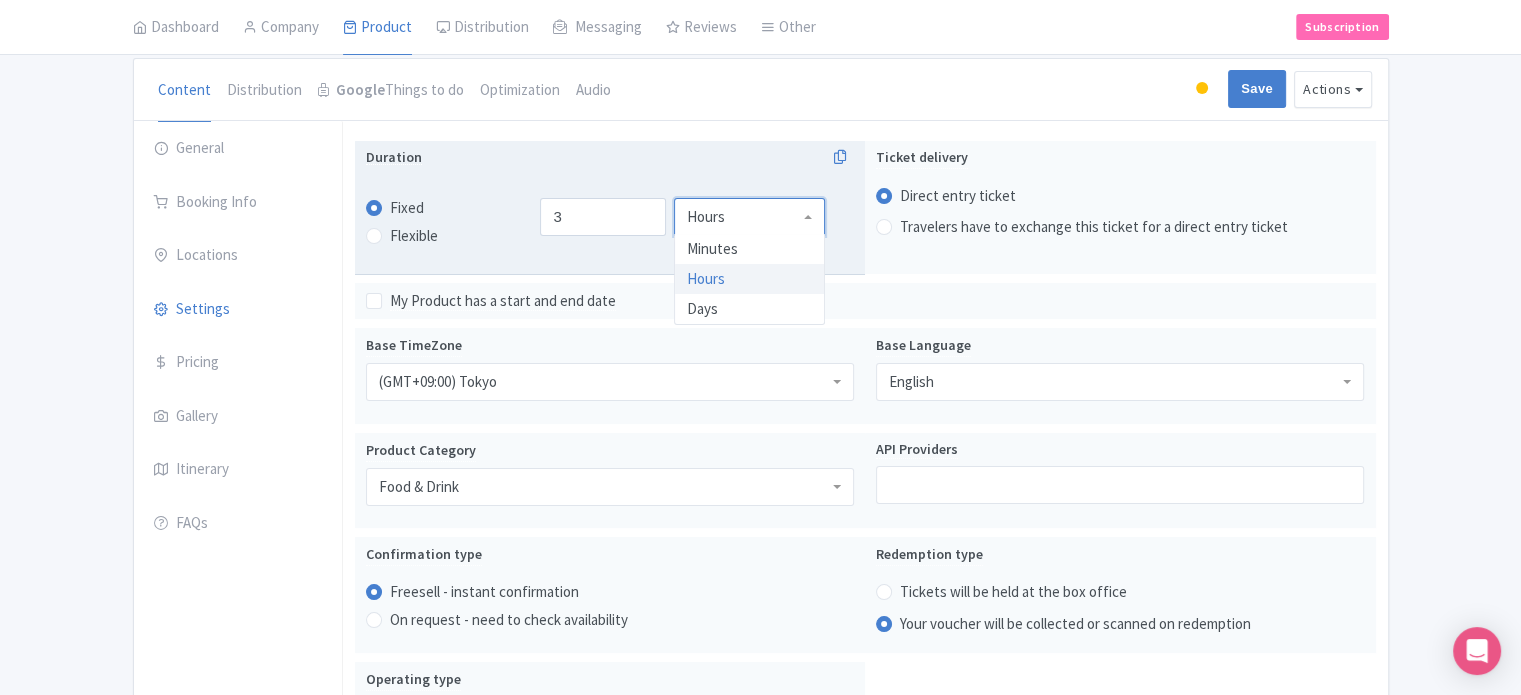 click on "Hours" at bounding box center (749, 217) 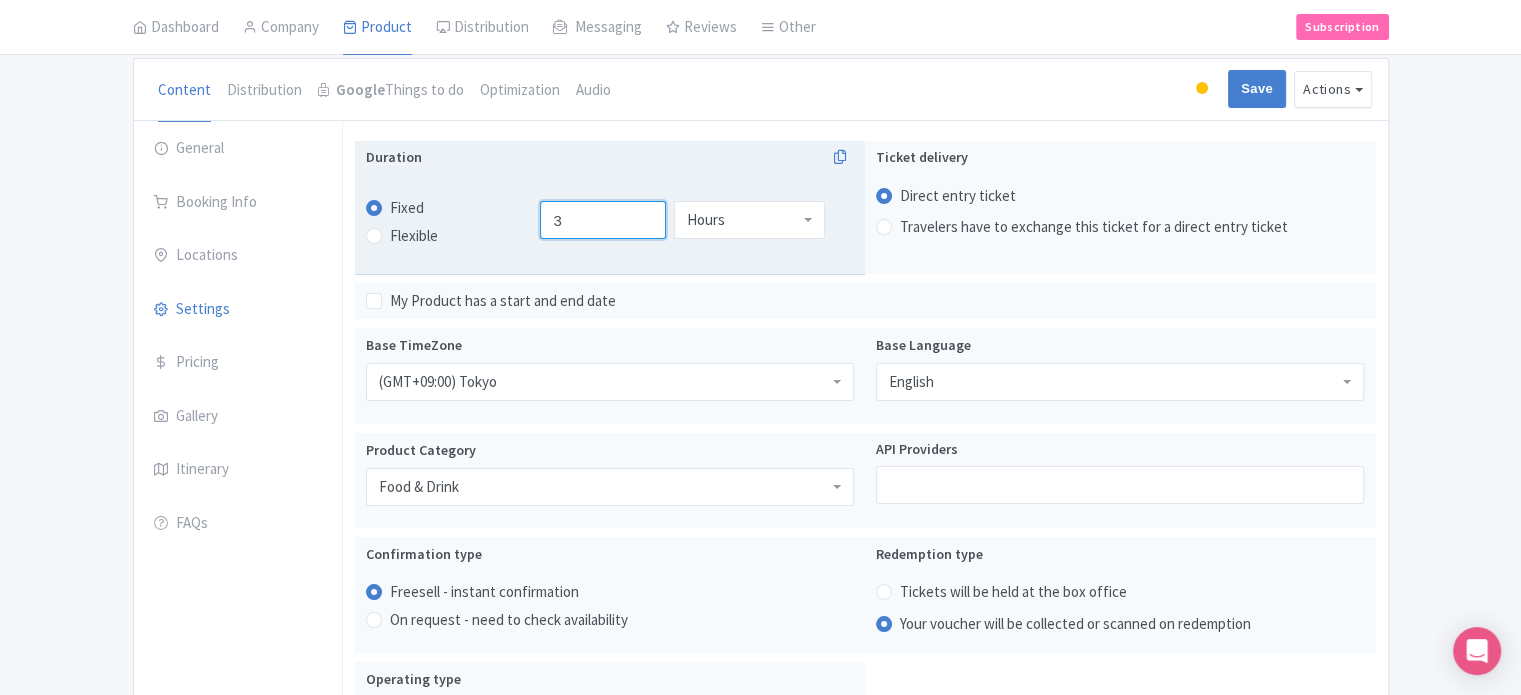 click on "3" at bounding box center (603, 220) 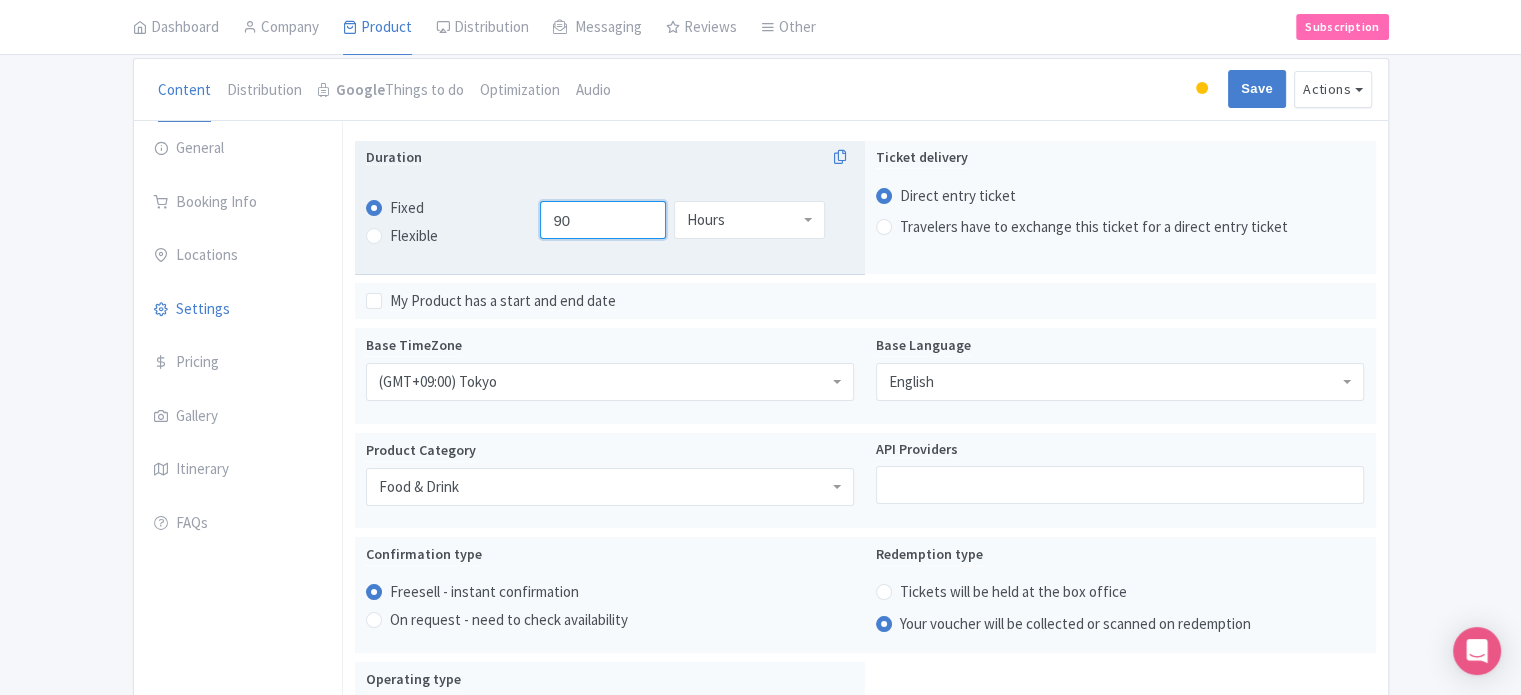 type on "90" 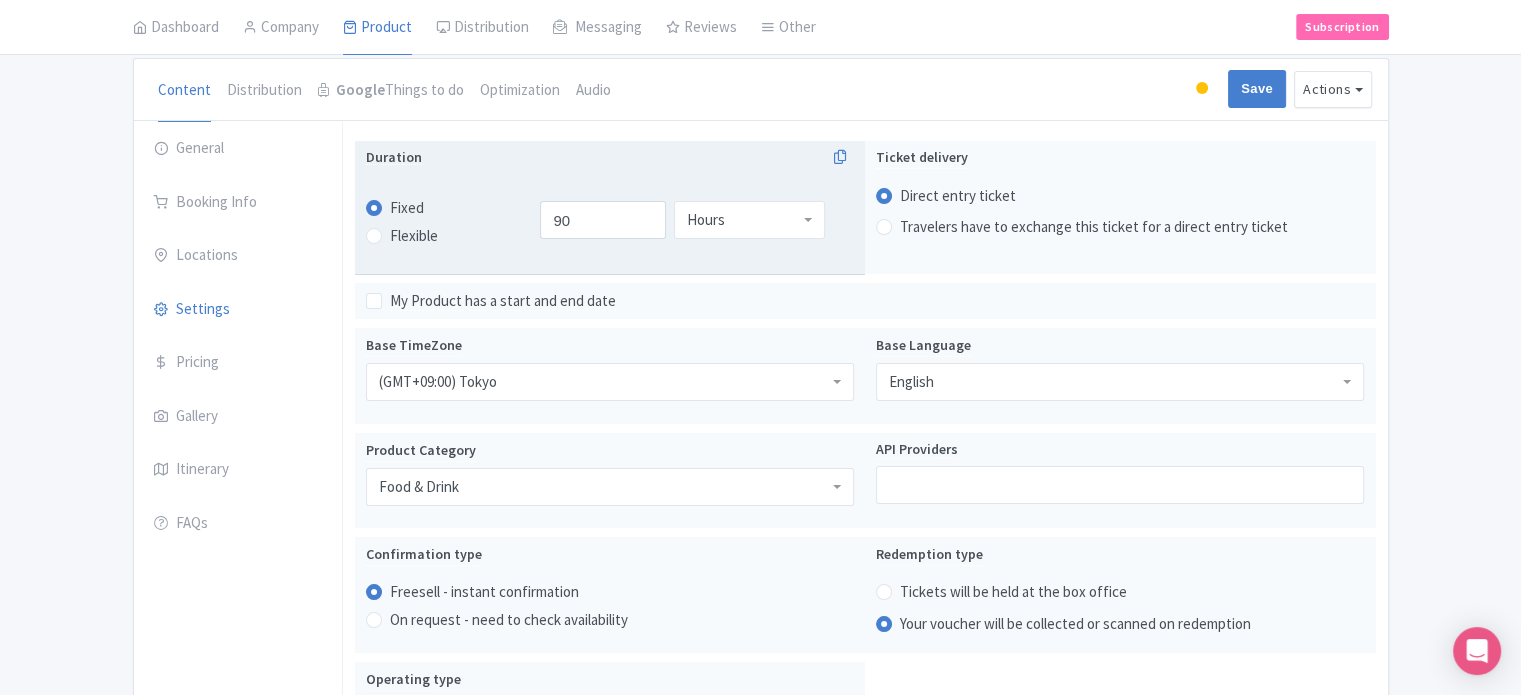 click on "Hours" at bounding box center (706, 220) 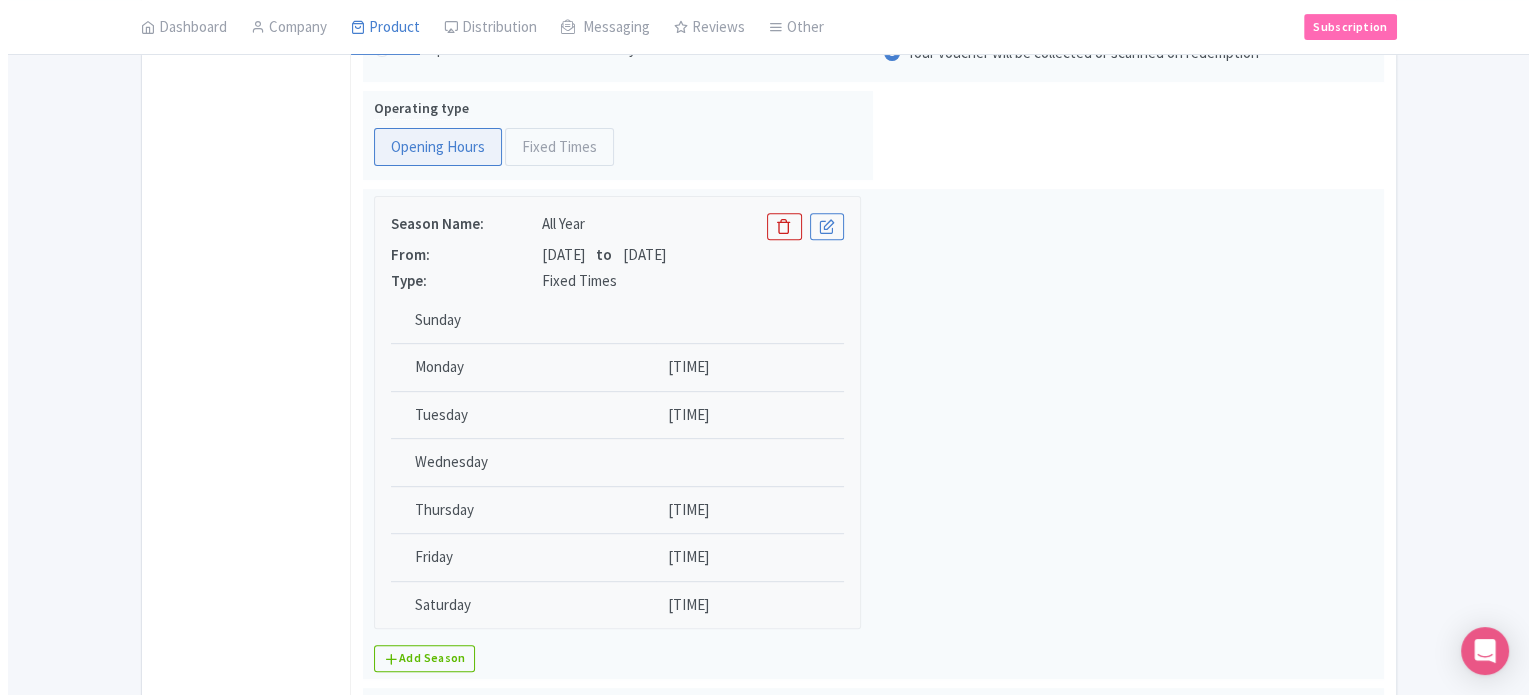 scroll, scrollTop: 773, scrollLeft: 0, axis: vertical 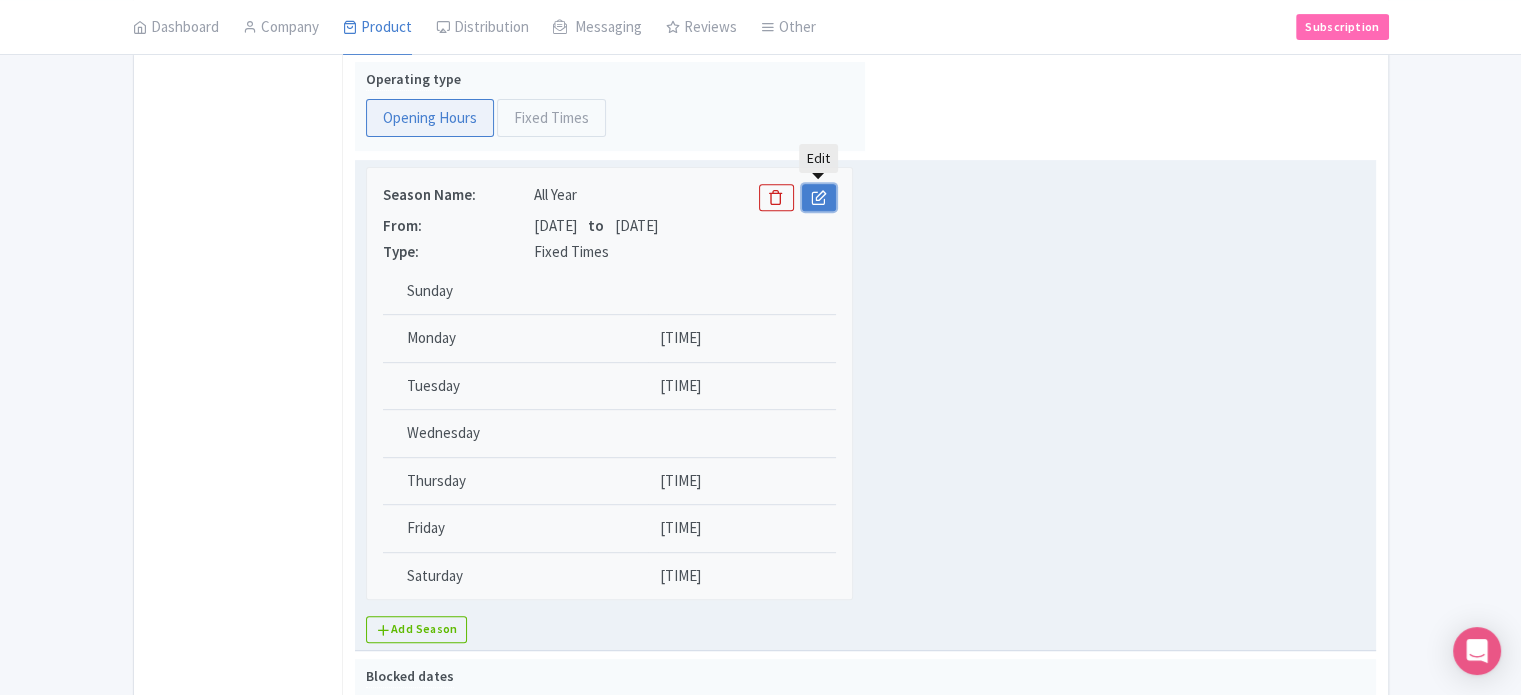 click at bounding box center (819, 197) 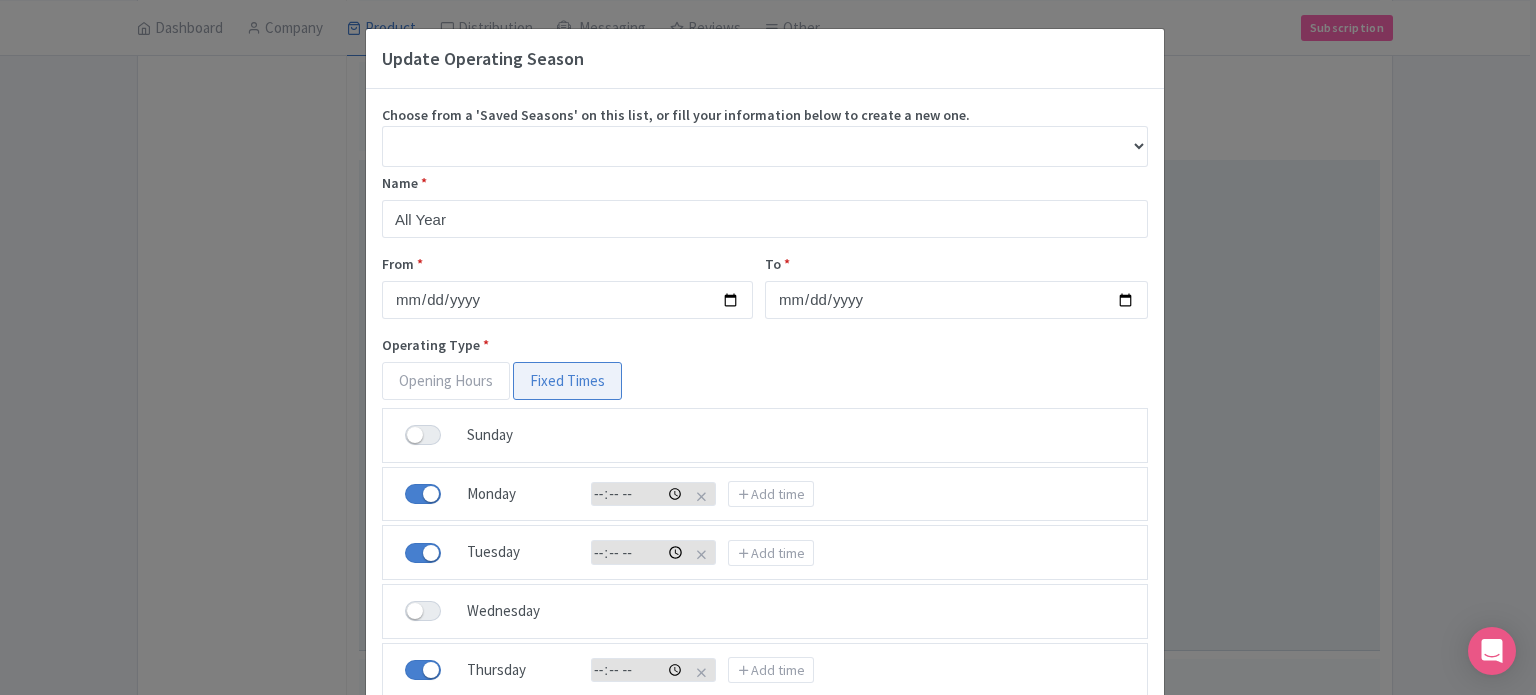 click on "09:55:00.000" at bounding box center [639, 494] 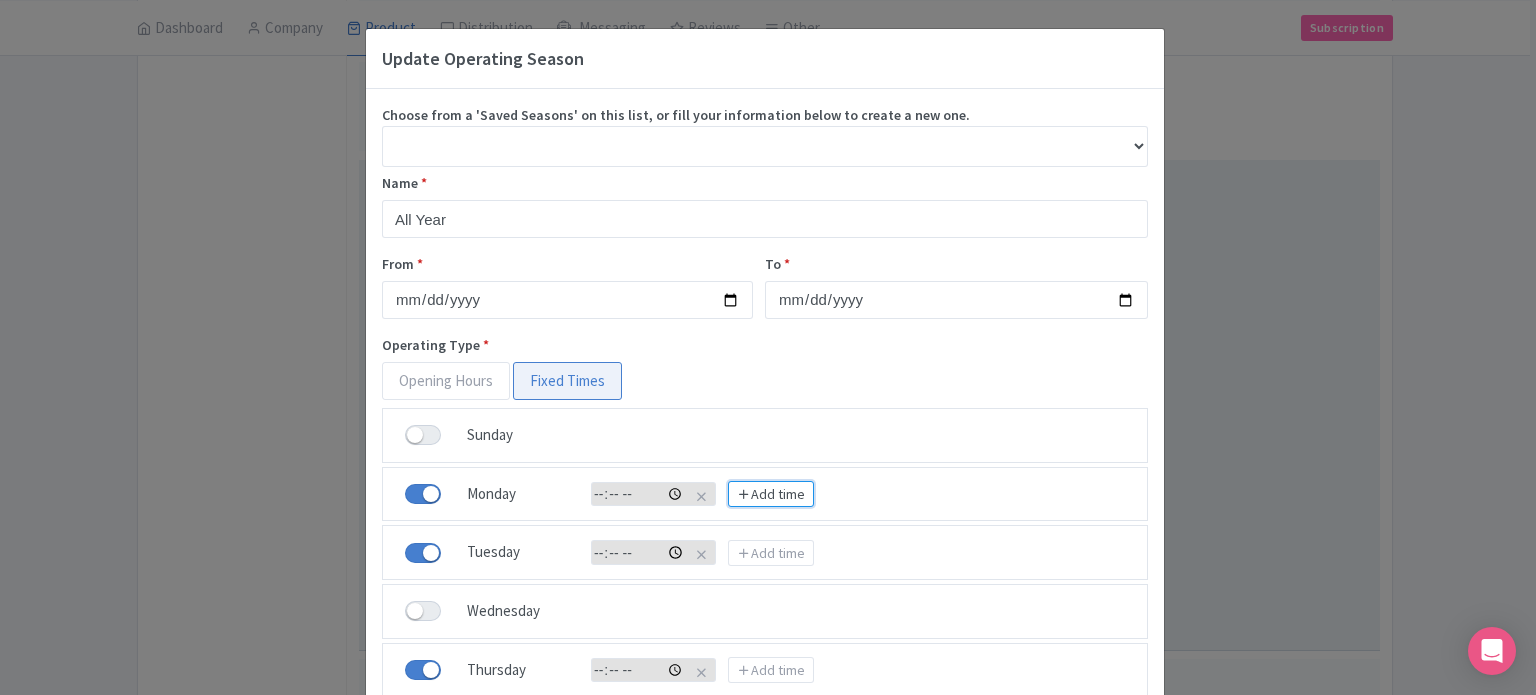 click on "Add time" at bounding box center (771, 494) 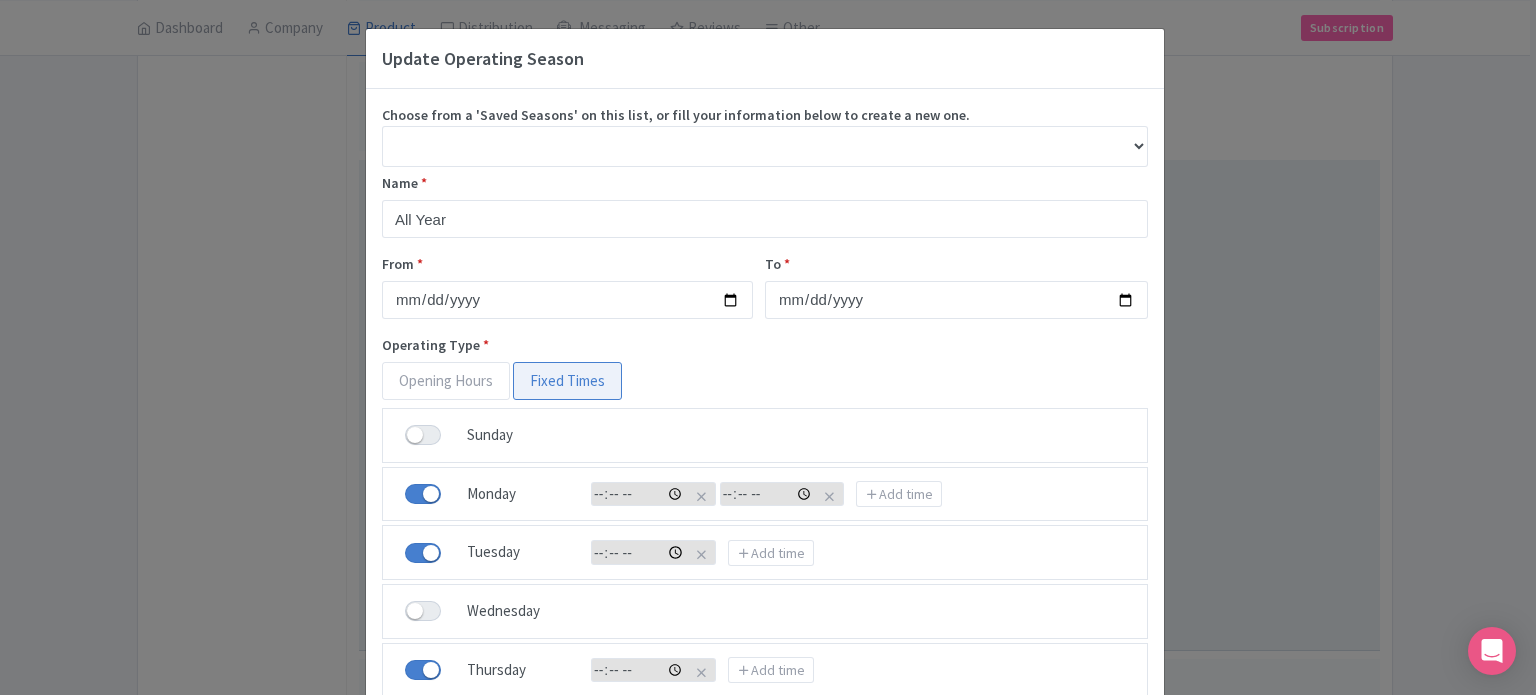 click at bounding box center [639, 494] 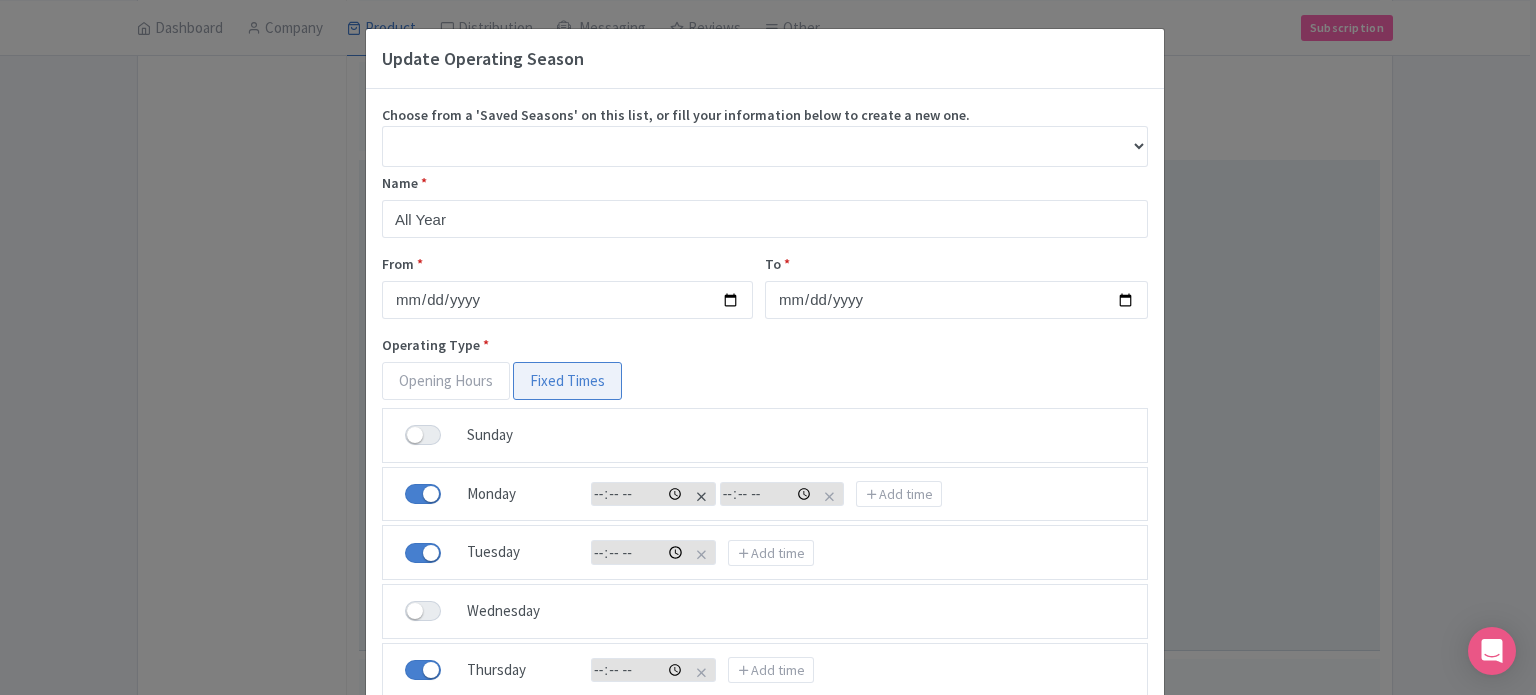 type on "08:30" 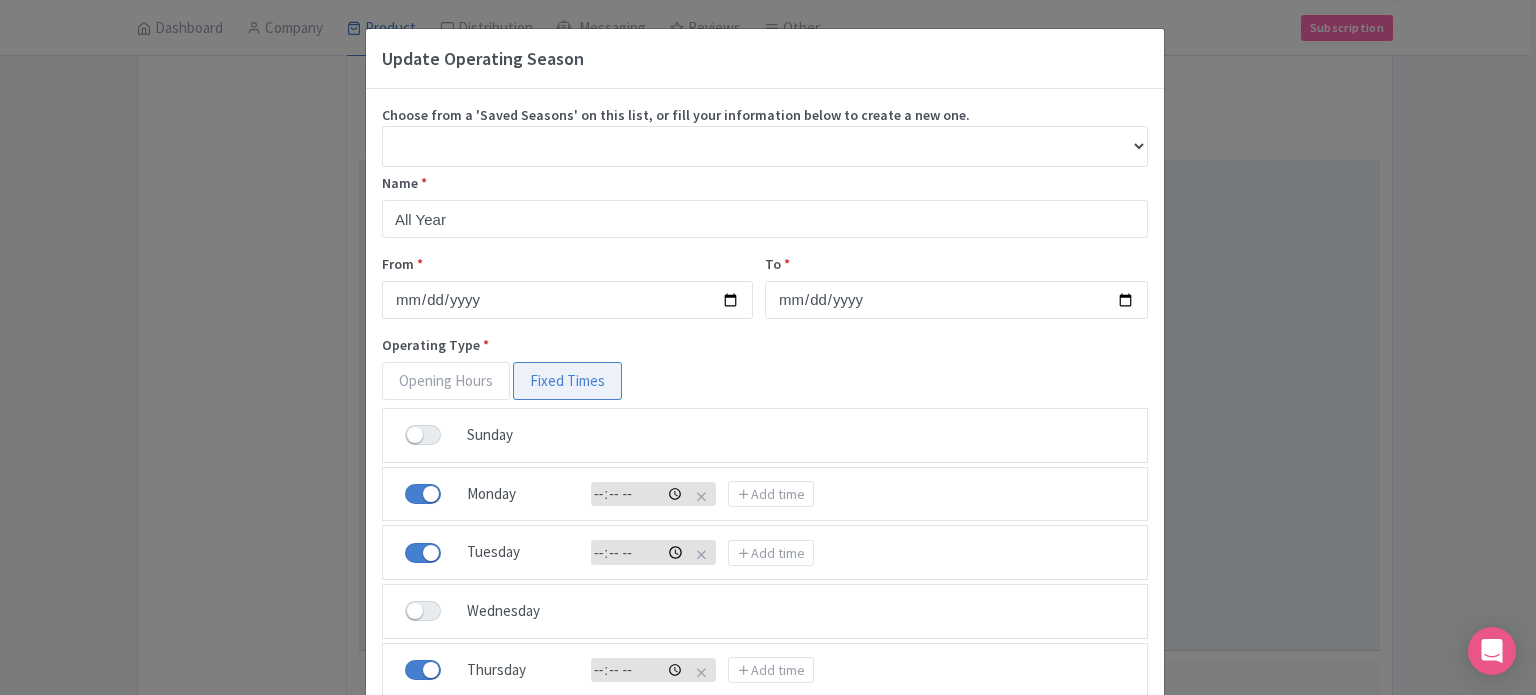 click on "09:55:00.000" at bounding box center [639, 552] 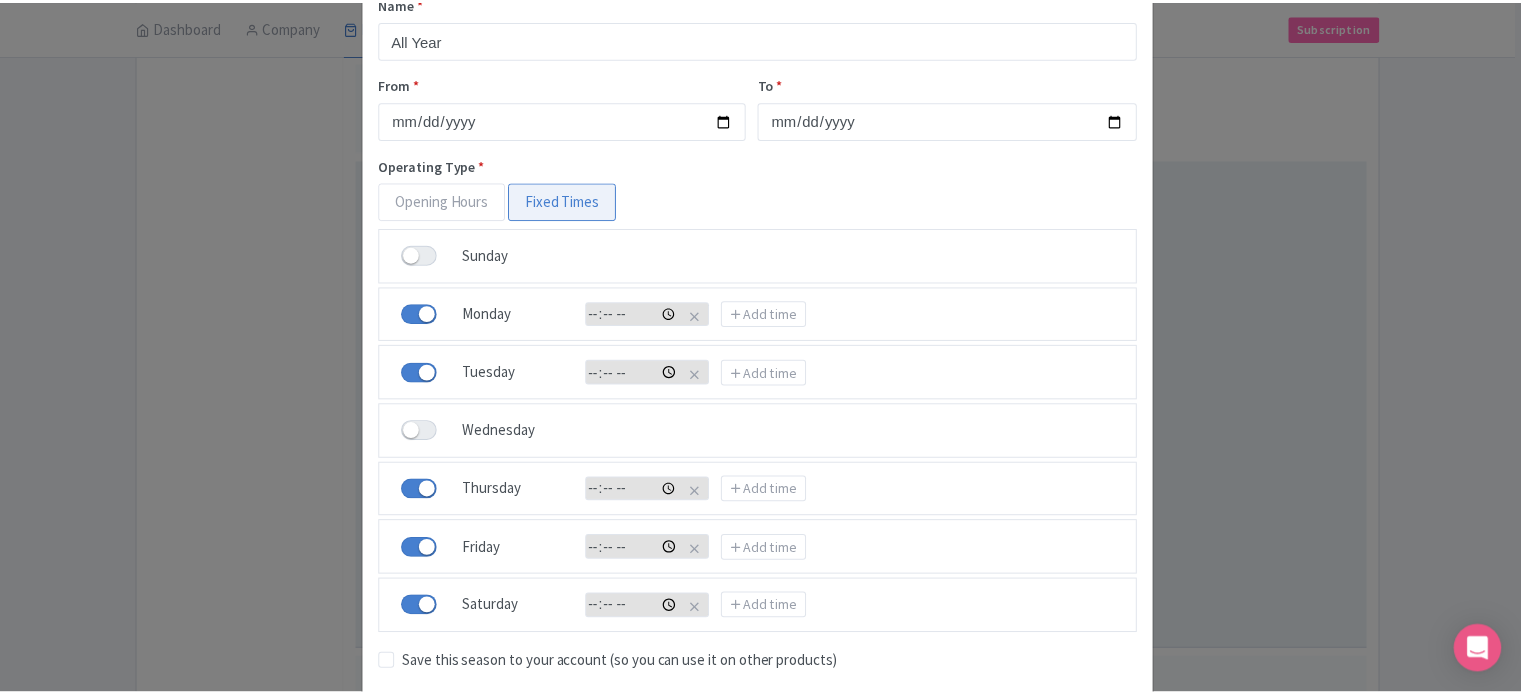 scroll, scrollTop: 278, scrollLeft: 0, axis: vertical 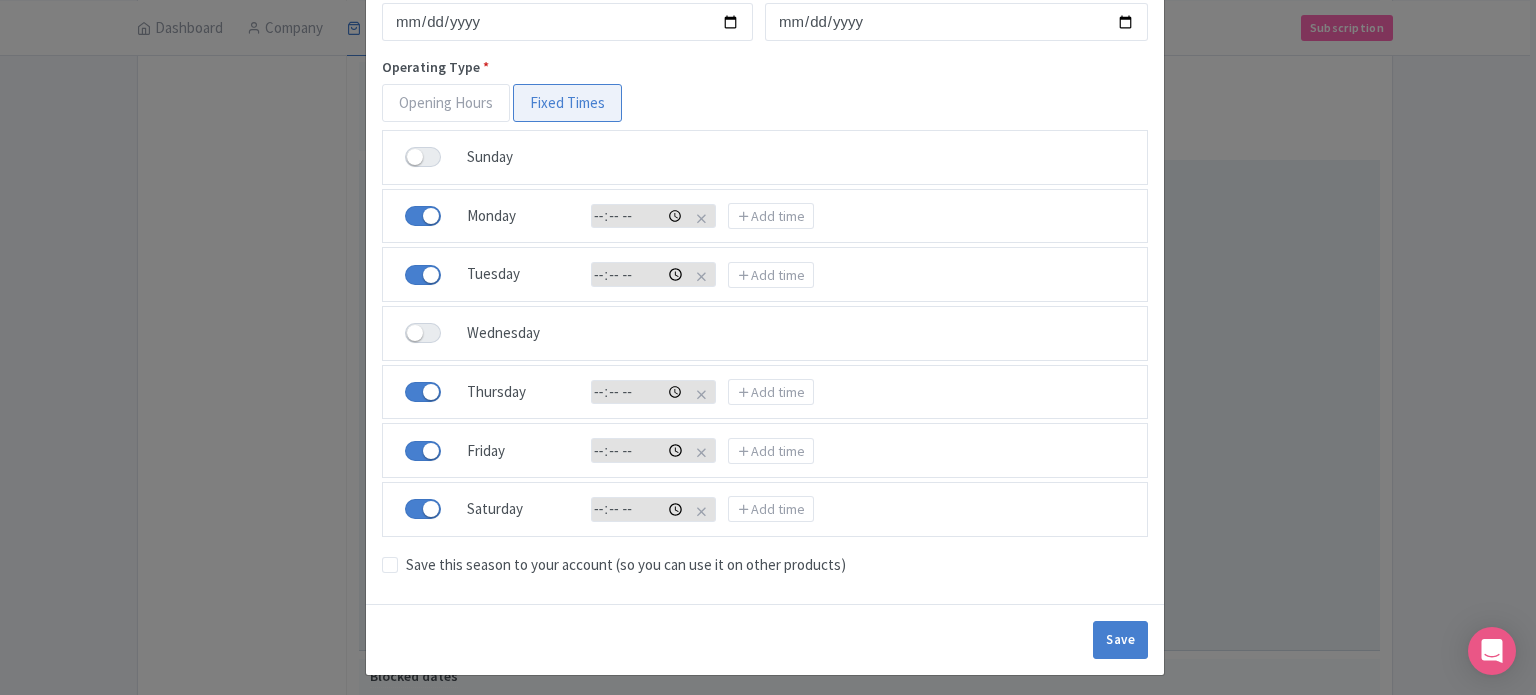 click on "09:55:00.000" at bounding box center (639, 450) 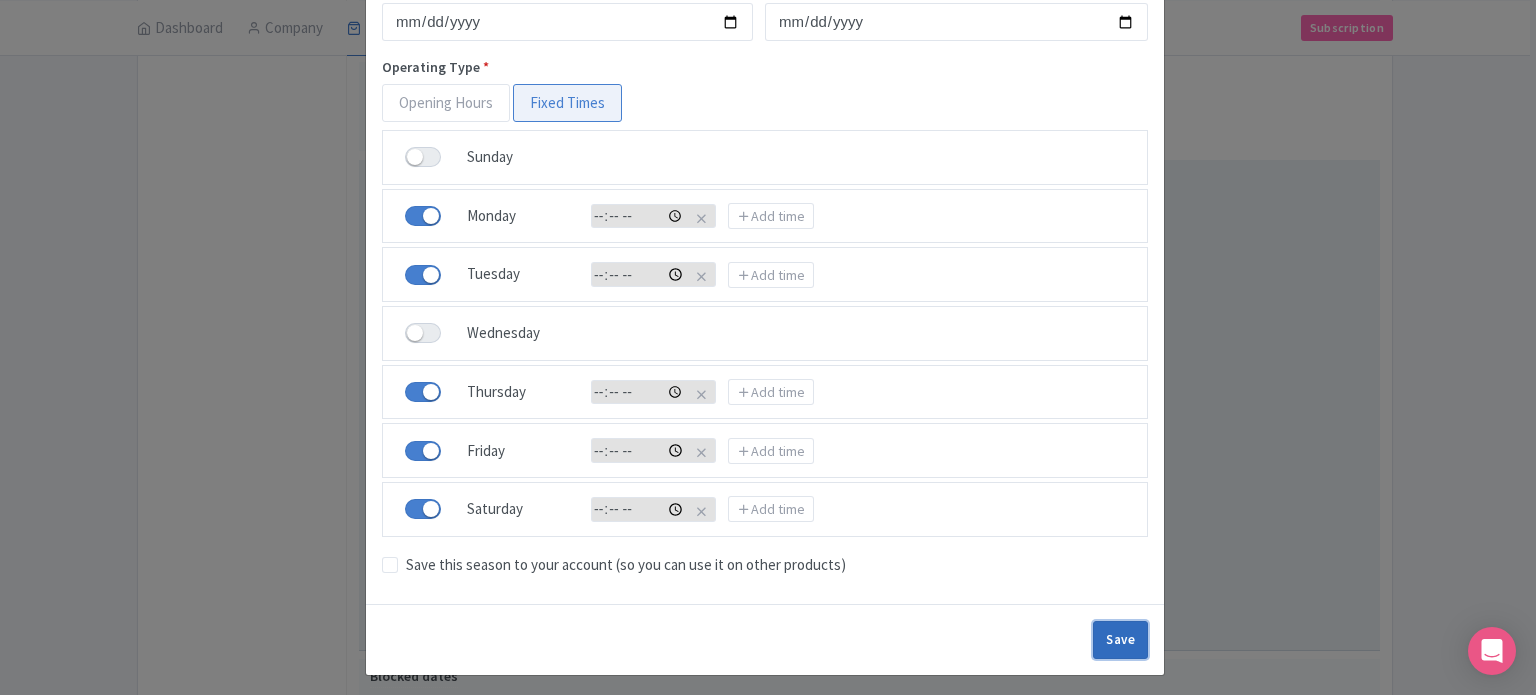 click on "Save" at bounding box center (1120, 640) 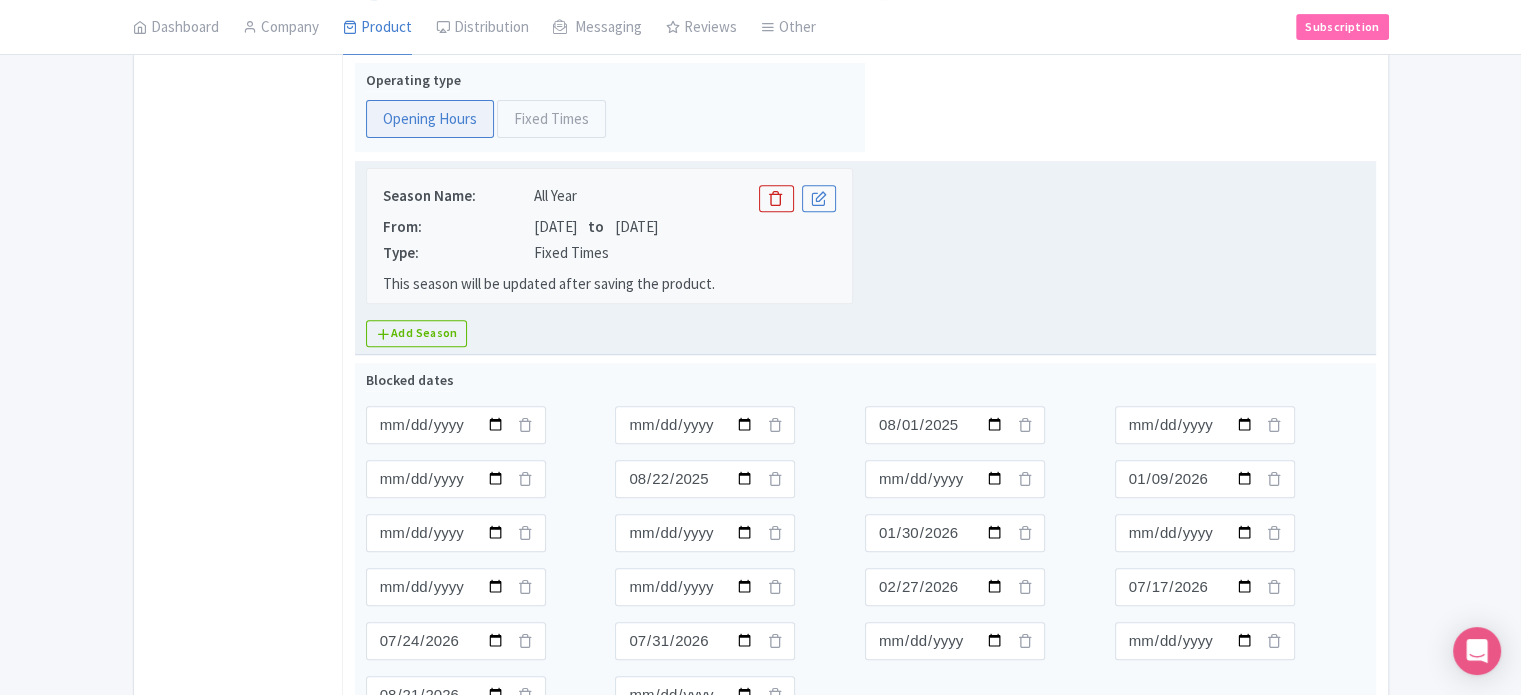 scroll, scrollTop: 773, scrollLeft: 0, axis: vertical 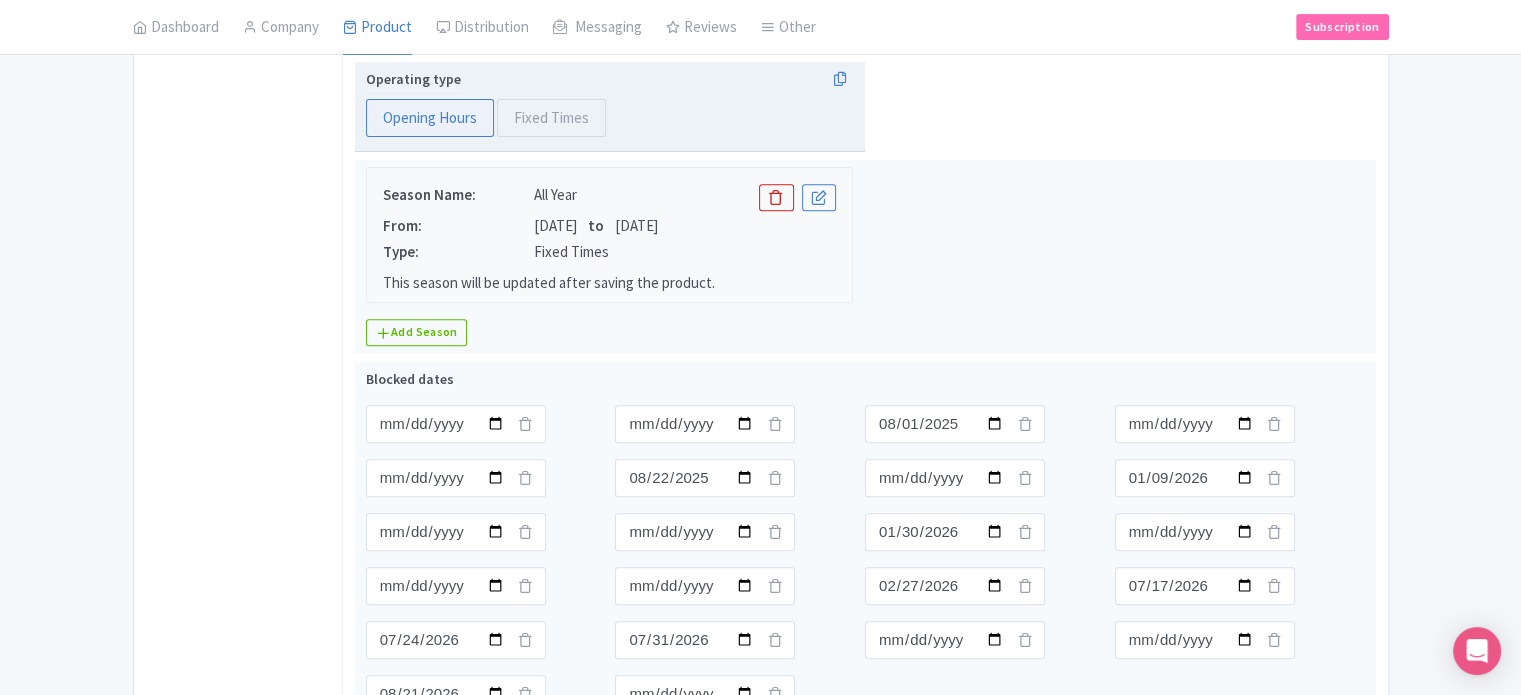 click on "Opening Hours" at bounding box center [430, 118] 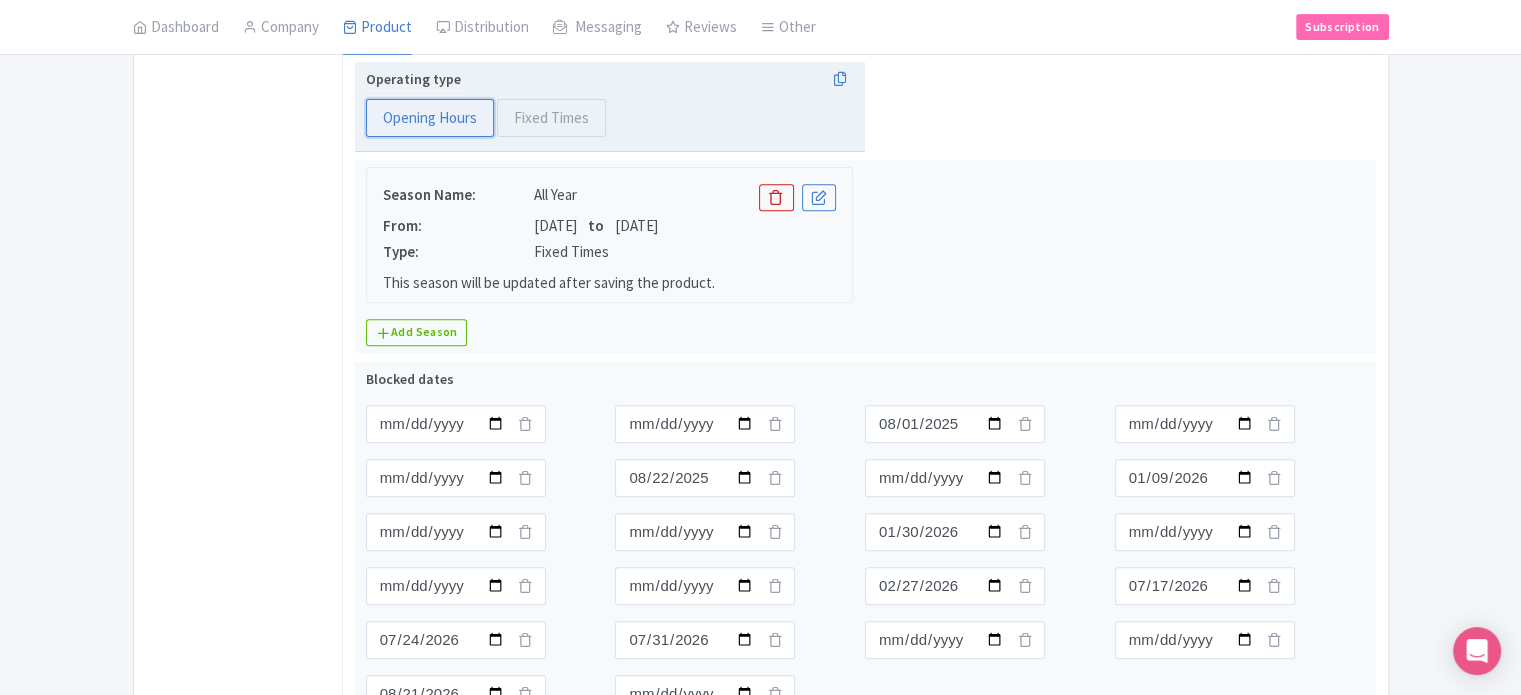 click on "Opening Hours" at bounding box center [376, 109] 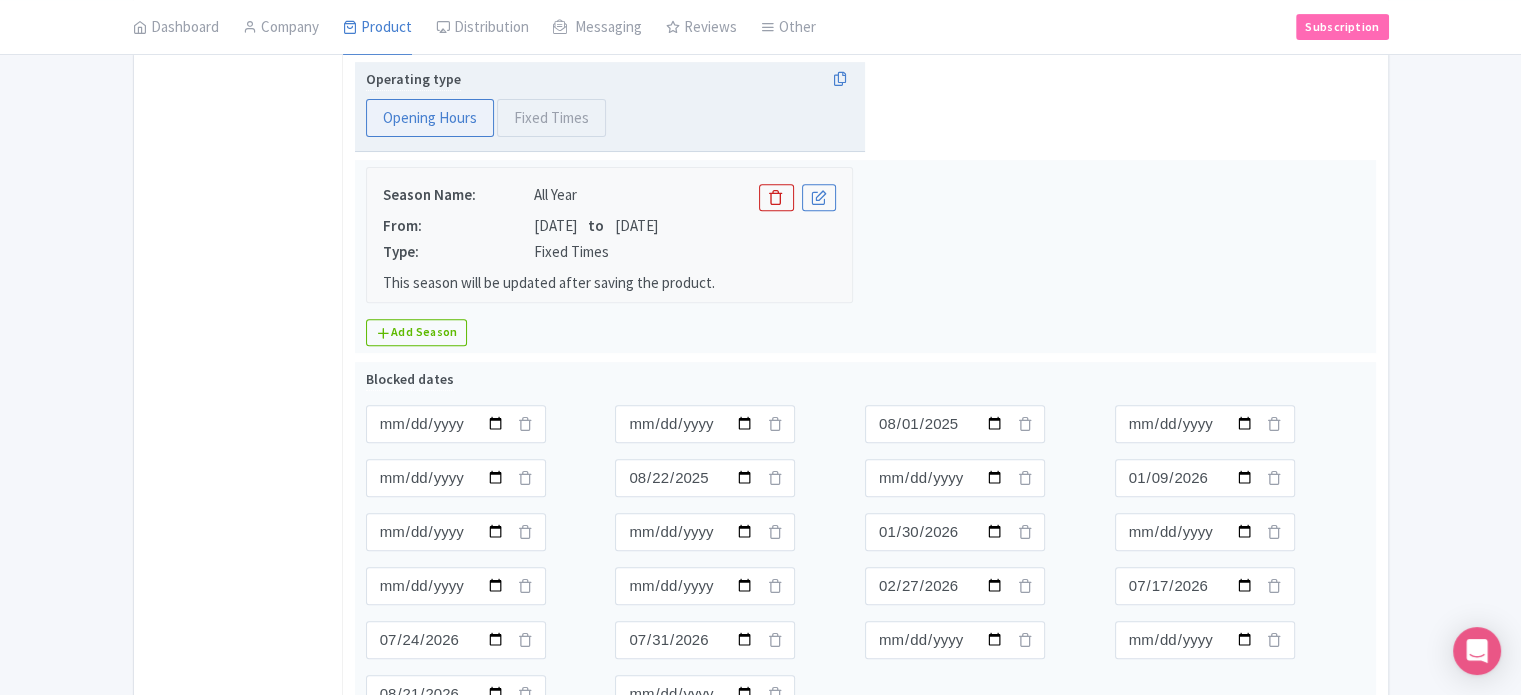 click on "Fixed Times" at bounding box center [551, 118] 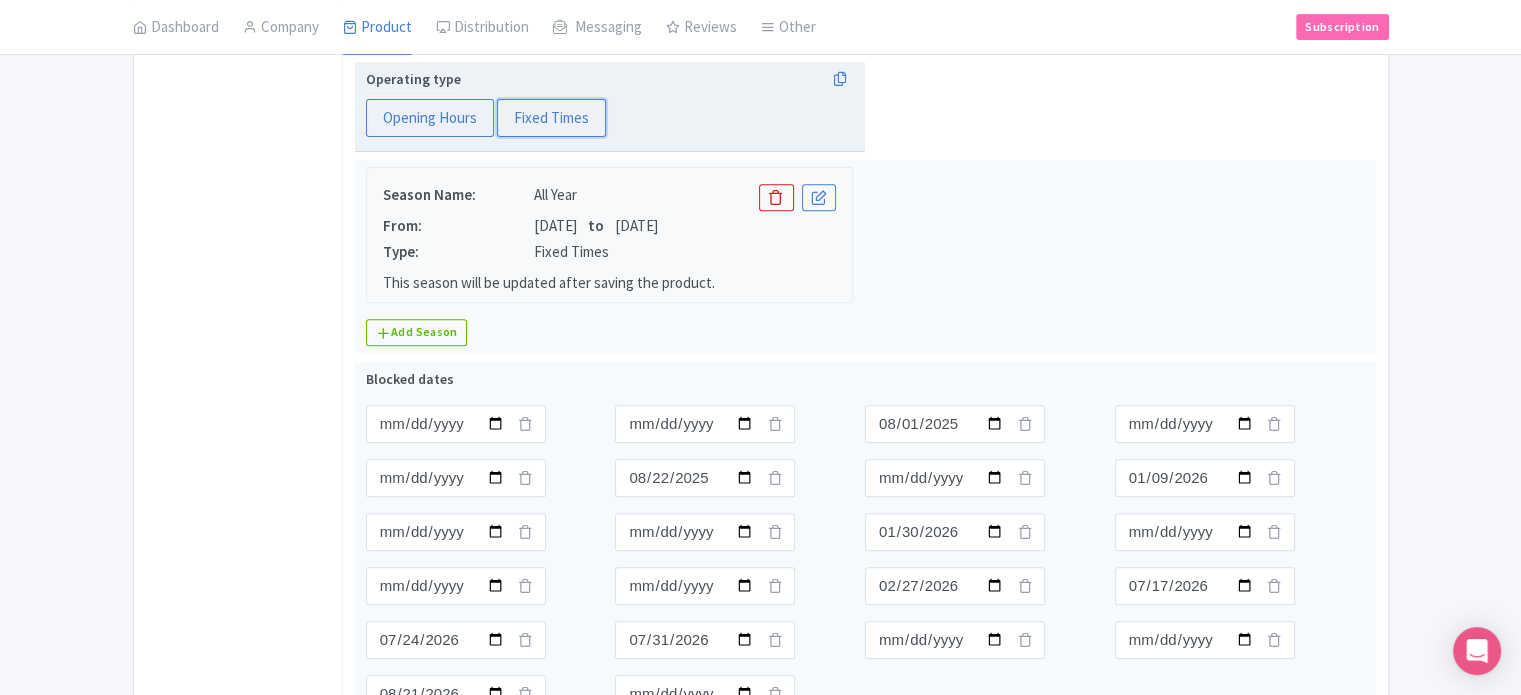 click on "Fixed Times" at bounding box center (507, 109) 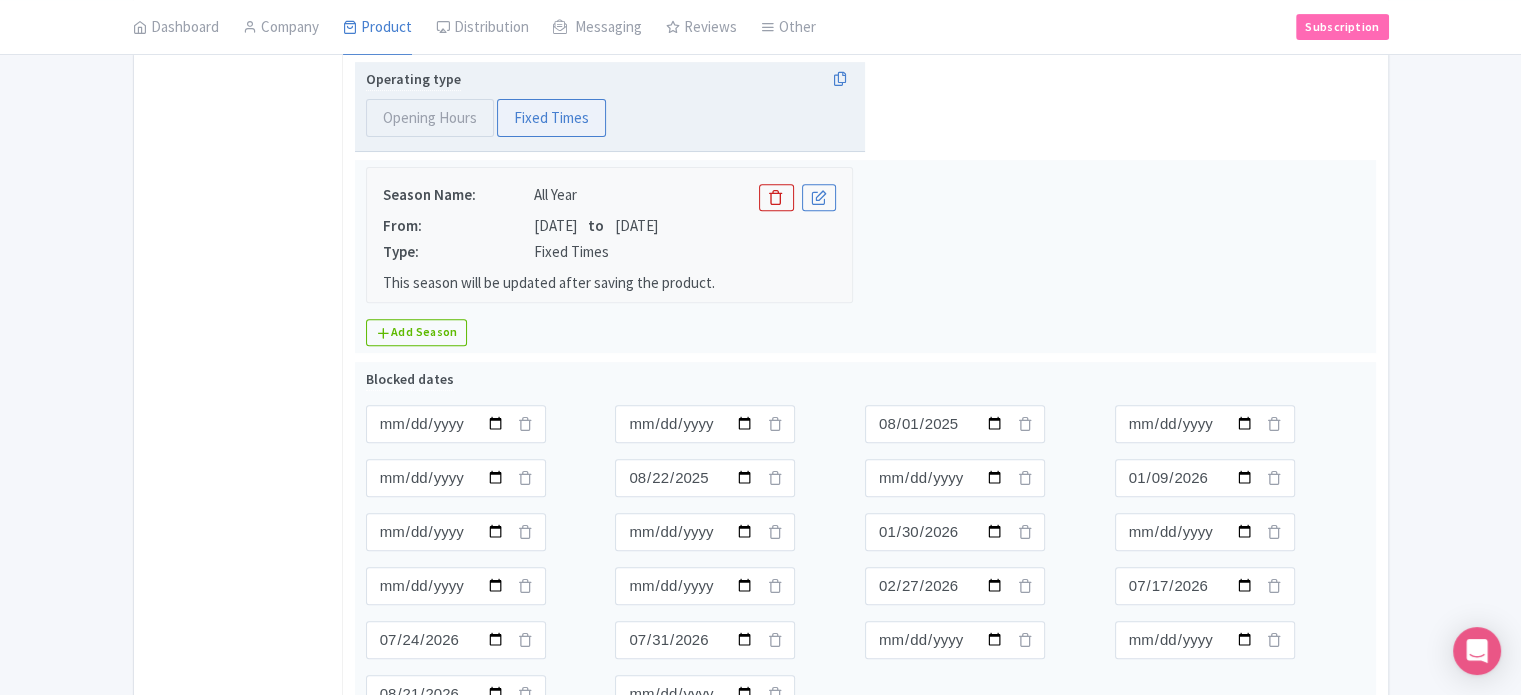 click on "Opening Hours" at bounding box center [430, 118] 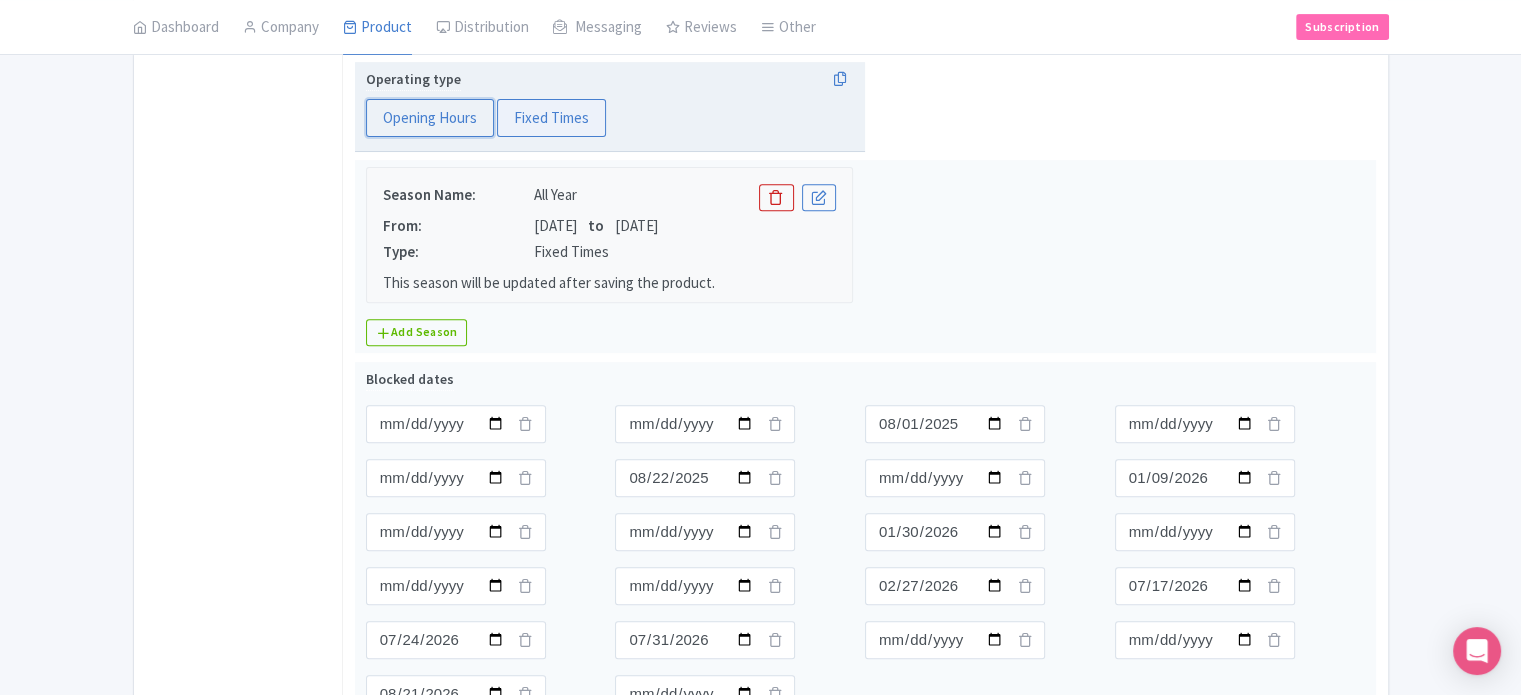 click on "Opening Hours" at bounding box center [376, 109] 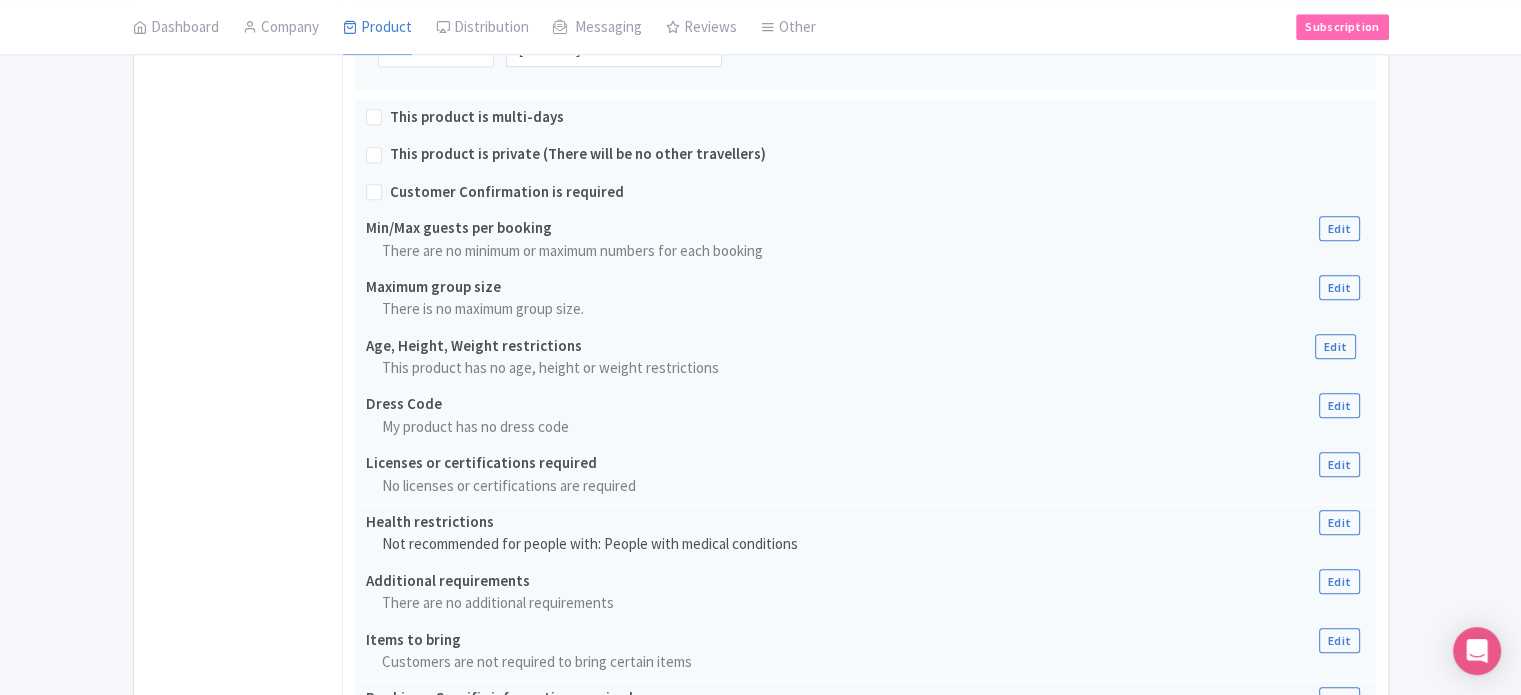 scroll, scrollTop: 1900, scrollLeft: 0, axis: vertical 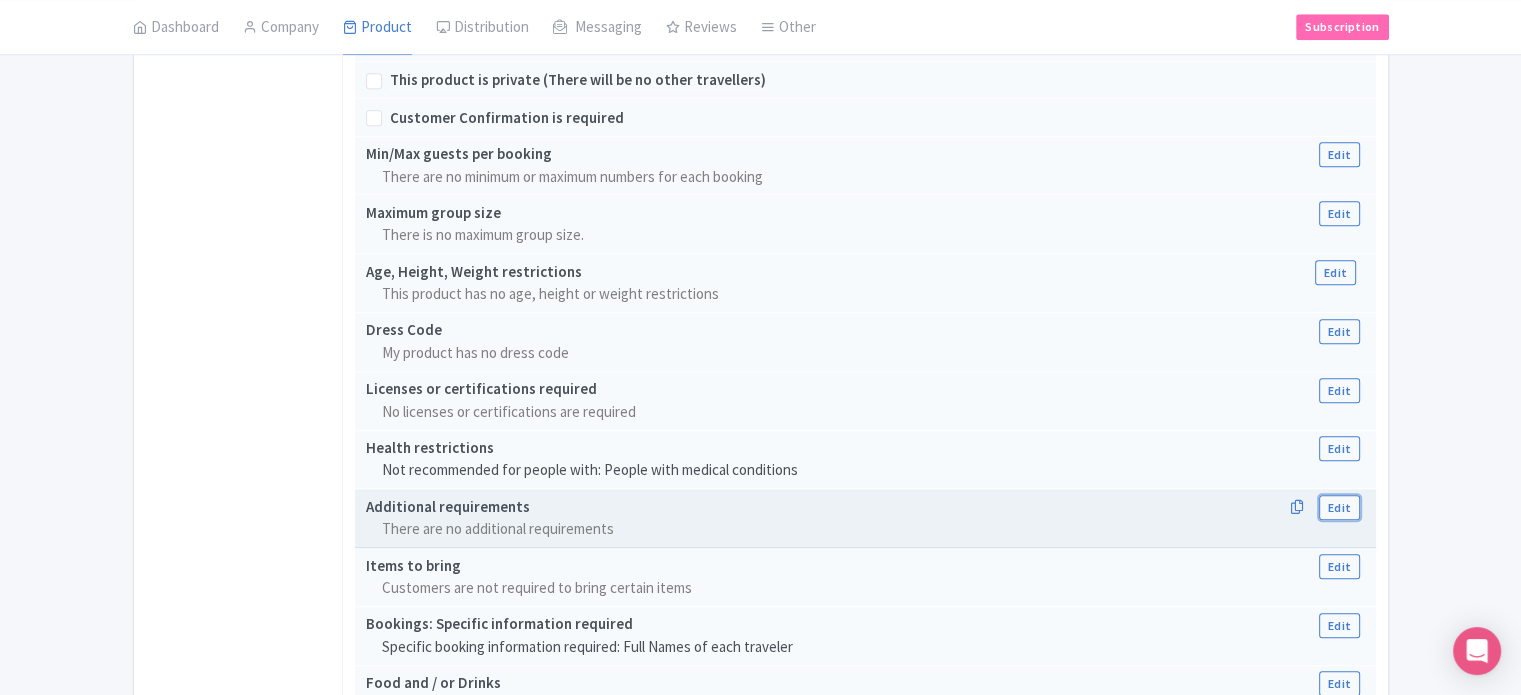 click on "Edit" at bounding box center (1339, 507) 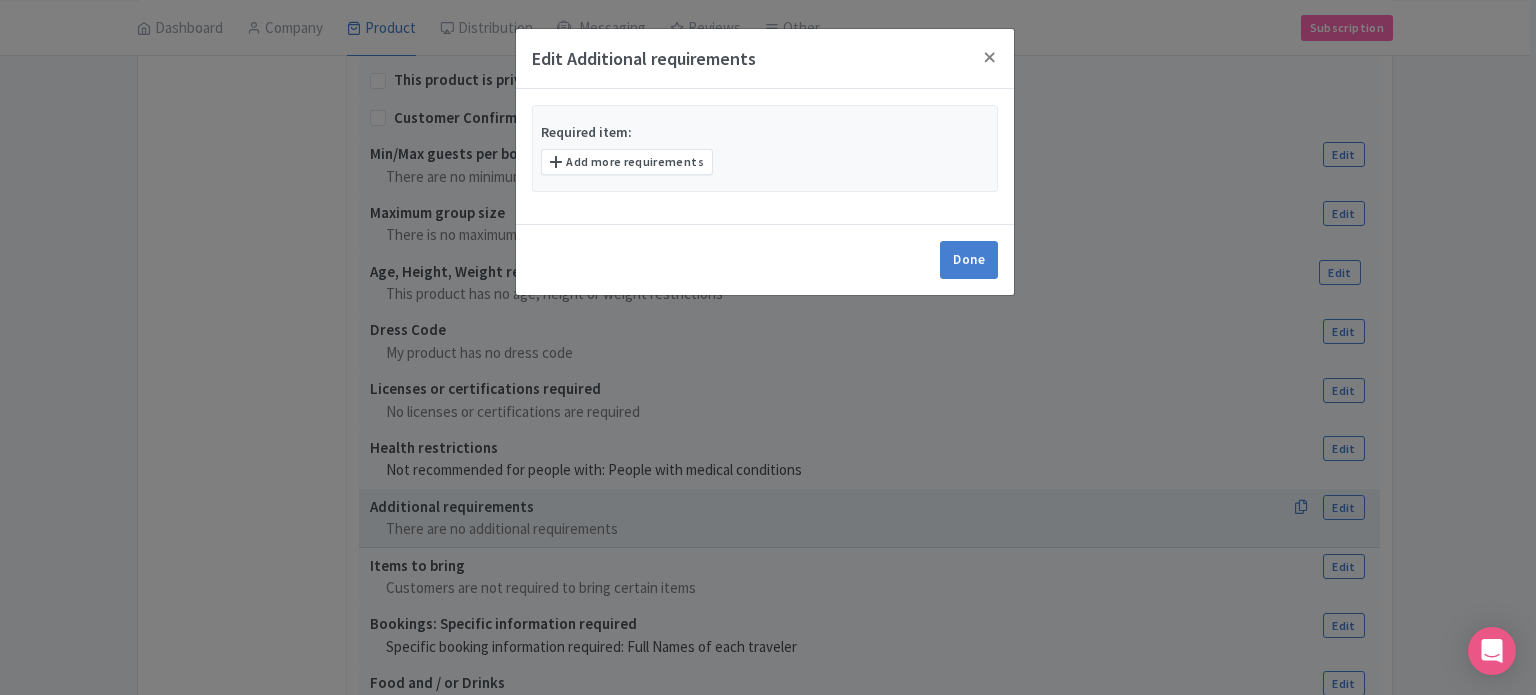 click on "Edit Additional requirements
Required item:
Add more requirements
Done" at bounding box center [768, 347] 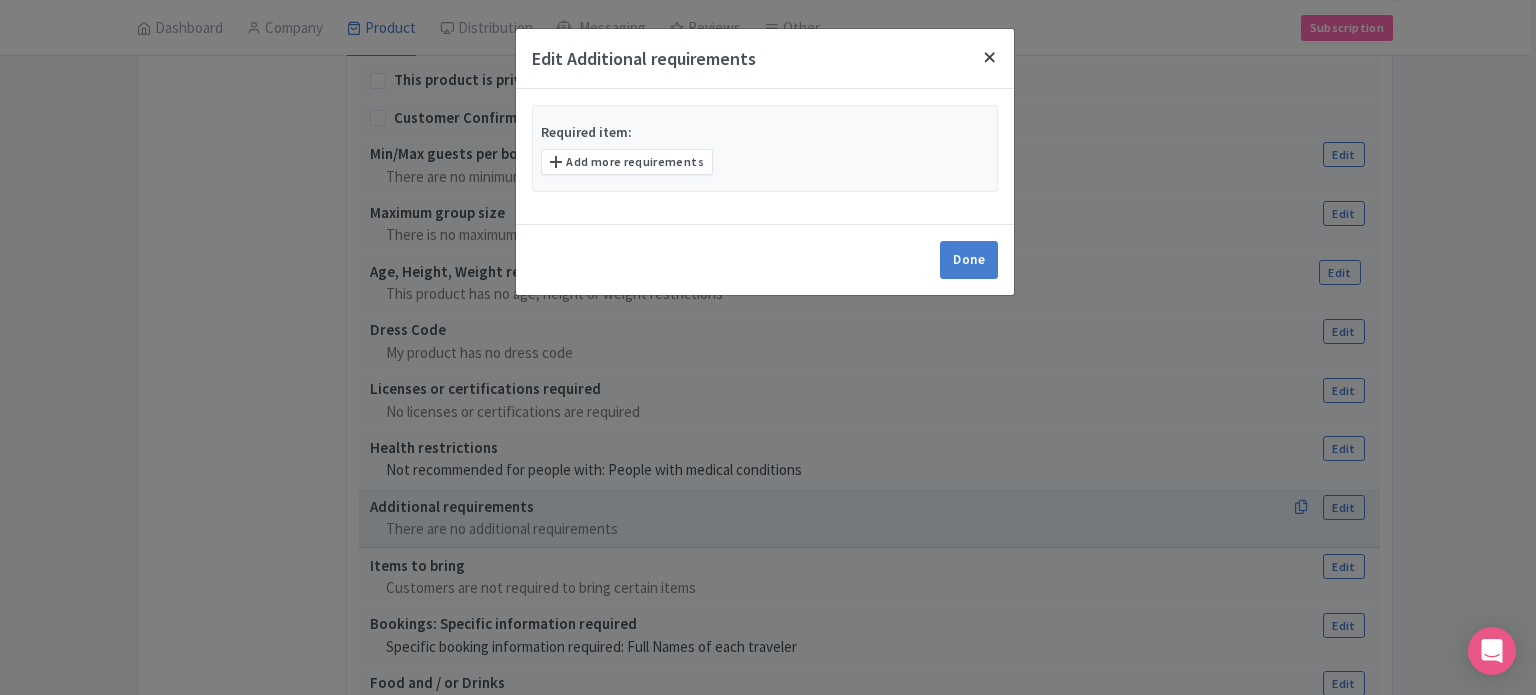 click at bounding box center (990, 57) 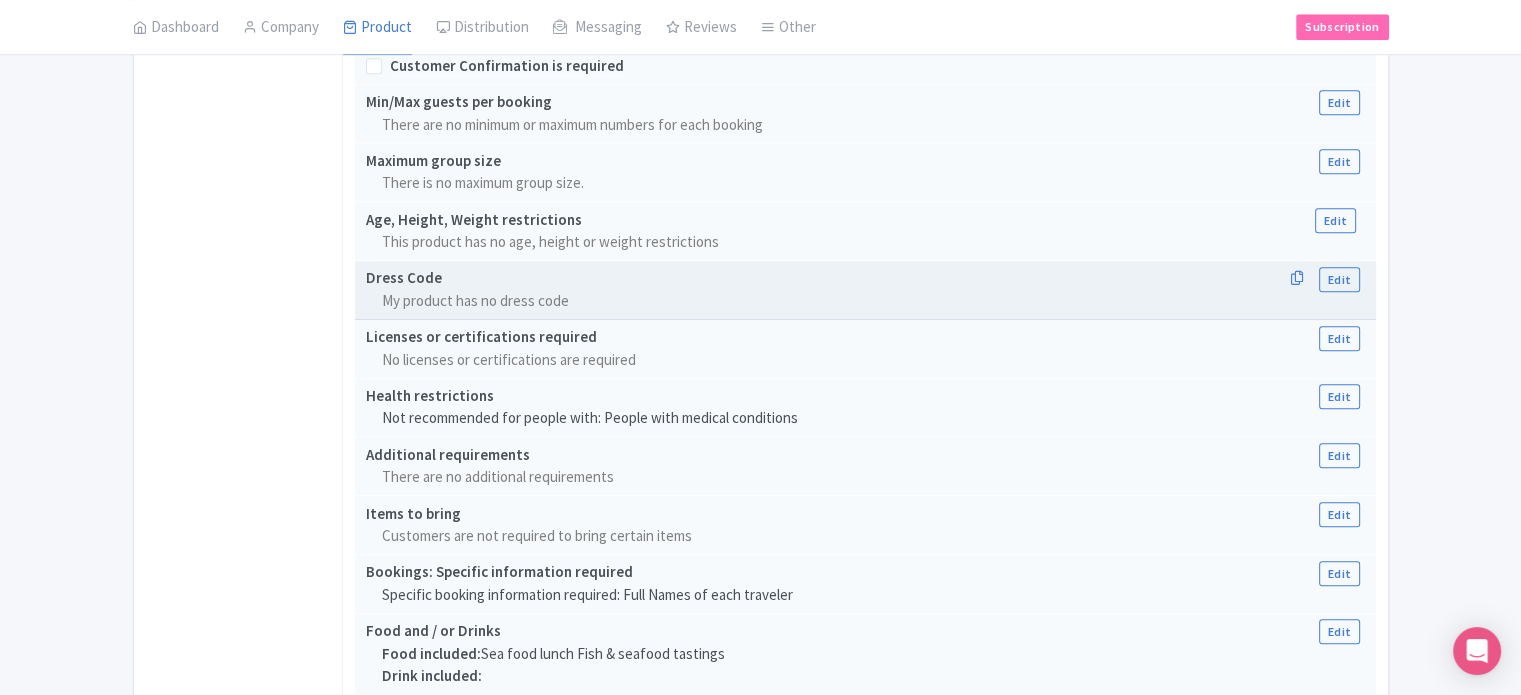scroll, scrollTop: 2000, scrollLeft: 0, axis: vertical 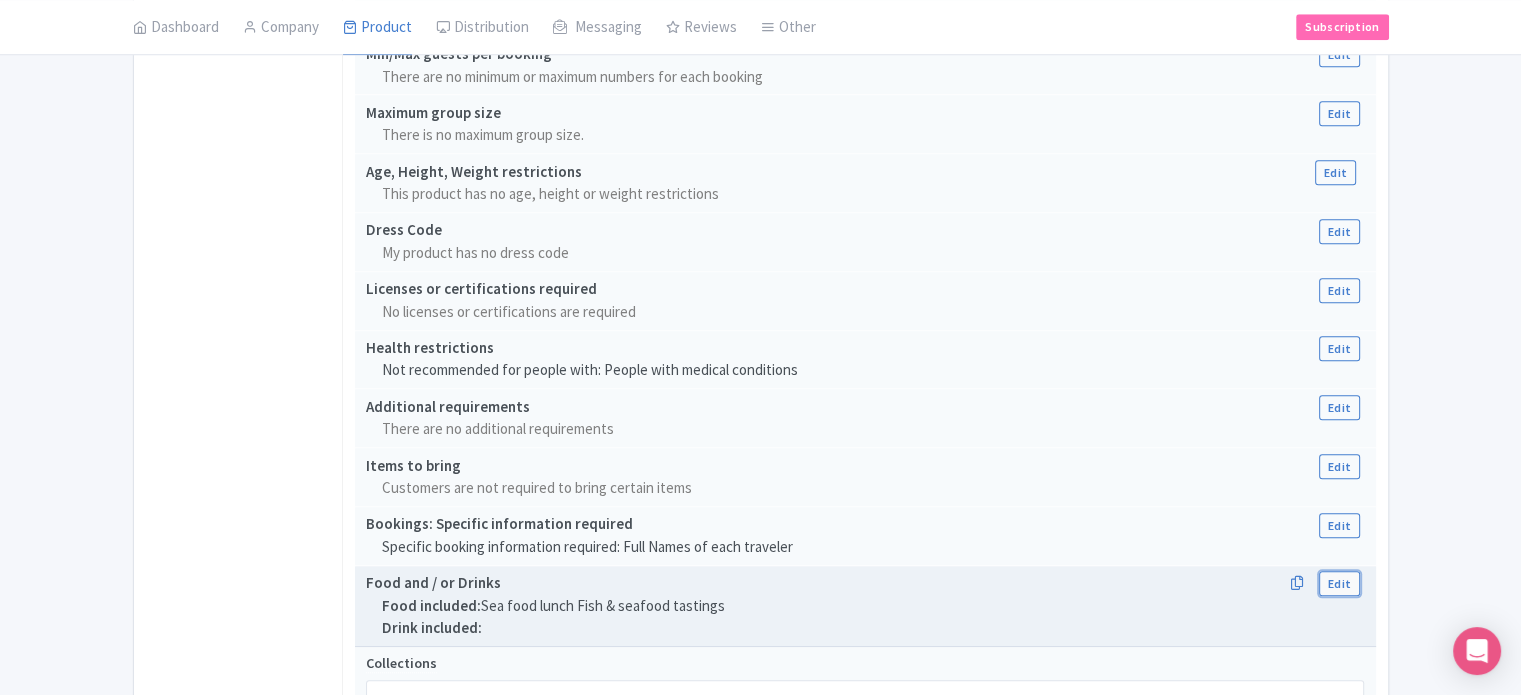 click on "Edit" at bounding box center (1339, 583) 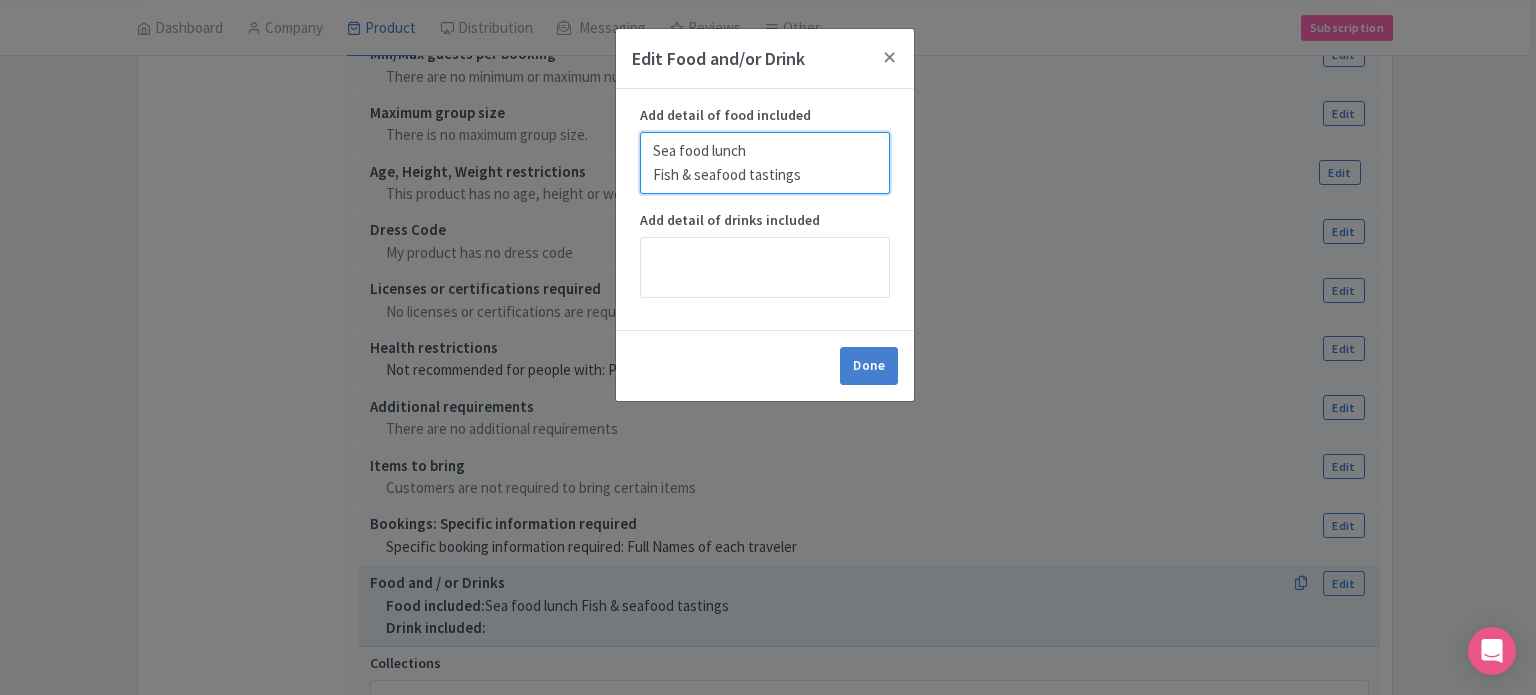 click on "Sea food lunch
Fish & seafood tastings" at bounding box center [765, 163] 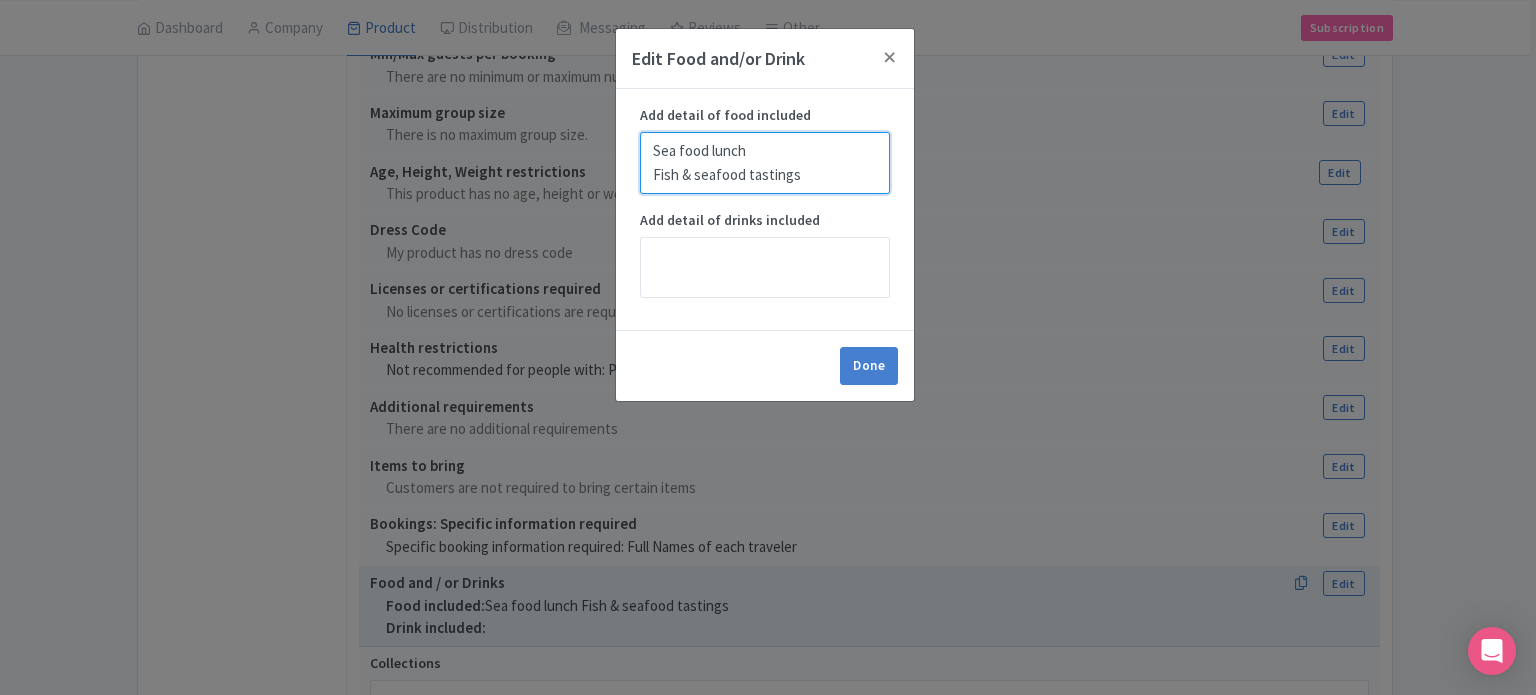 drag, startPoint x: 806, startPoint y: 174, endPoint x: 620, endPoint y: 151, distance: 187.41664 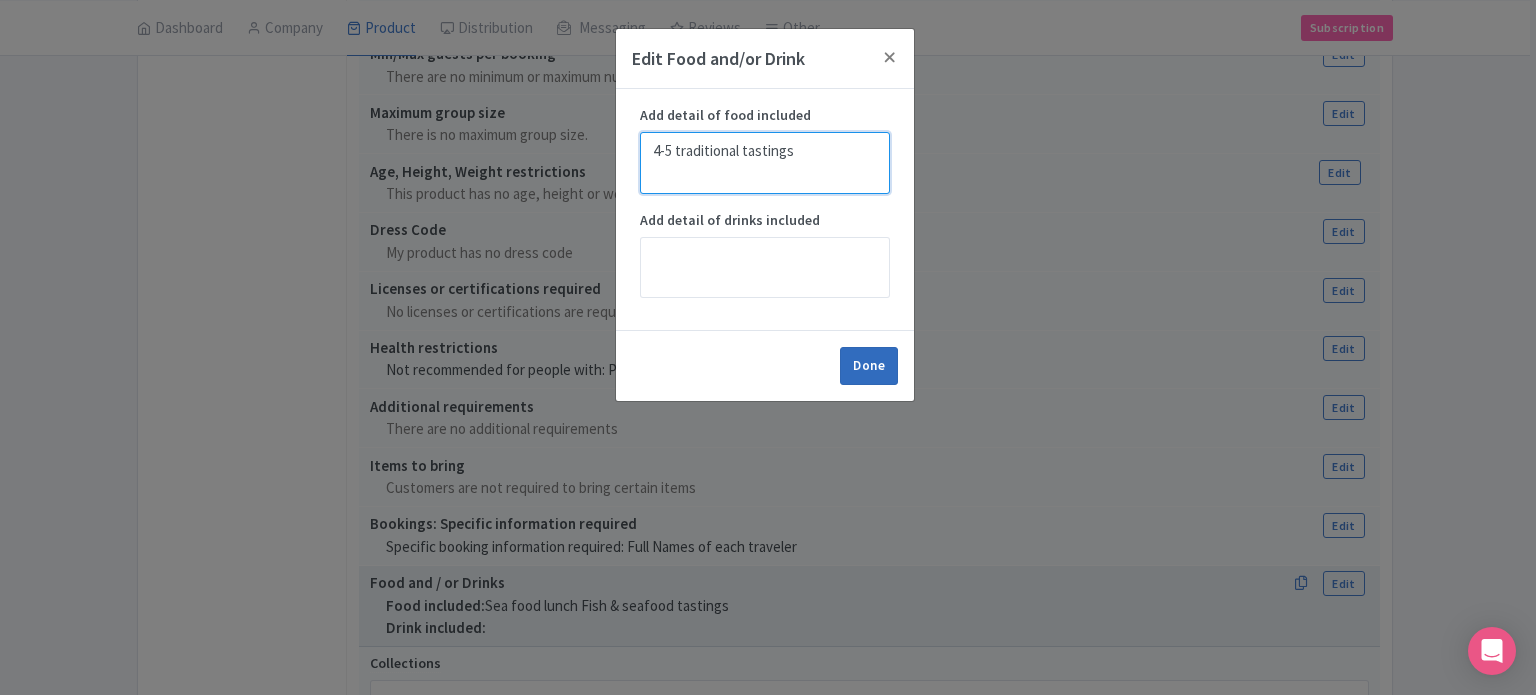 type on "4-5 traditional tastings" 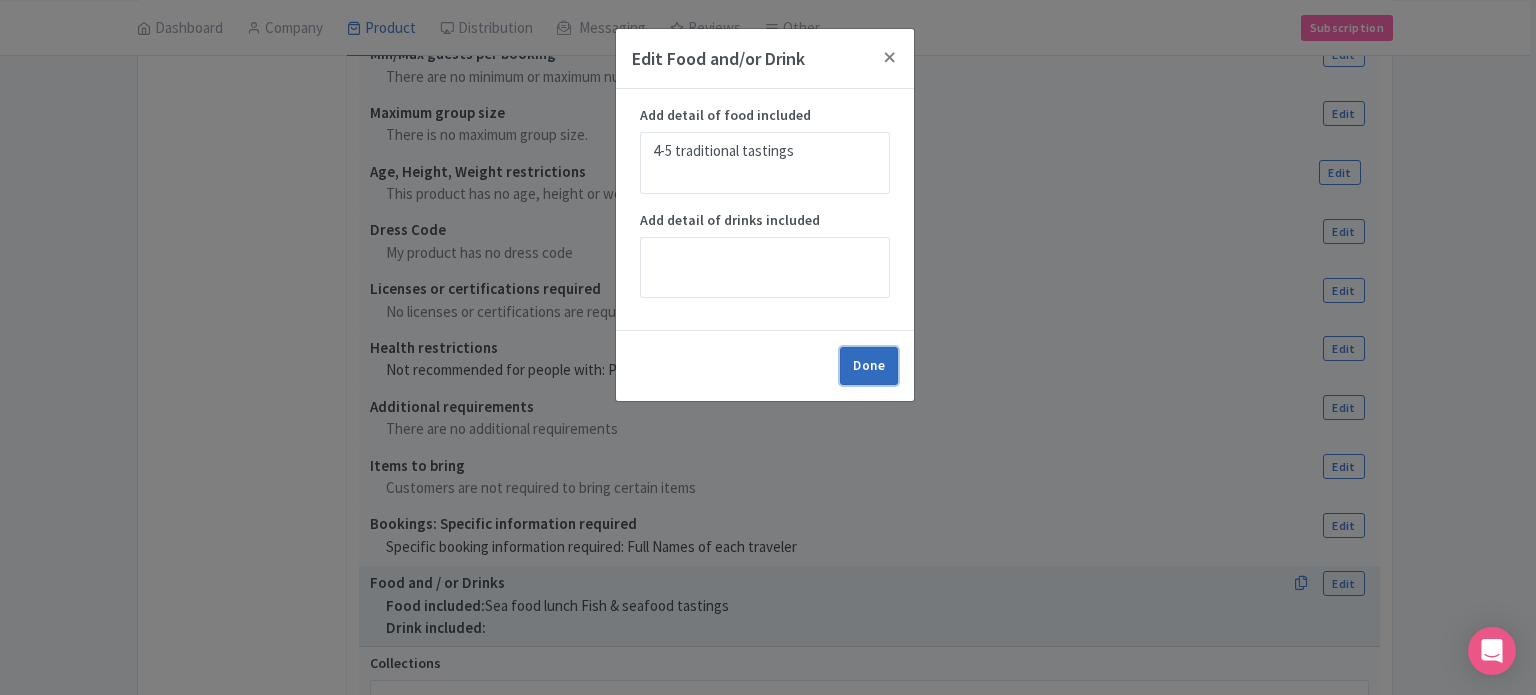click on "Done" at bounding box center (869, 366) 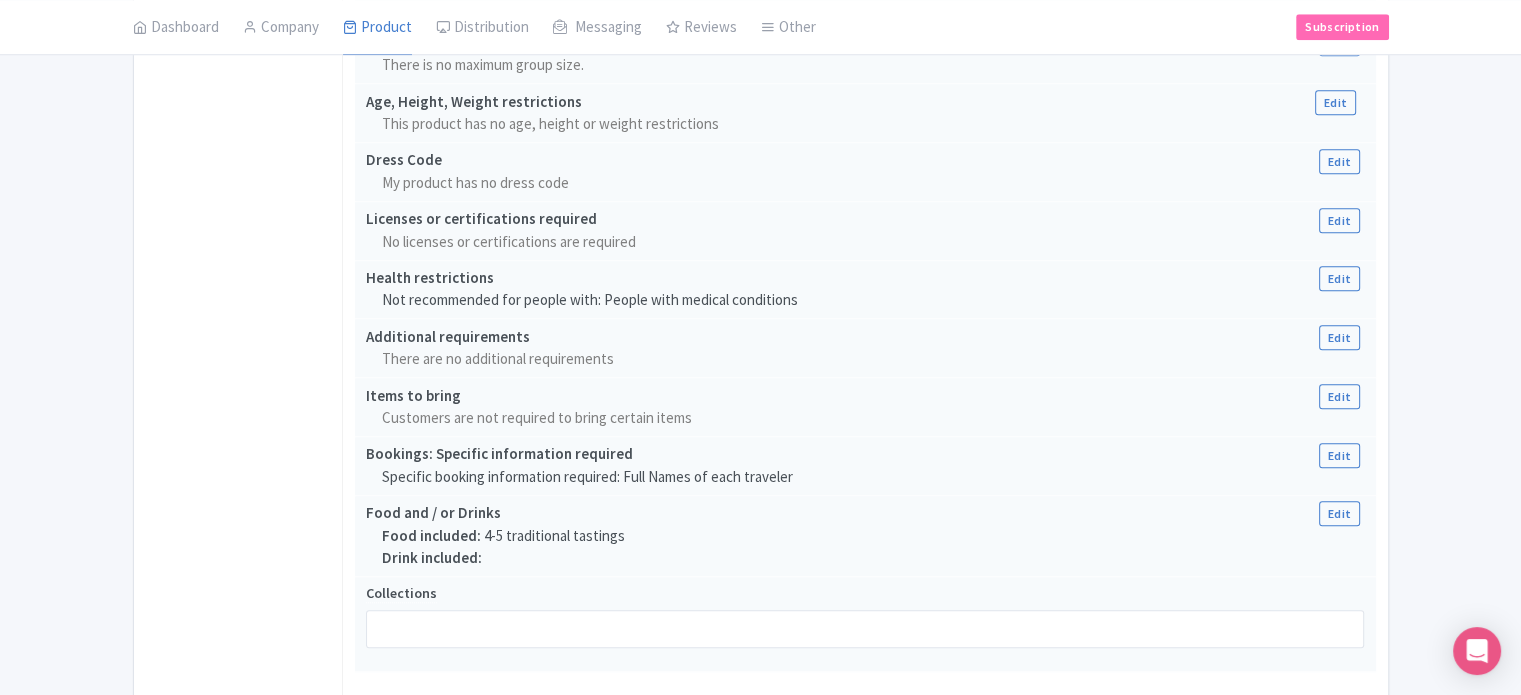 scroll, scrollTop: 2100, scrollLeft: 0, axis: vertical 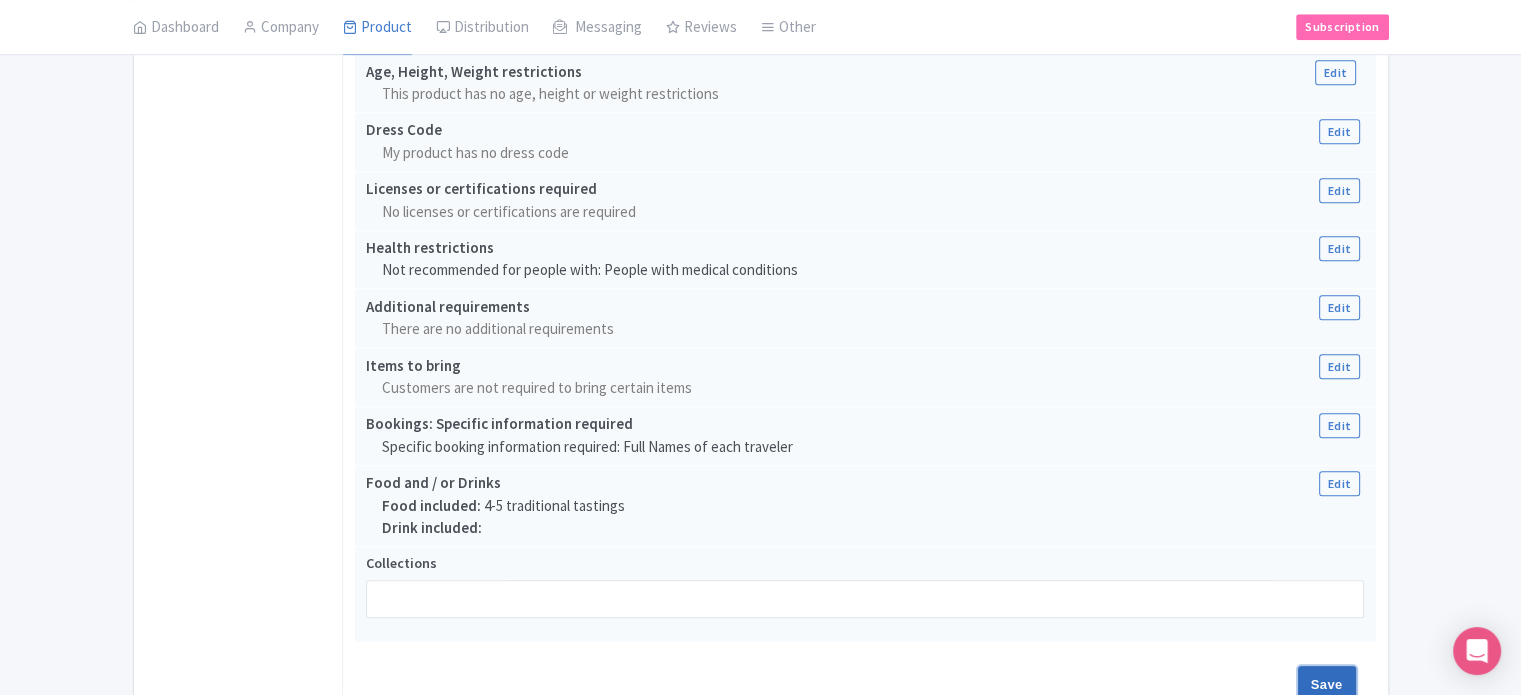 click on "Save" at bounding box center [1327, 685] 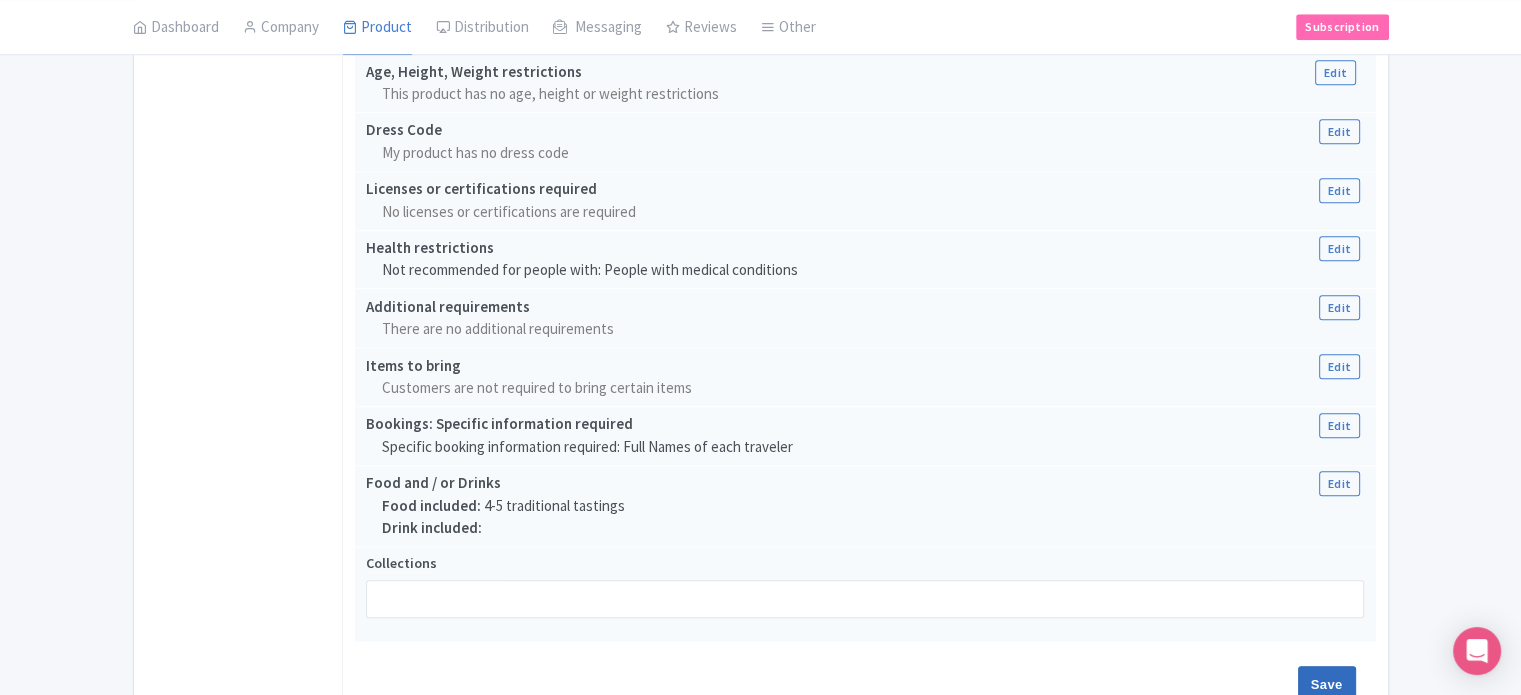 type on "Saving..." 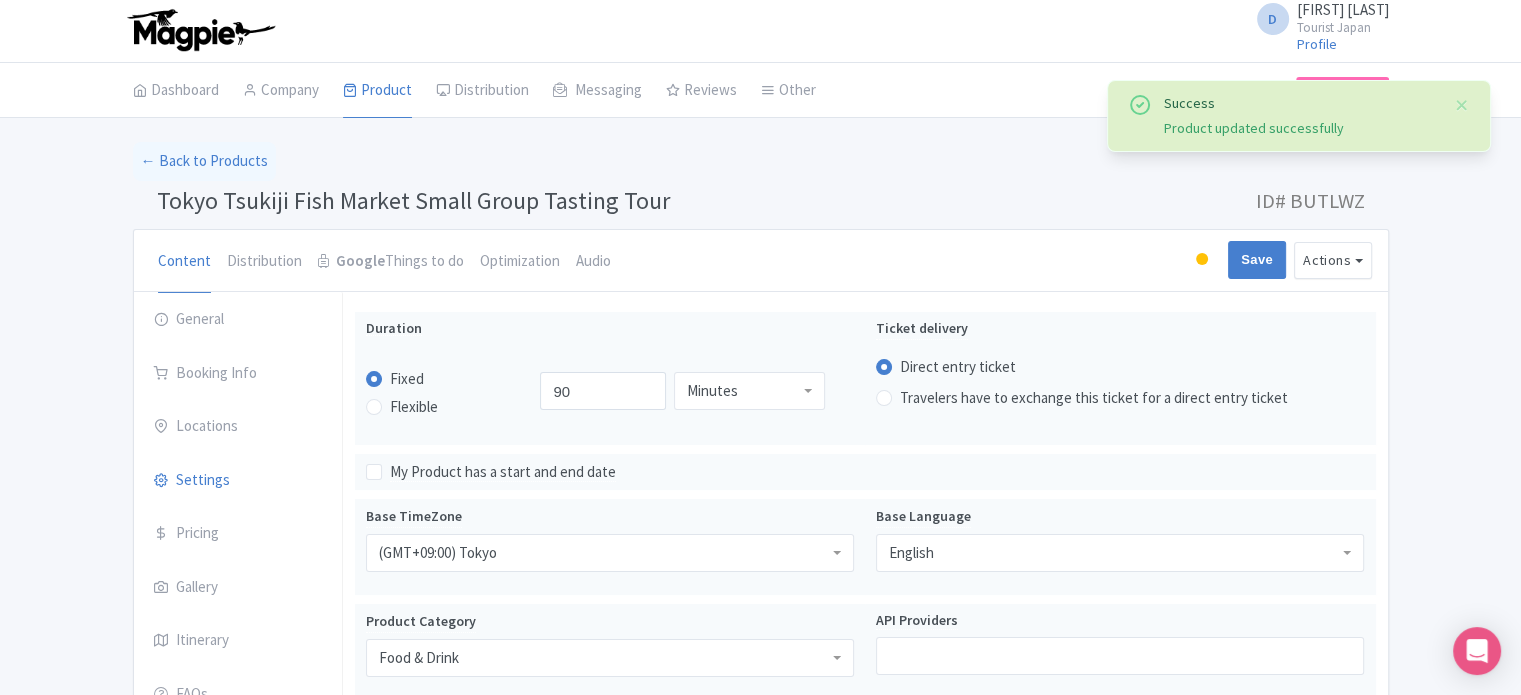 scroll, scrollTop: 0, scrollLeft: 0, axis: both 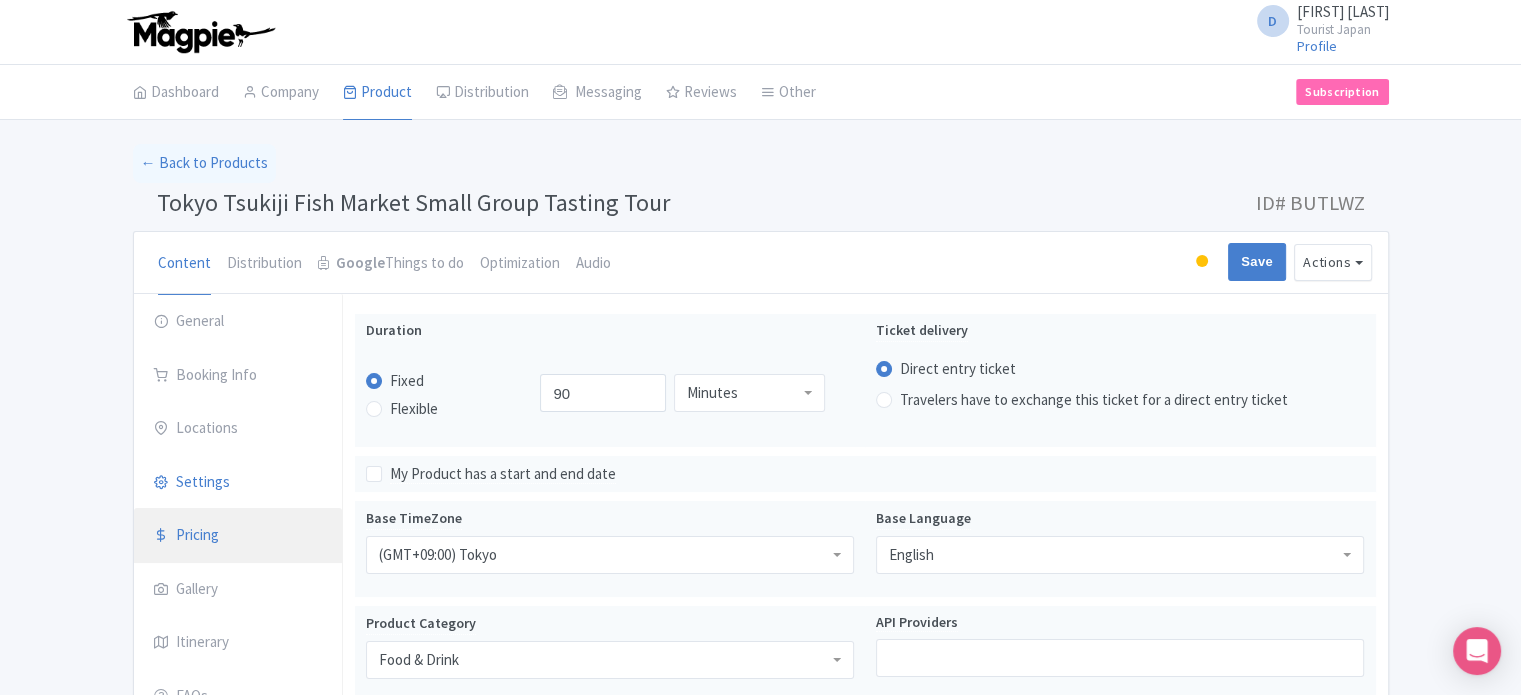 click on "Pricing" at bounding box center (238, 536) 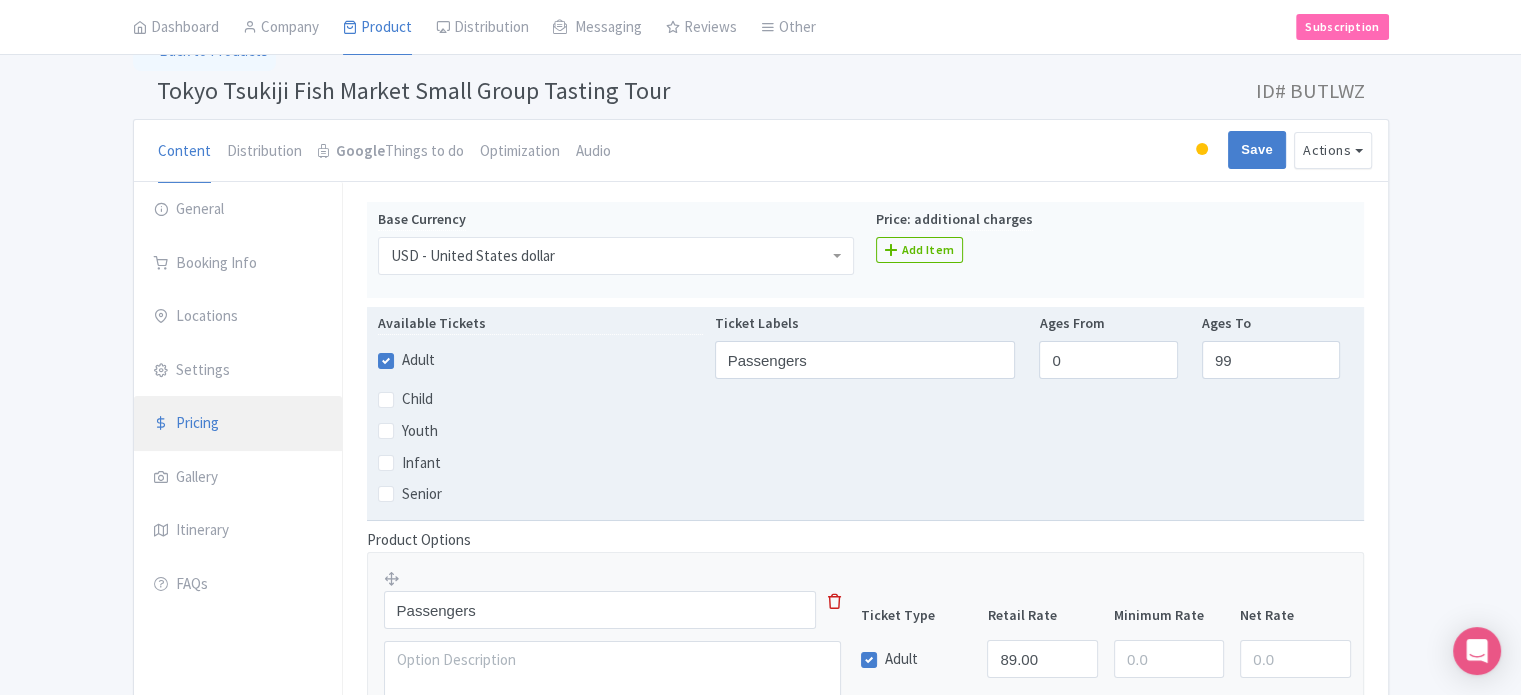 scroll, scrollTop: 300, scrollLeft: 0, axis: vertical 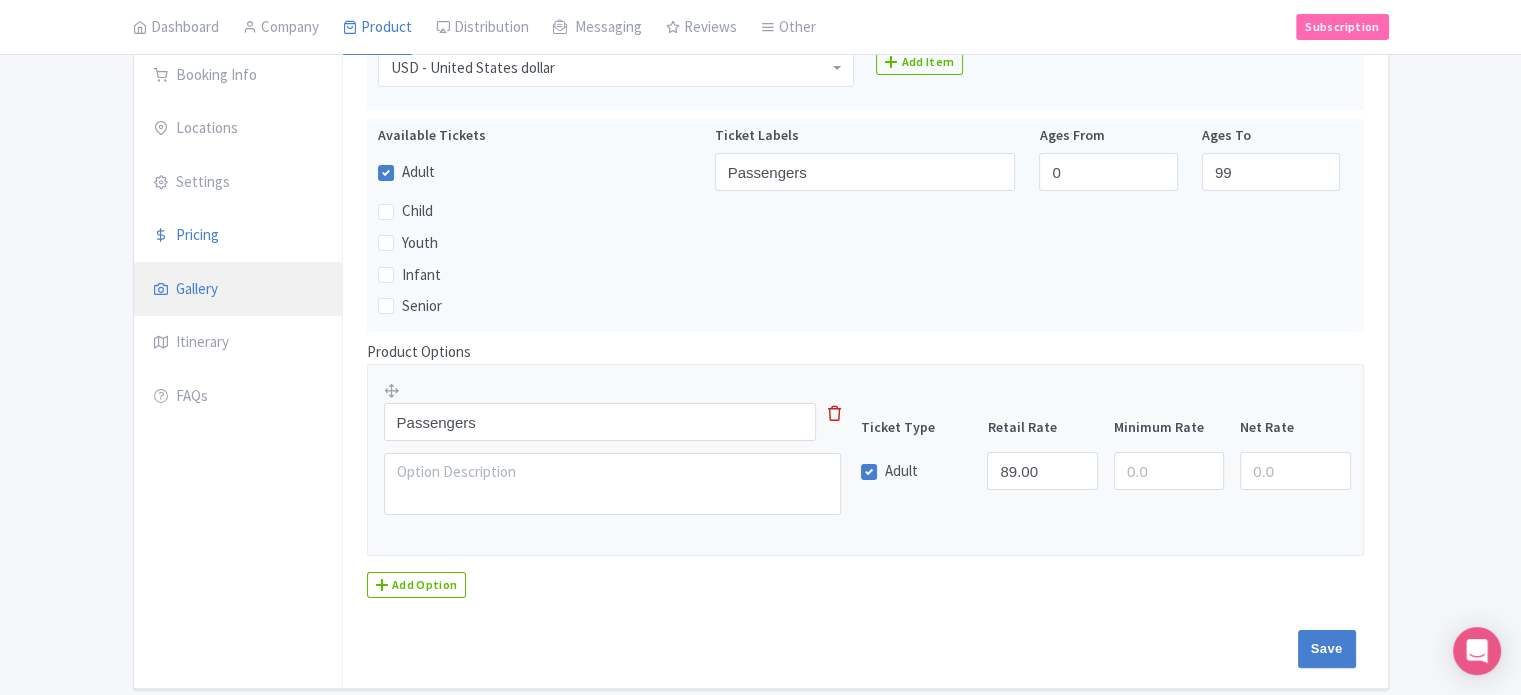 click on "Gallery" at bounding box center (238, 290) 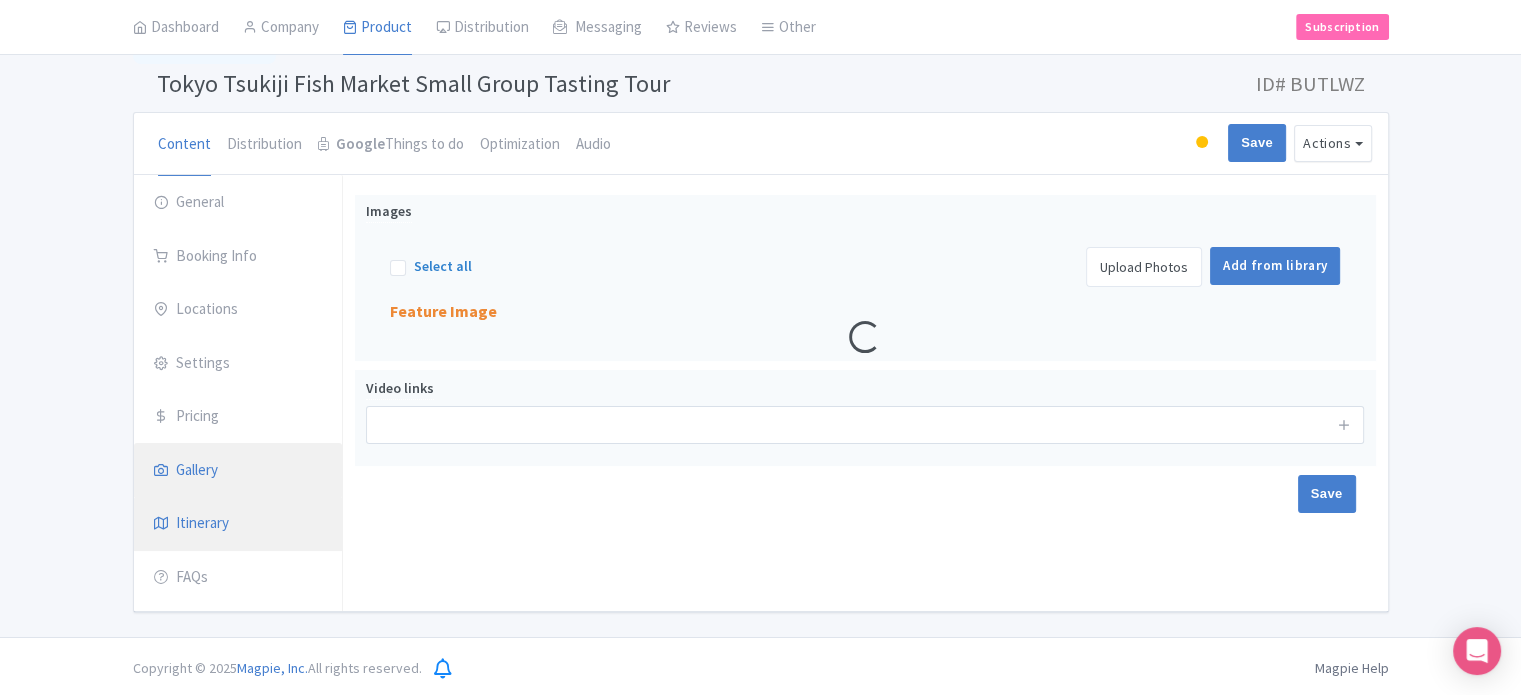 scroll, scrollTop: 300, scrollLeft: 0, axis: vertical 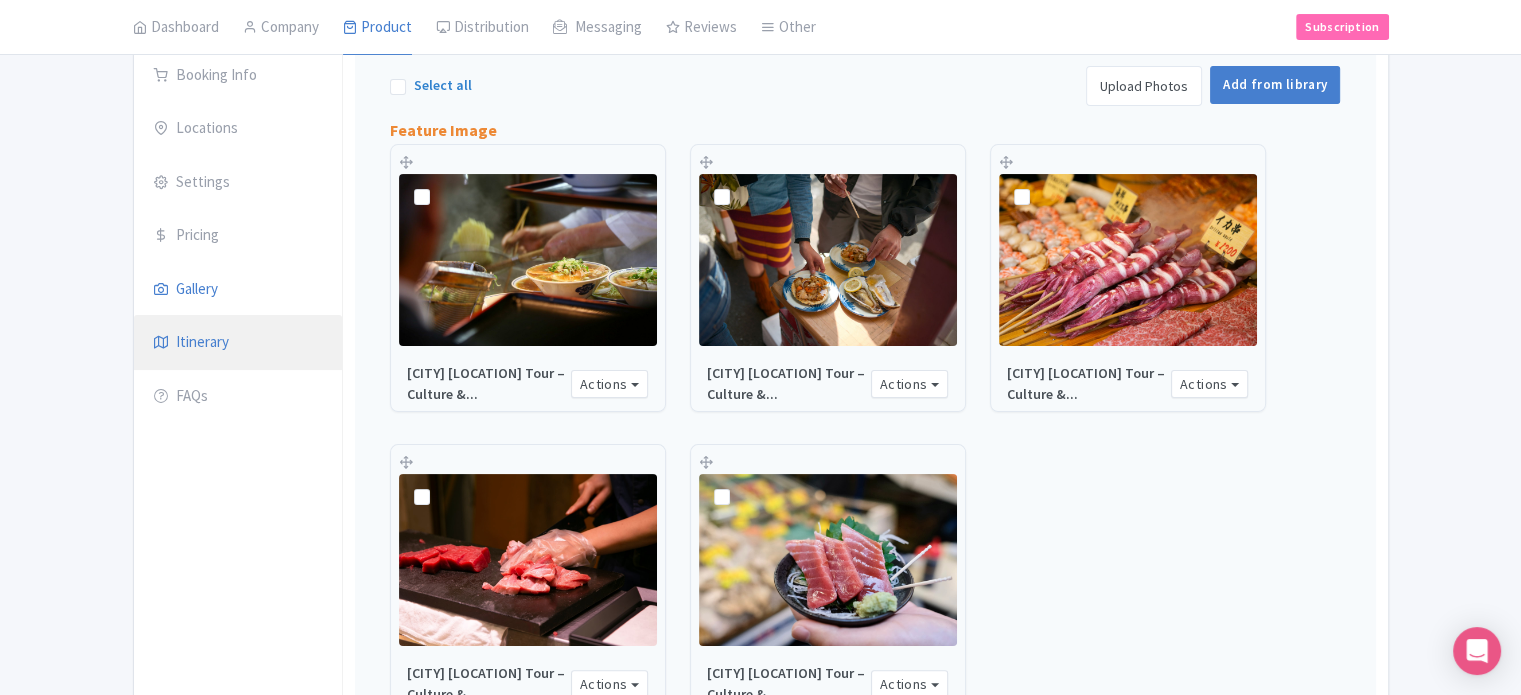 click on "Itinerary" at bounding box center (238, 343) 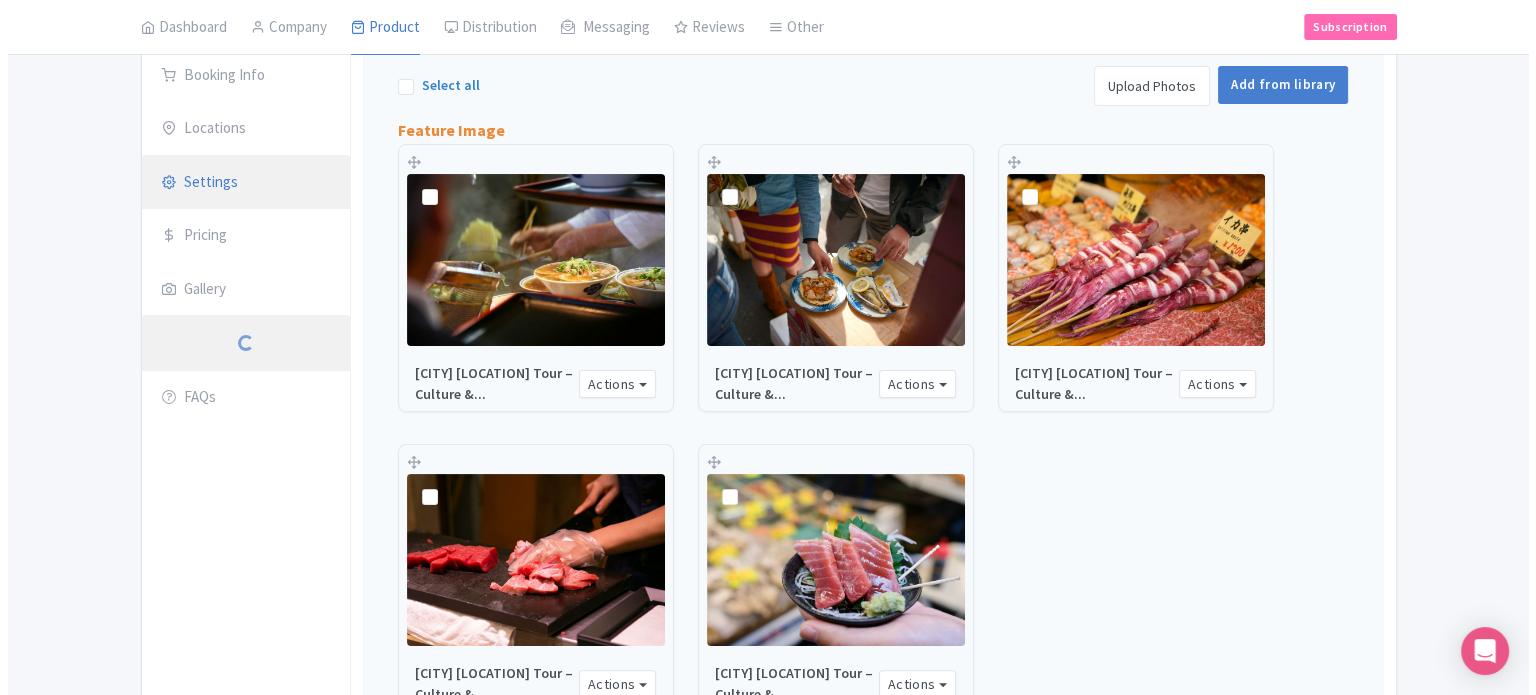 scroll, scrollTop: 119, scrollLeft: 0, axis: vertical 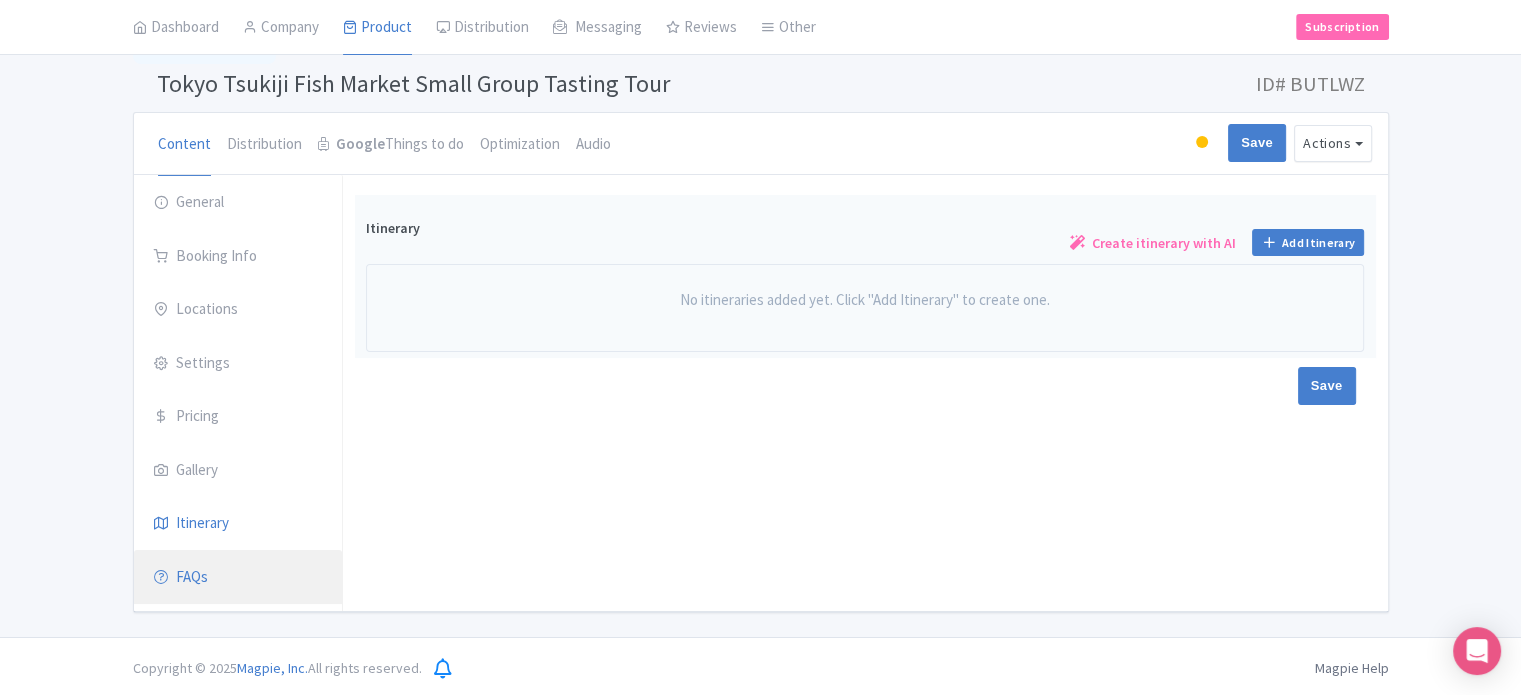 click on "FAQs" at bounding box center [238, 578] 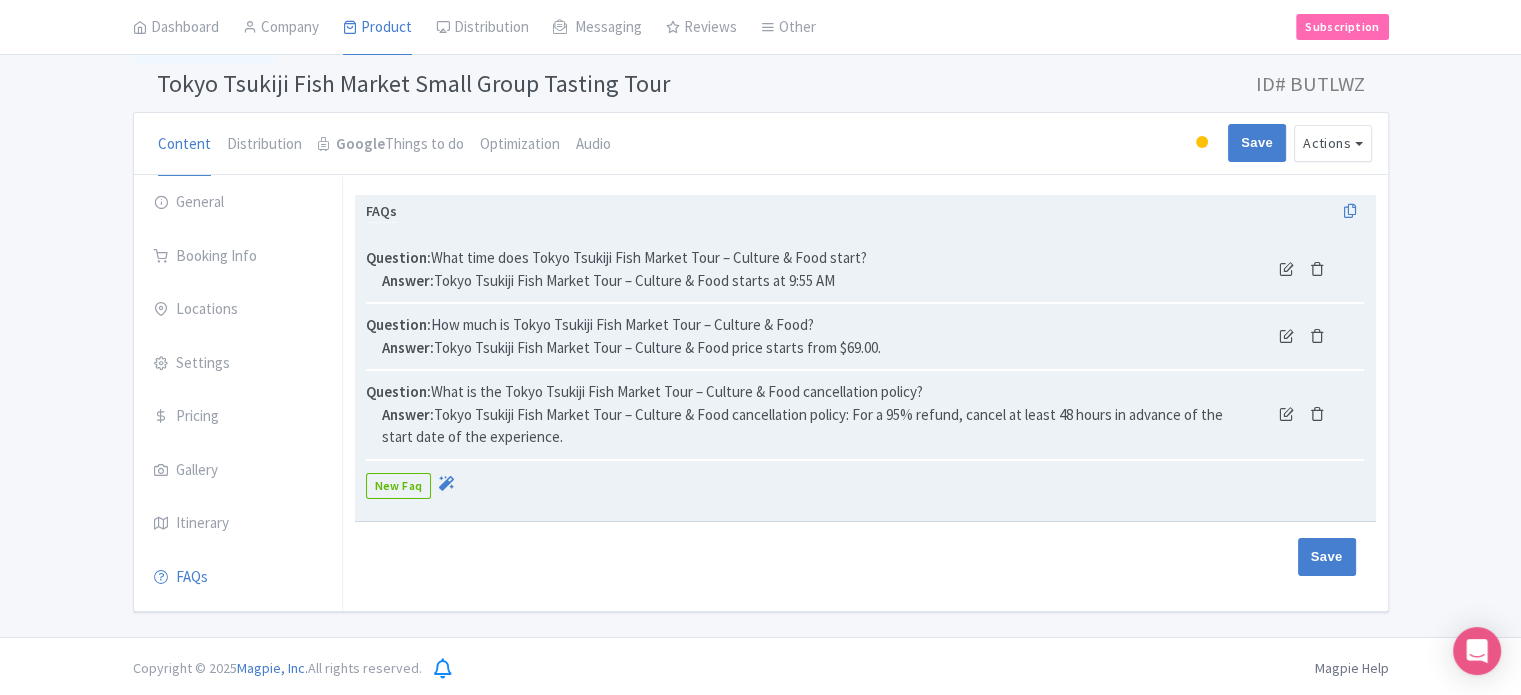 click on "Answer:
Tokyo Tsukiji Fish Market Tour – Culture & Food starts at 9:55 AM" at bounding box center [811, 281] 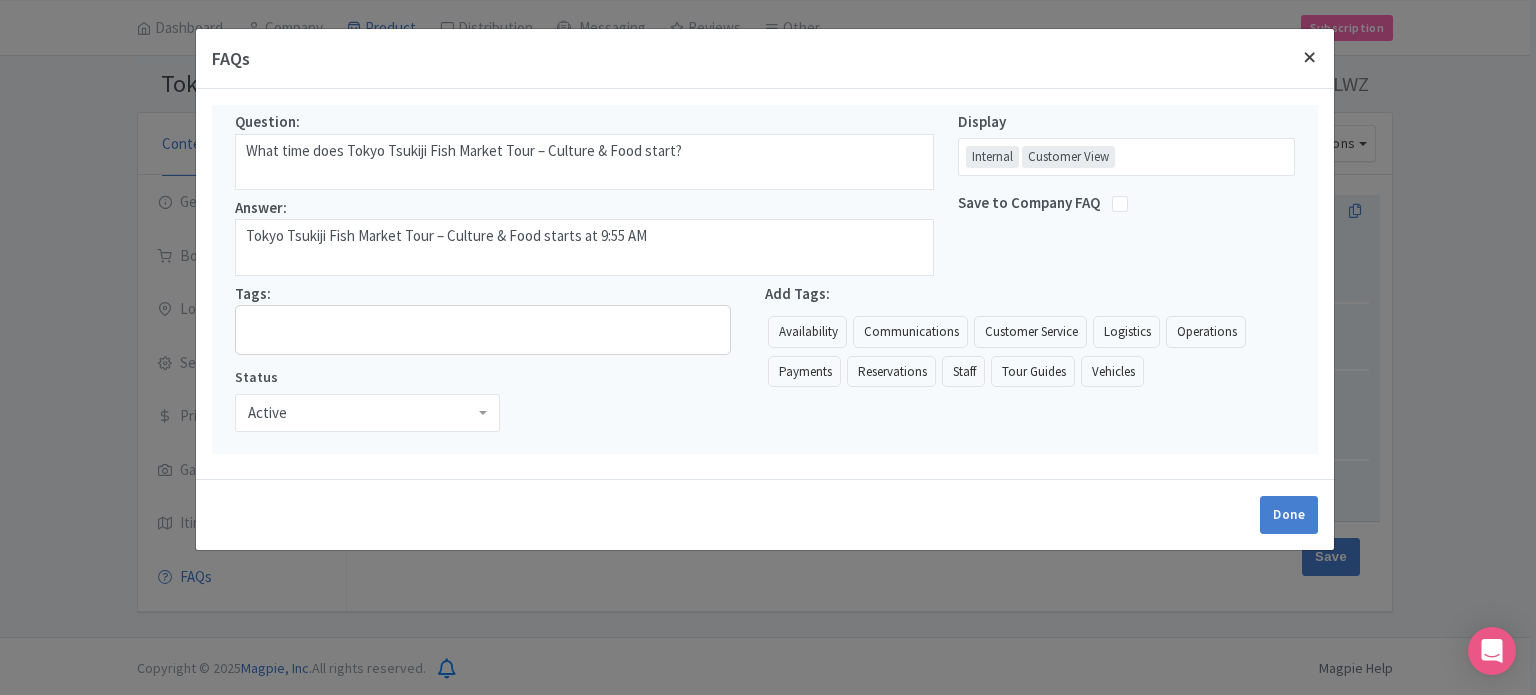 click at bounding box center [1310, 57] 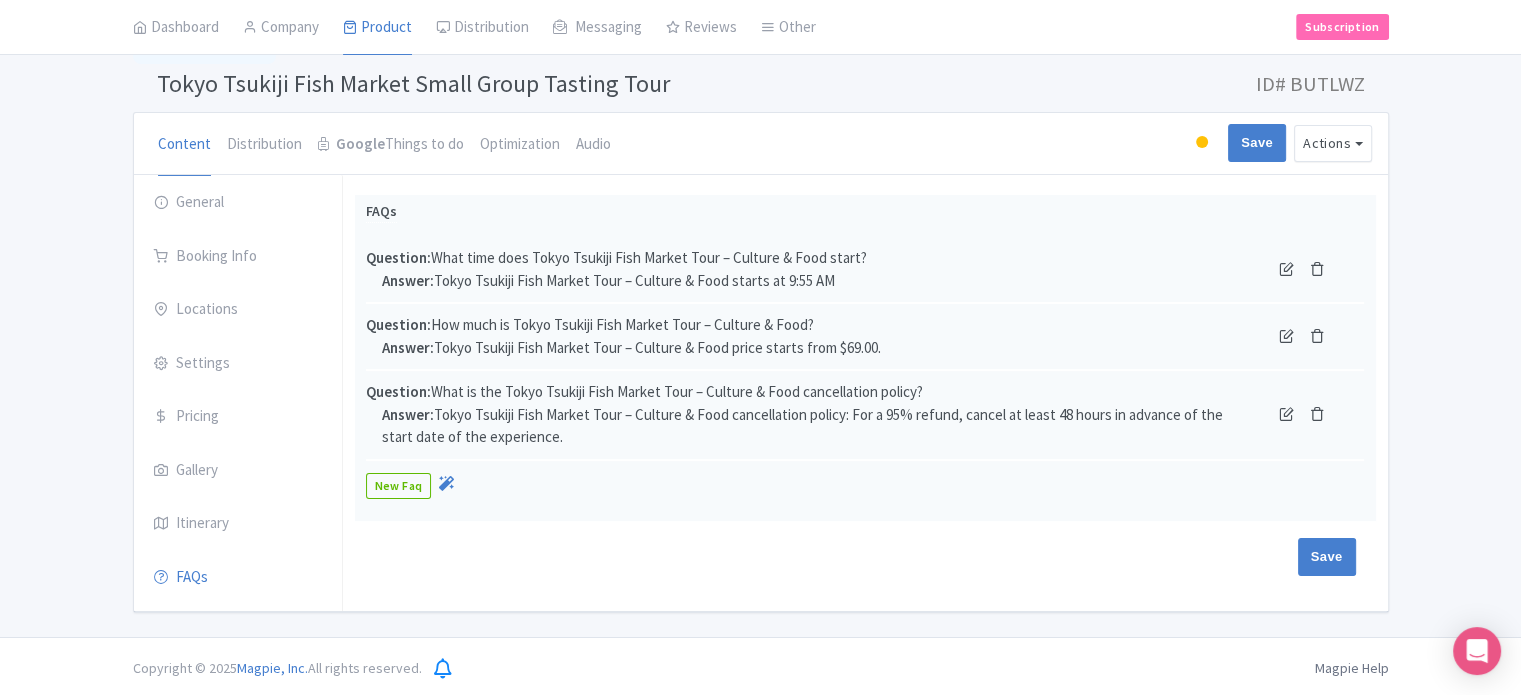 click on "Tokyo Tsukiji Fish Market Small Group Tasting Tour" at bounding box center (413, 83) 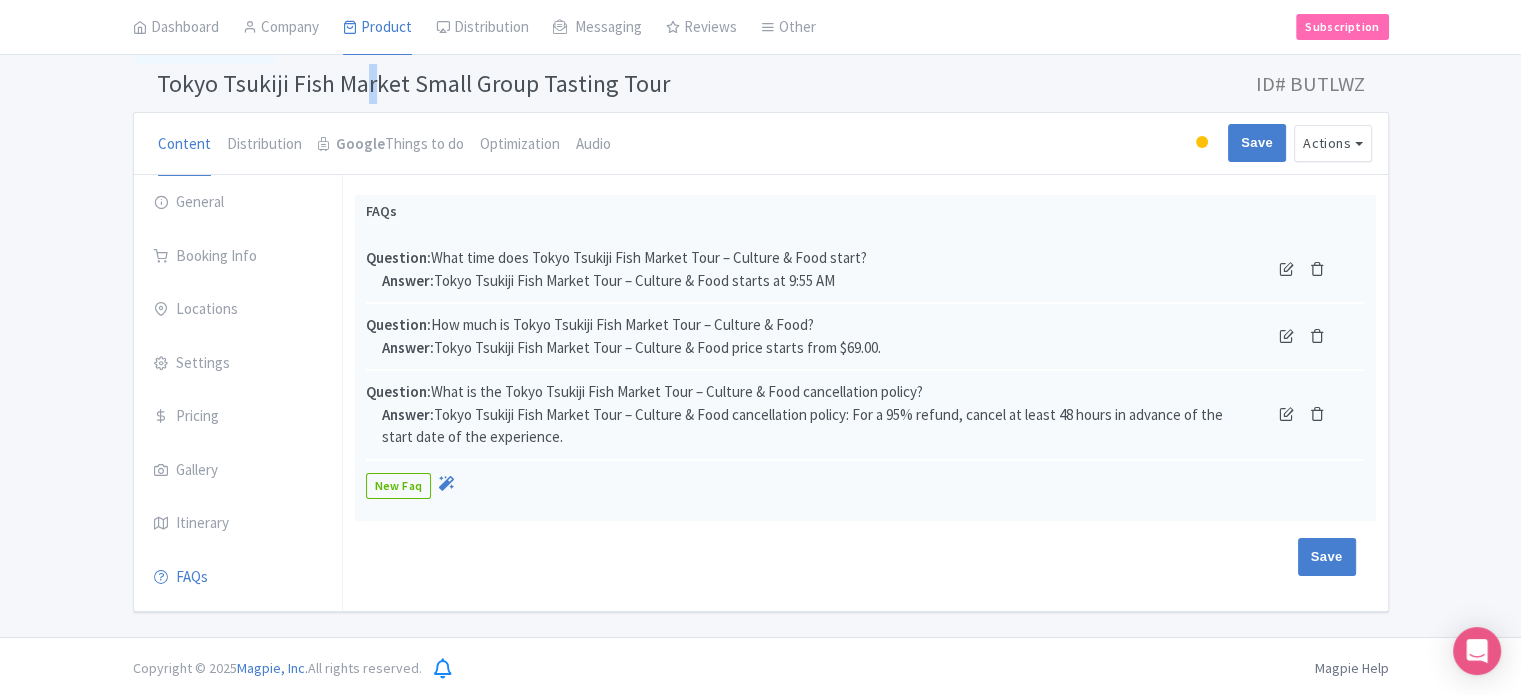 click on "Tokyo Tsukiji Fish Market Small Group Tasting Tour" at bounding box center [413, 83] 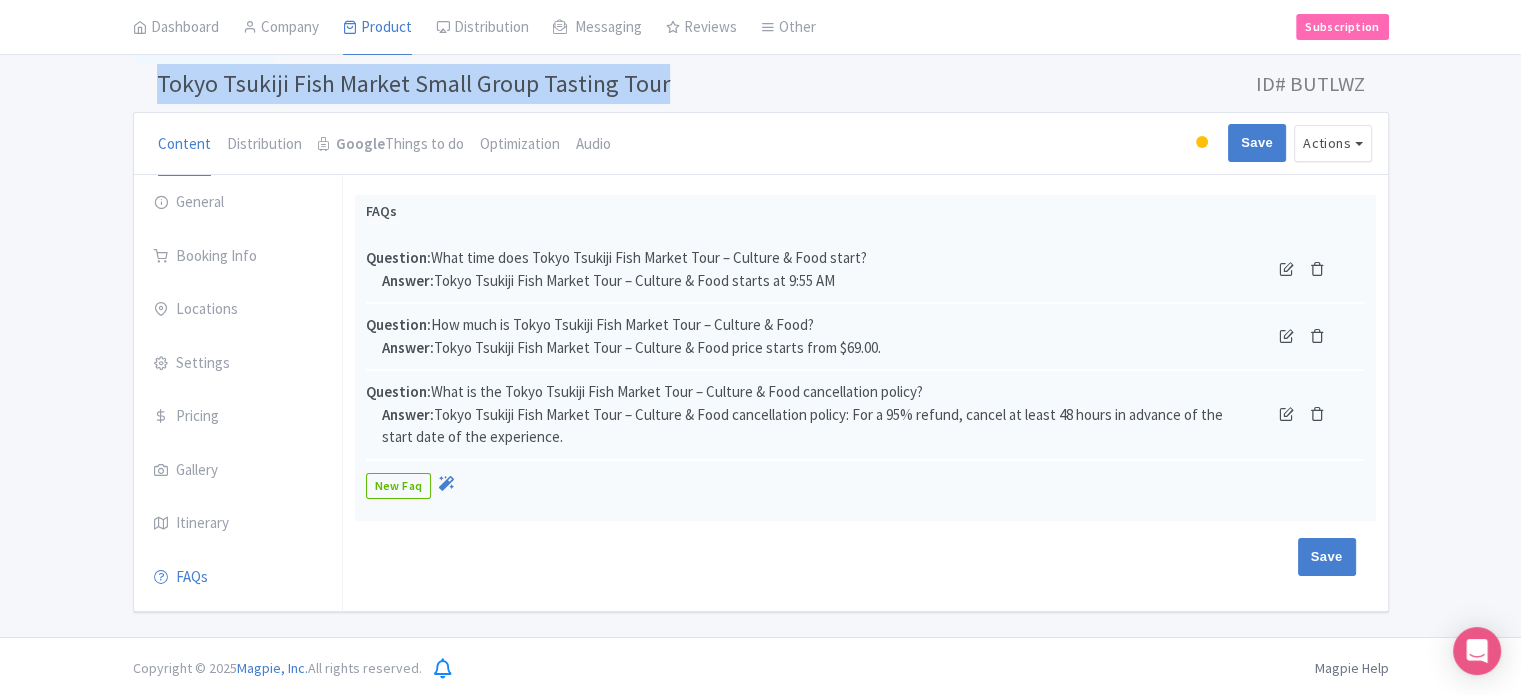 click on "Tokyo Tsukiji Fish Market Small Group Tasting Tour" at bounding box center [413, 83] 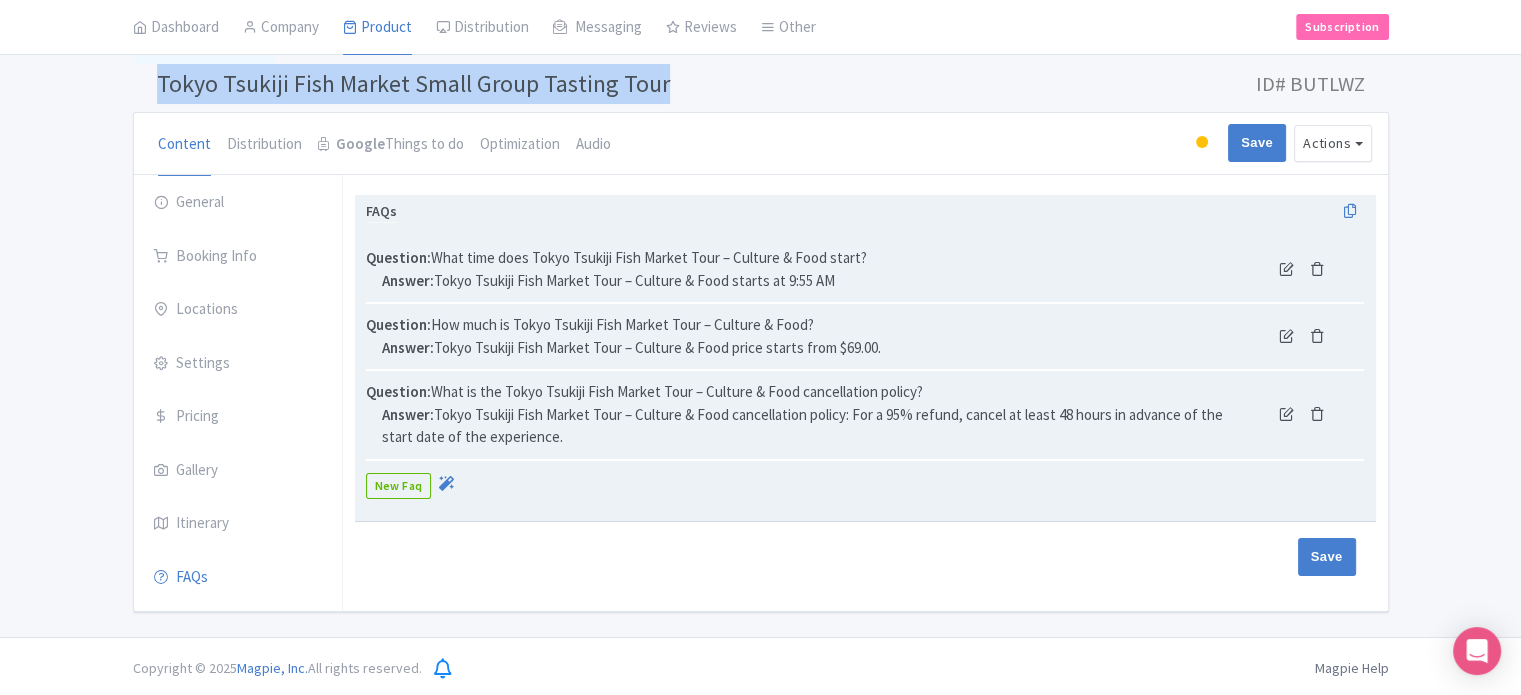 copy on "Tokyo Tsukiji Fish Market Small Group Tasting Tour" 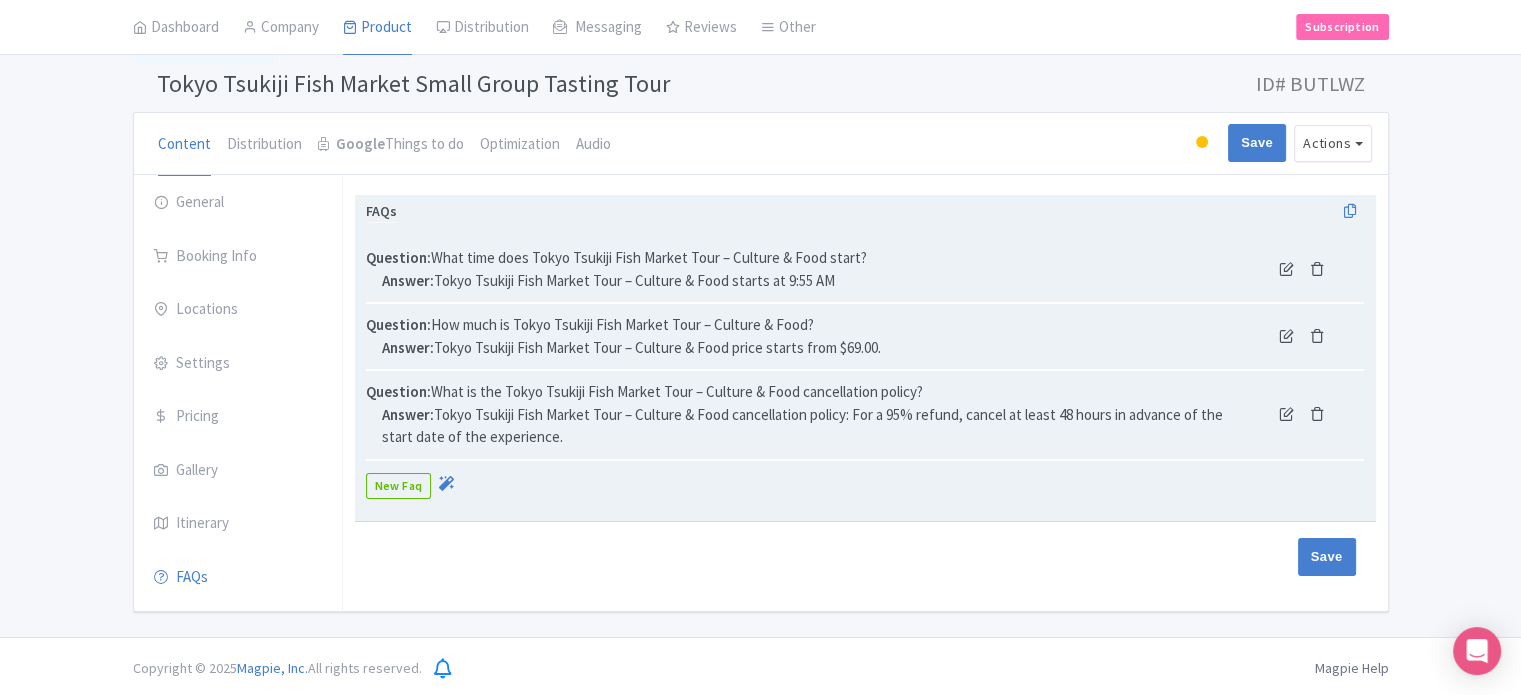 click at bounding box center [1286, 268] 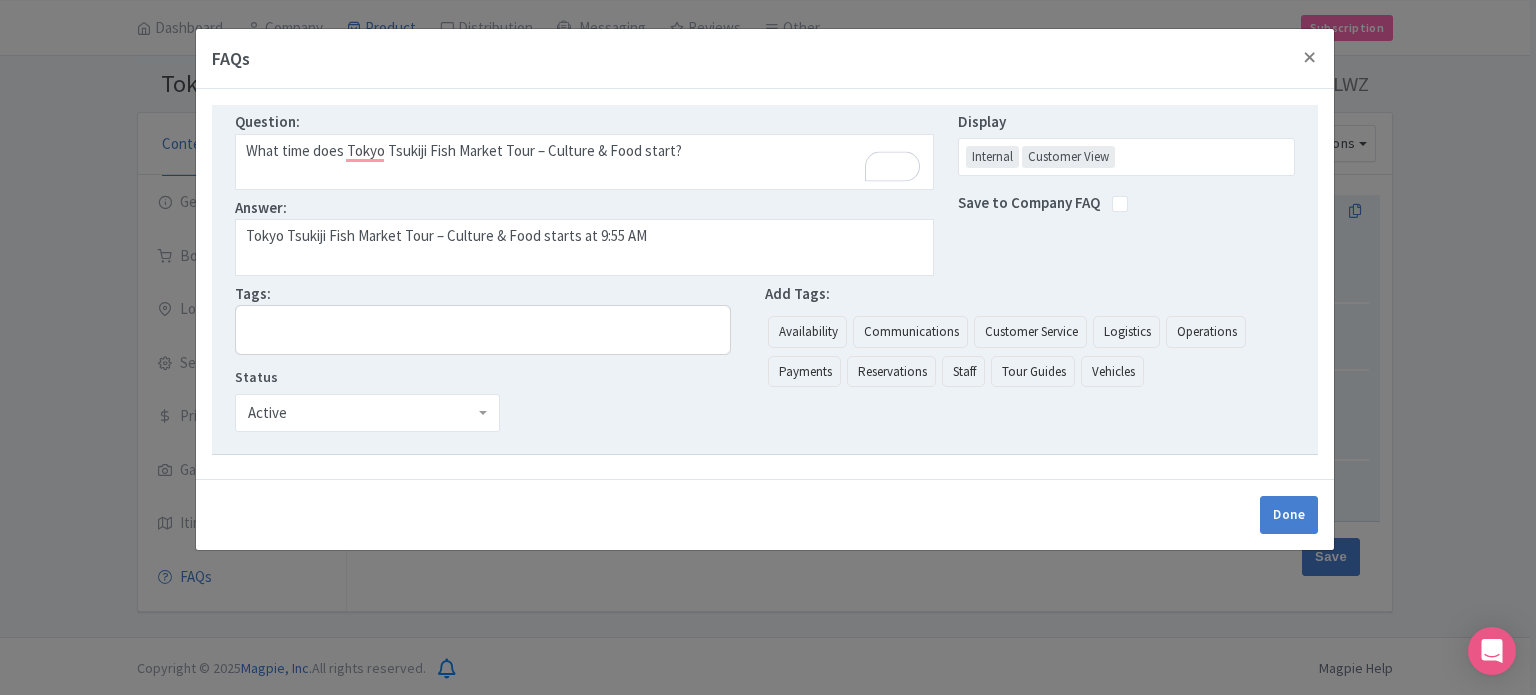 drag, startPoint x: 639, startPoint y: 155, endPoint x: 344, endPoint y: 153, distance: 295.00677 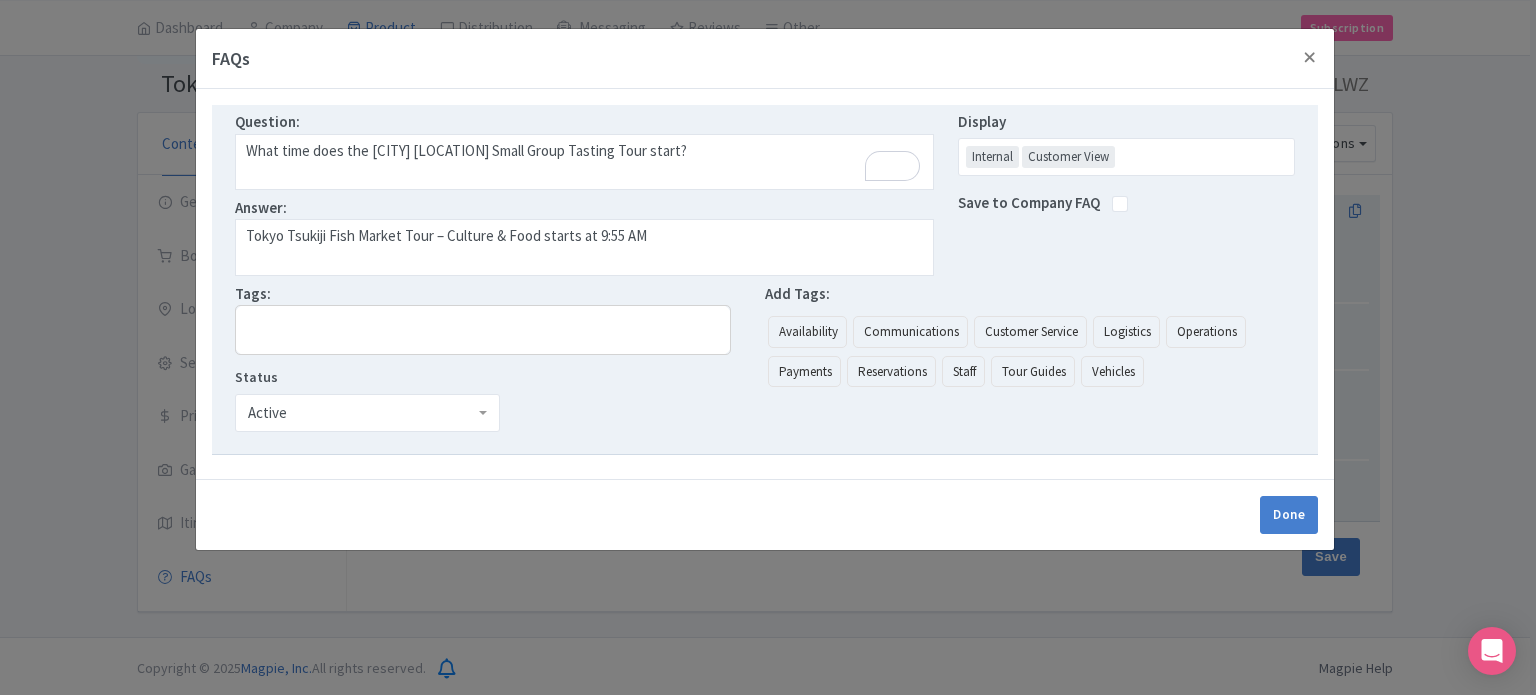 type on "What time does the [MARKET_NAME] Small Group Tasting Tour start?" 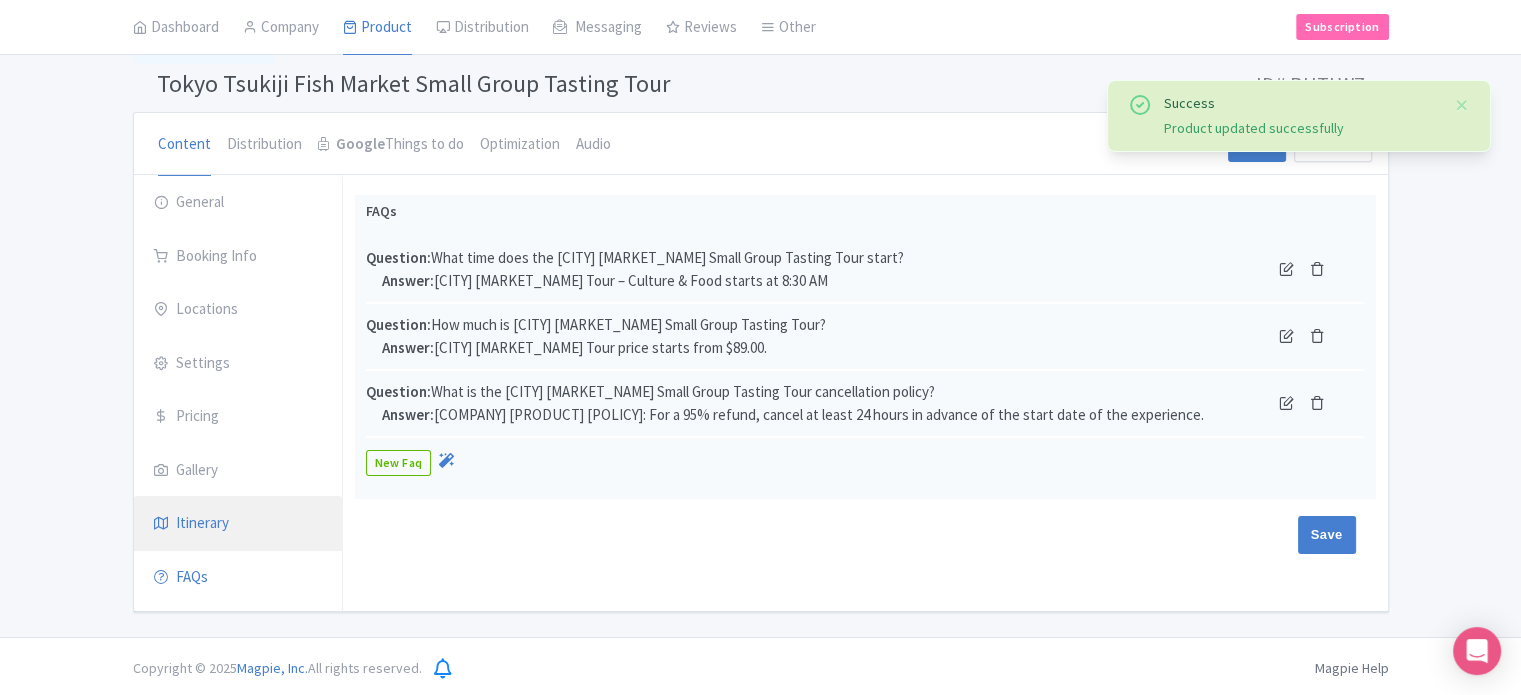 scroll, scrollTop: 119, scrollLeft: 0, axis: vertical 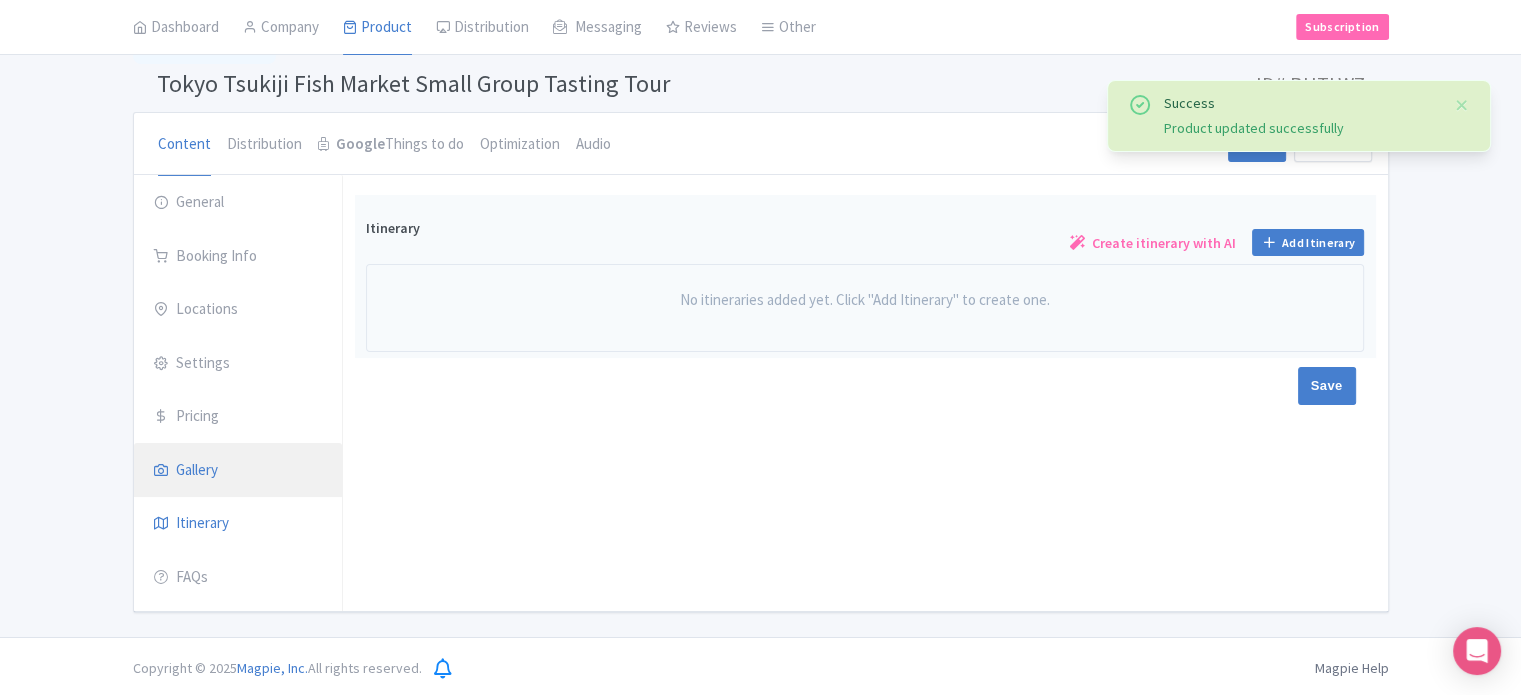 click on "Gallery" at bounding box center (238, 471) 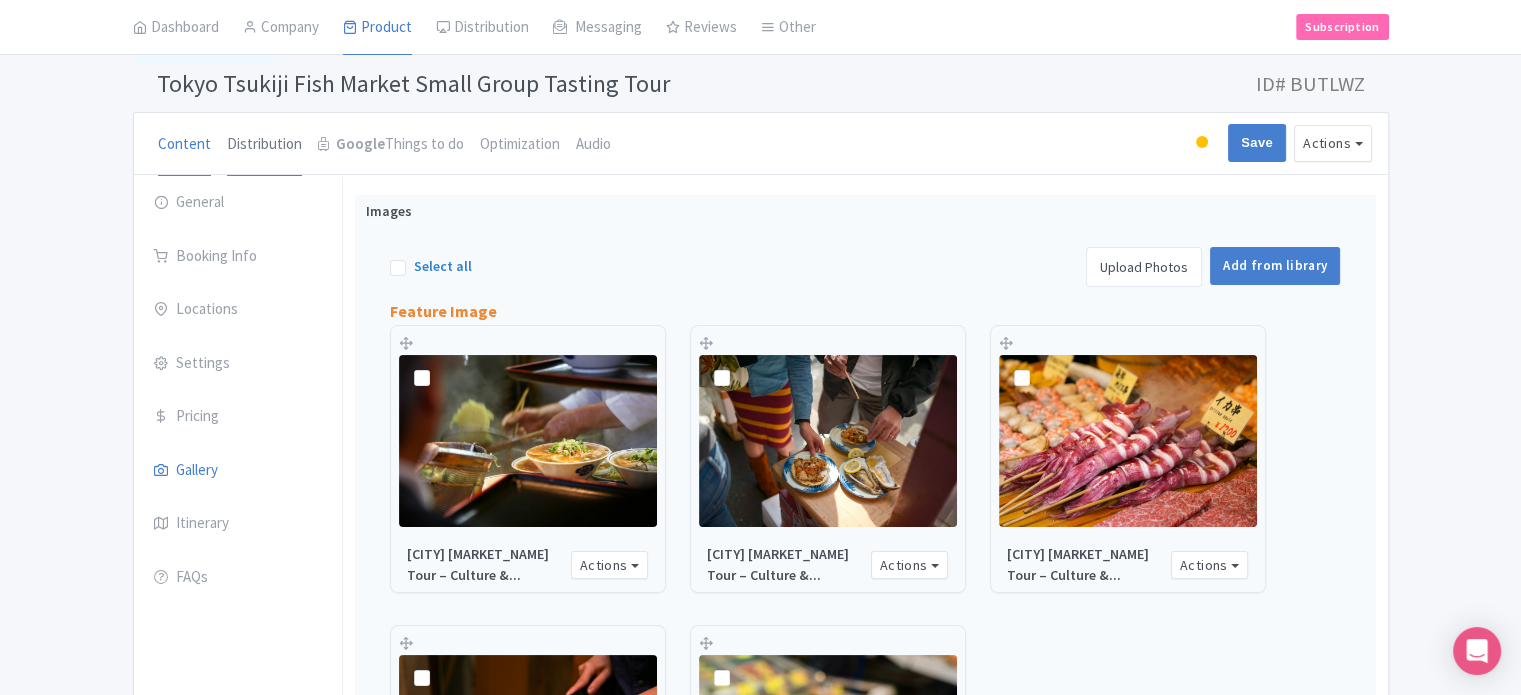 click on "Distribution" at bounding box center (264, 145) 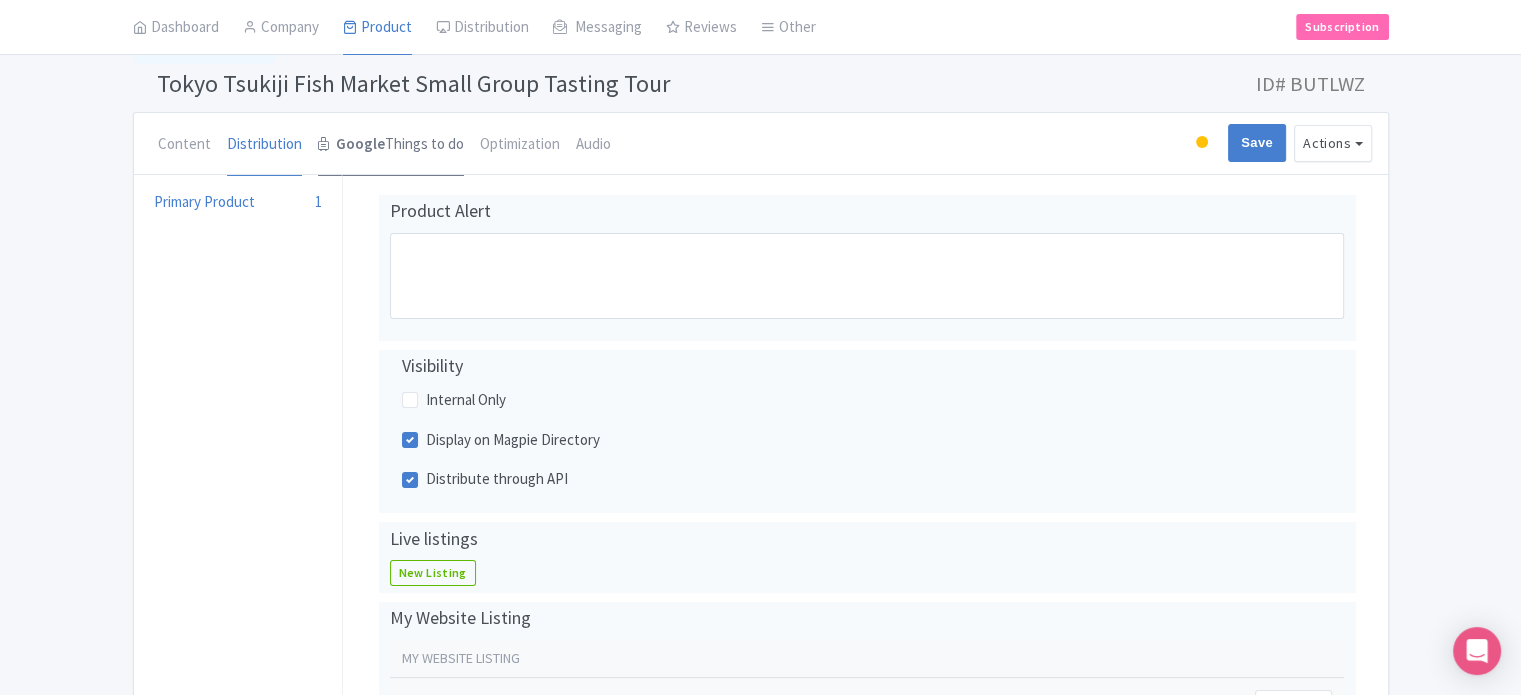click on "Google  Things to do" at bounding box center (391, 145) 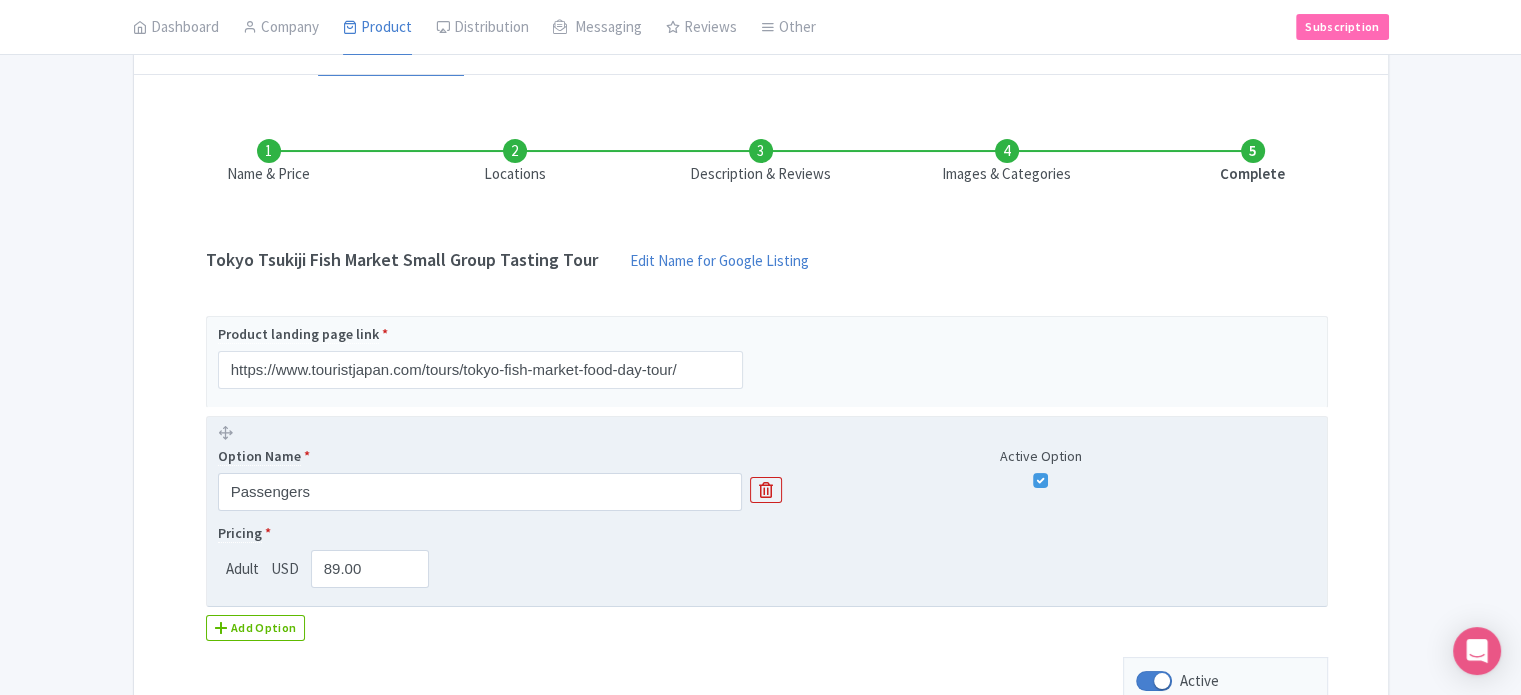 scroll, scrollTop: 100, scrollLeft: 0, axis: vertical 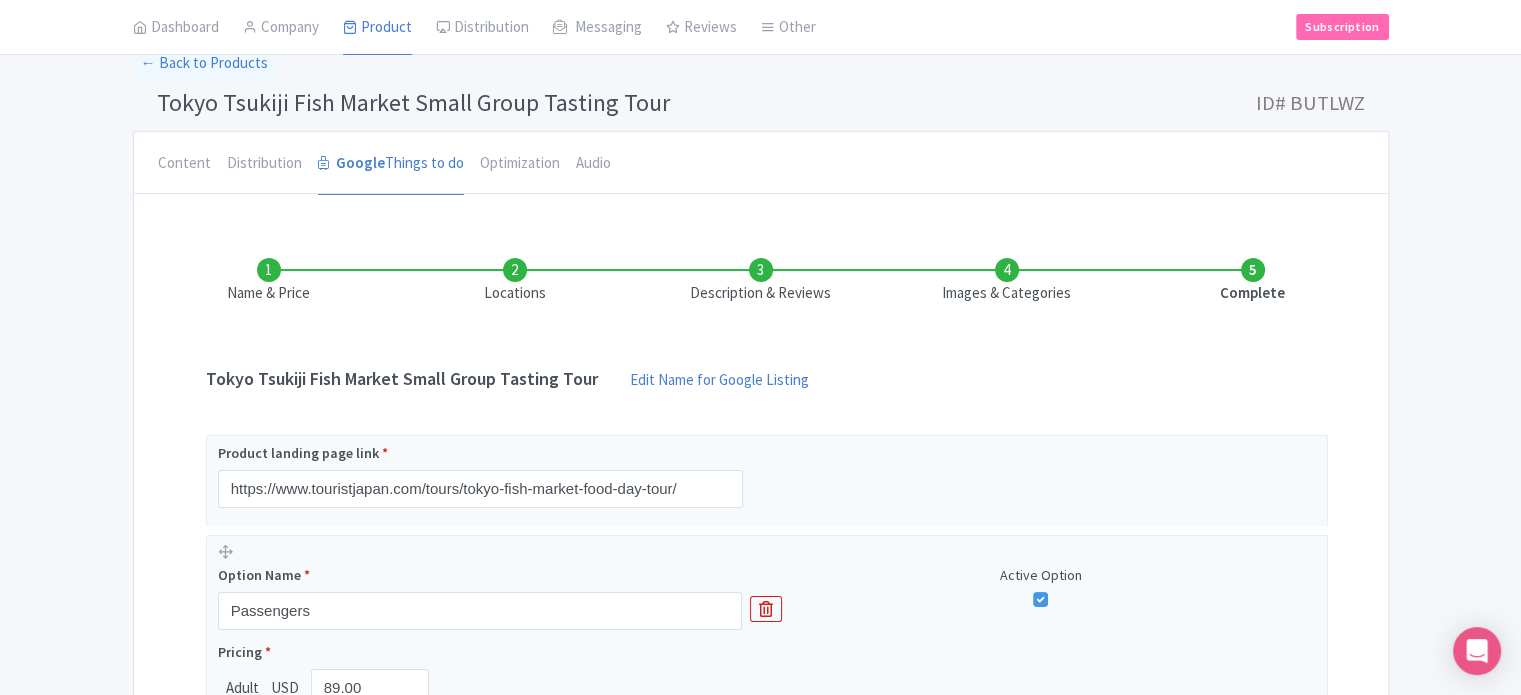 click on "Locations" at bounding box center [515, 281] 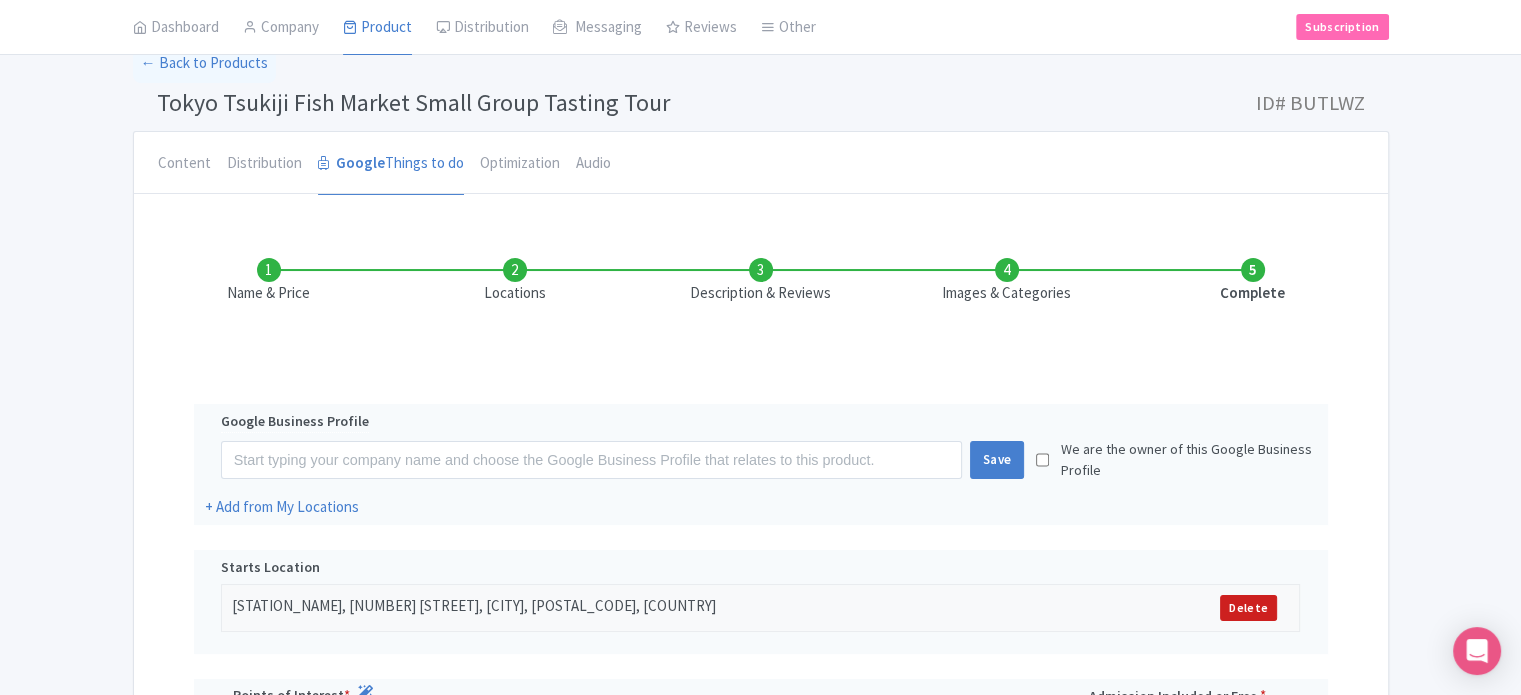 click on "Locations" at bounding box center (515, 281) 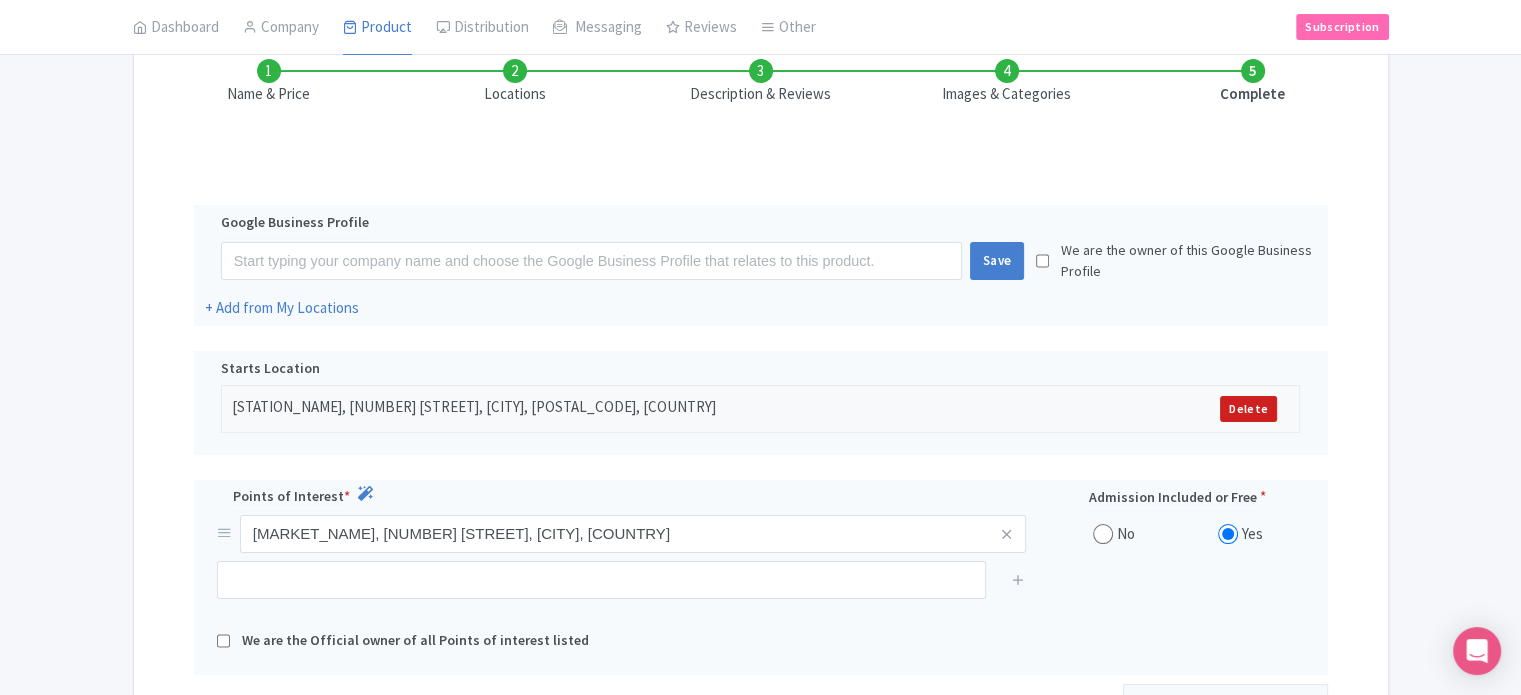 scroll, scrollTop: 300, scrollLeft: 0, axis: vertical 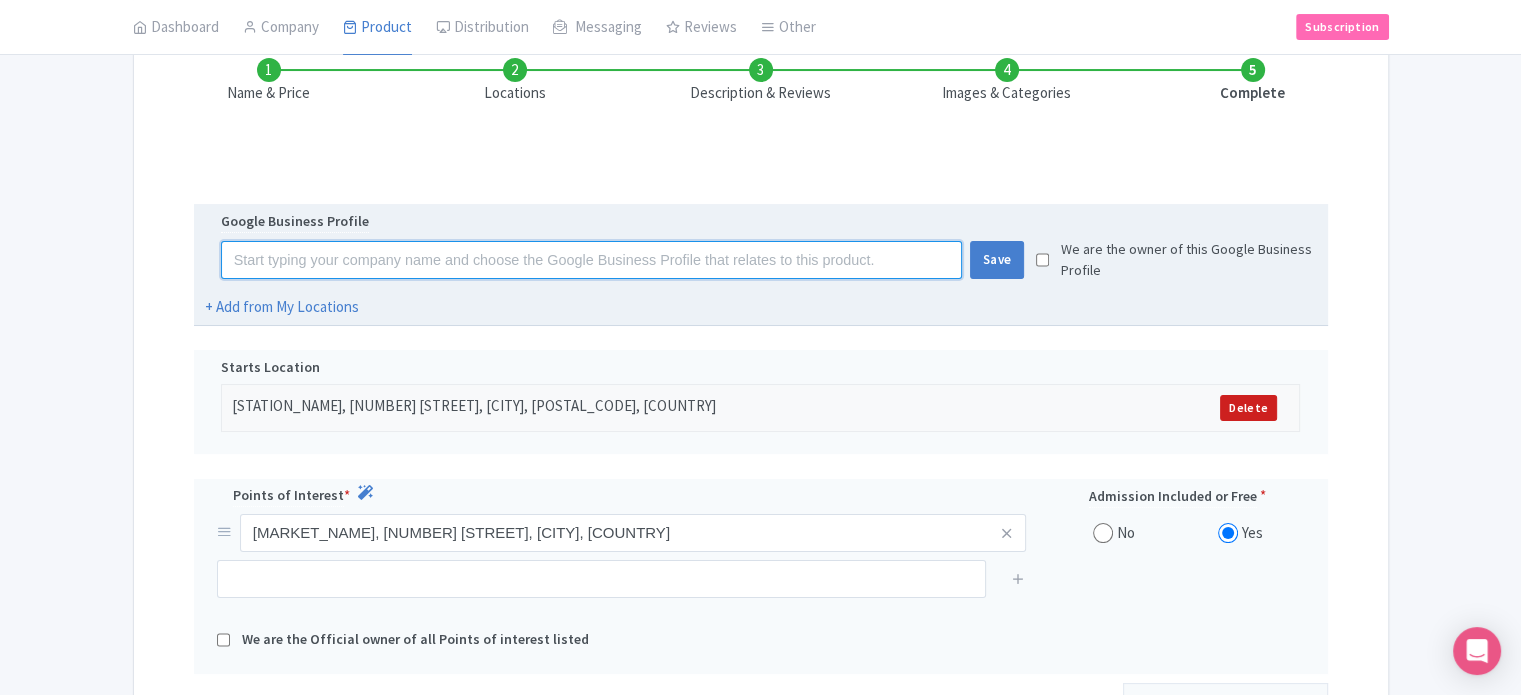 click at bounding box center [591, 260] 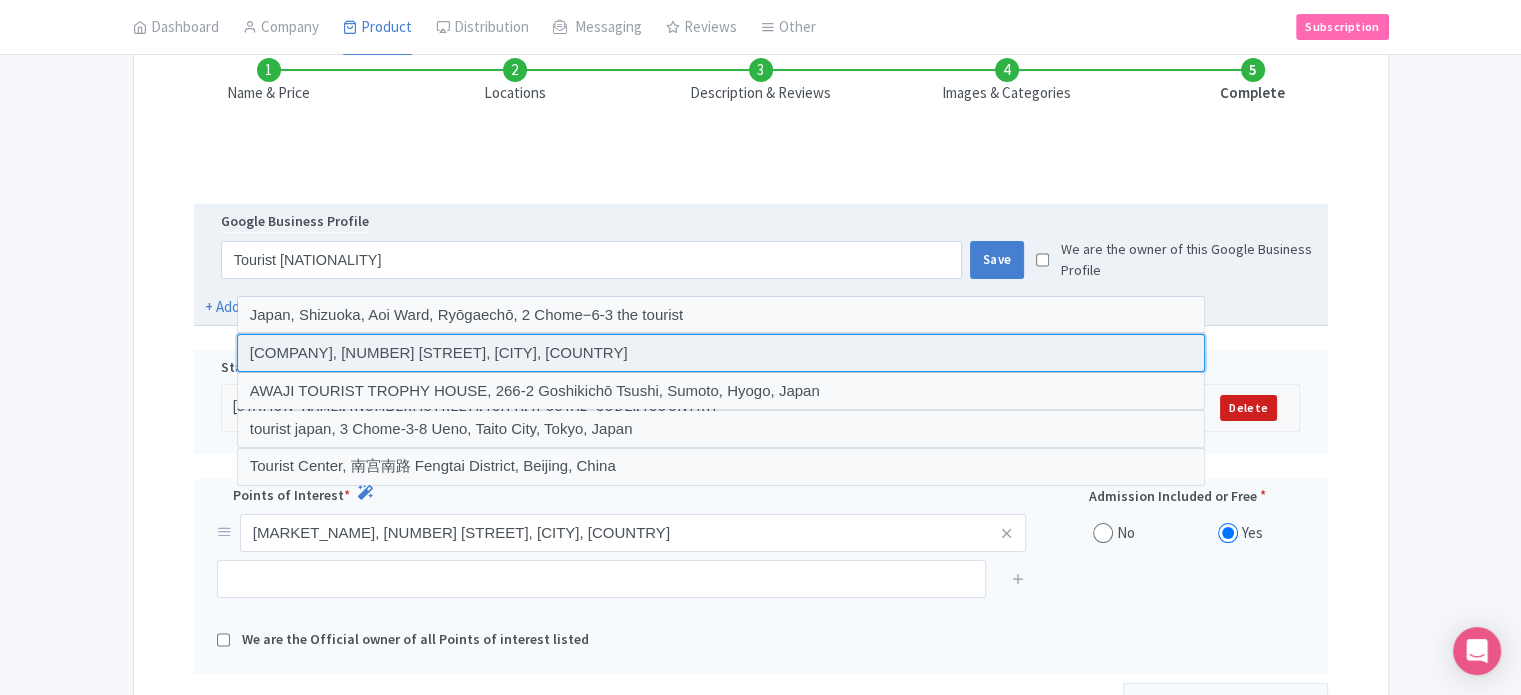 click at bounding box center [721, 353] 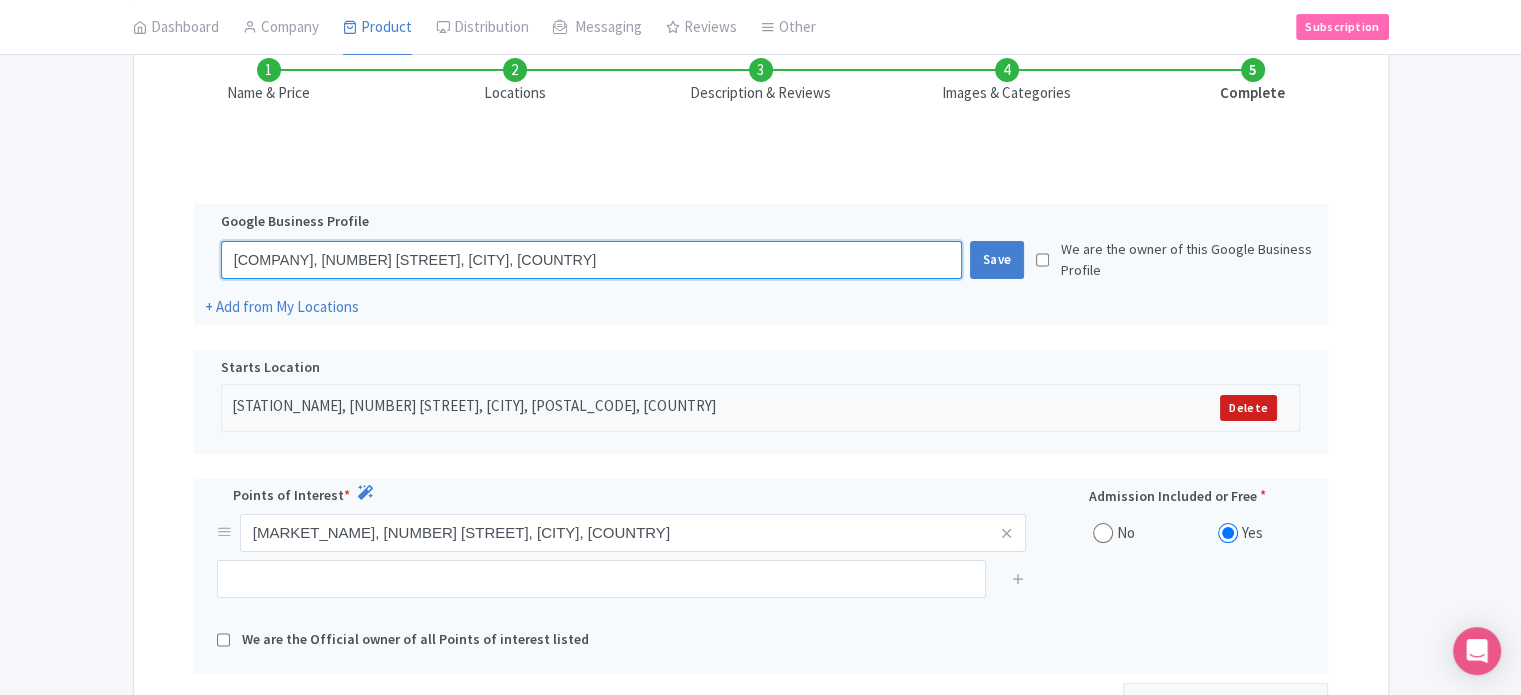 drag, startPoint x: 358, startPoint y: 255, endPoint x: 159, endPoint y: 267, distance: 199.36148 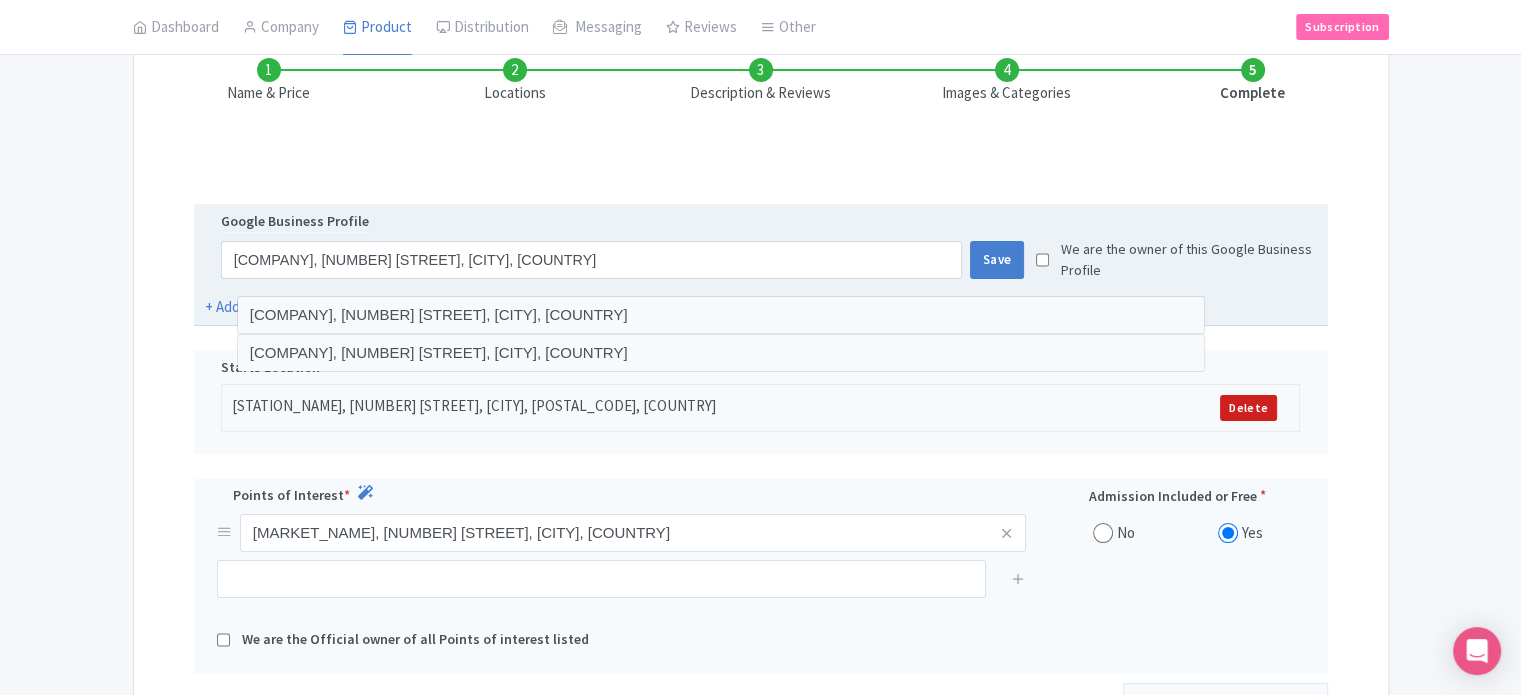 click at bounding box center [1042, 260] 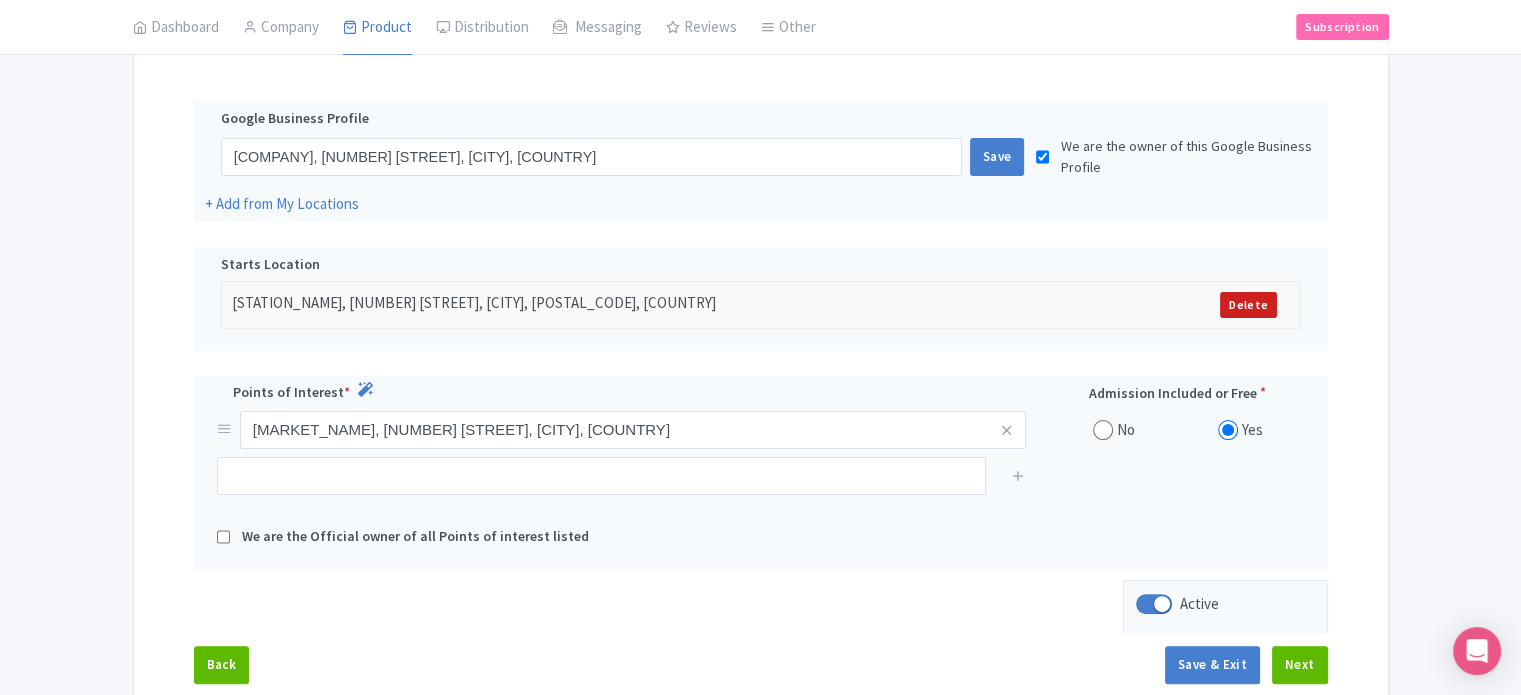 scroll, scrollTop: 533, scrollLeft: 0, axis: vertical 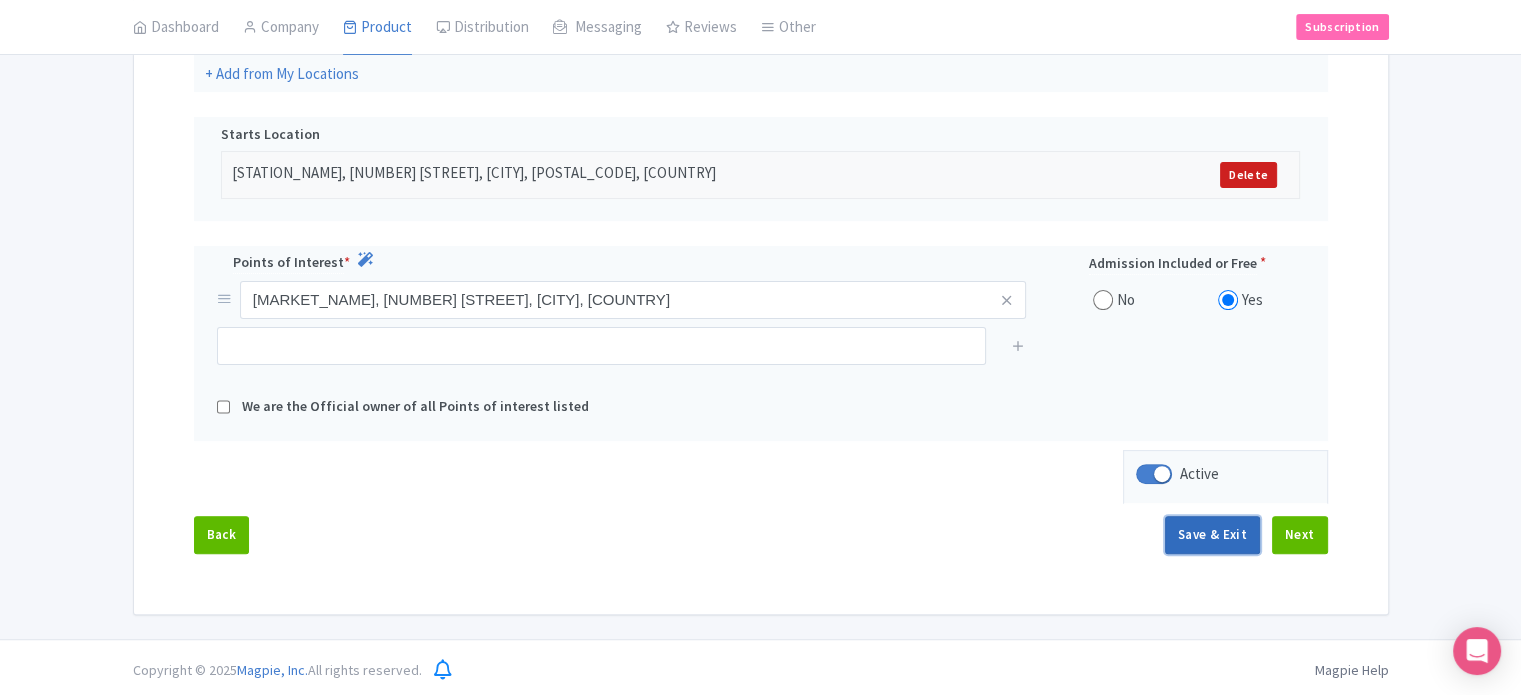 click on "Save & Exit" at bounding box center (1212, 535) 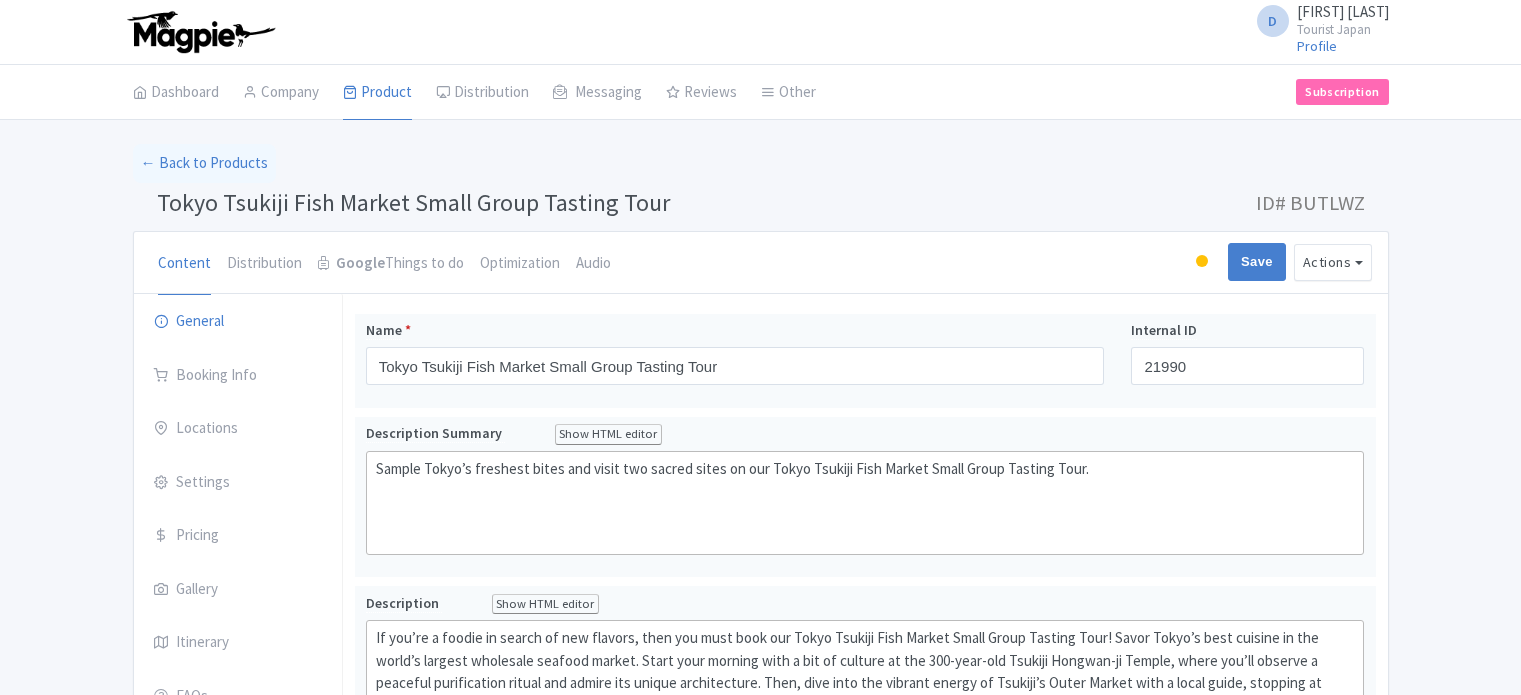 scroll, scrollTop: 0, scrollLeft: 0, axis: both 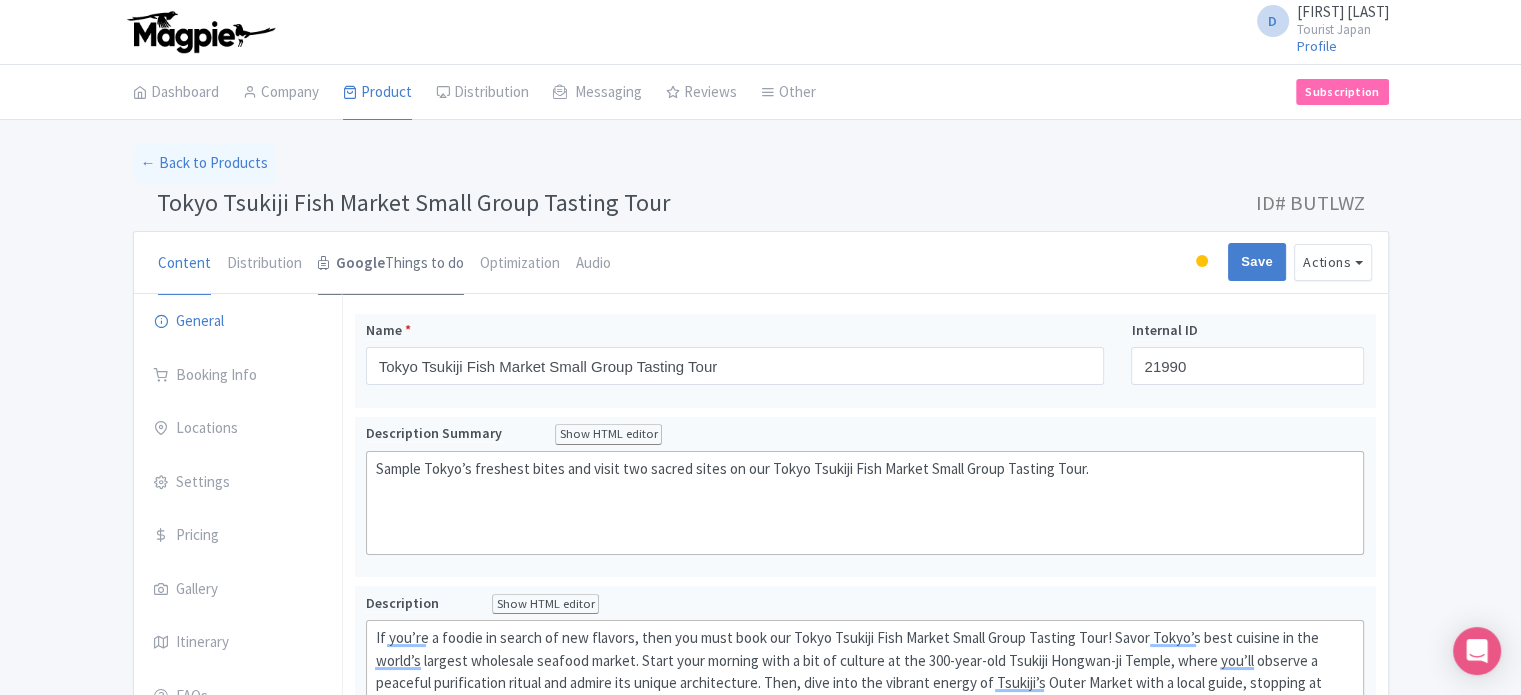 click on "Google  Things to do" at bounding box center (391, 264) 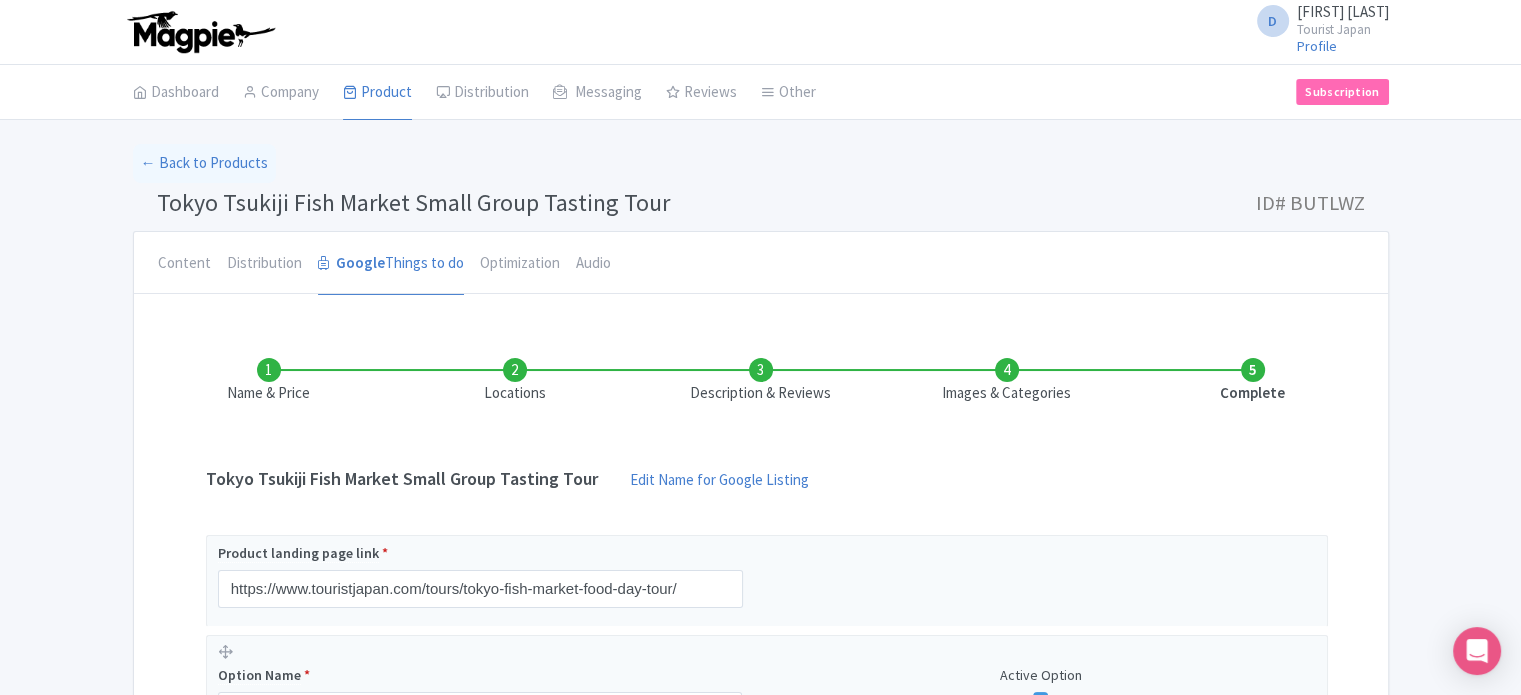 click on "Locations" at bounding box center [515, 381] 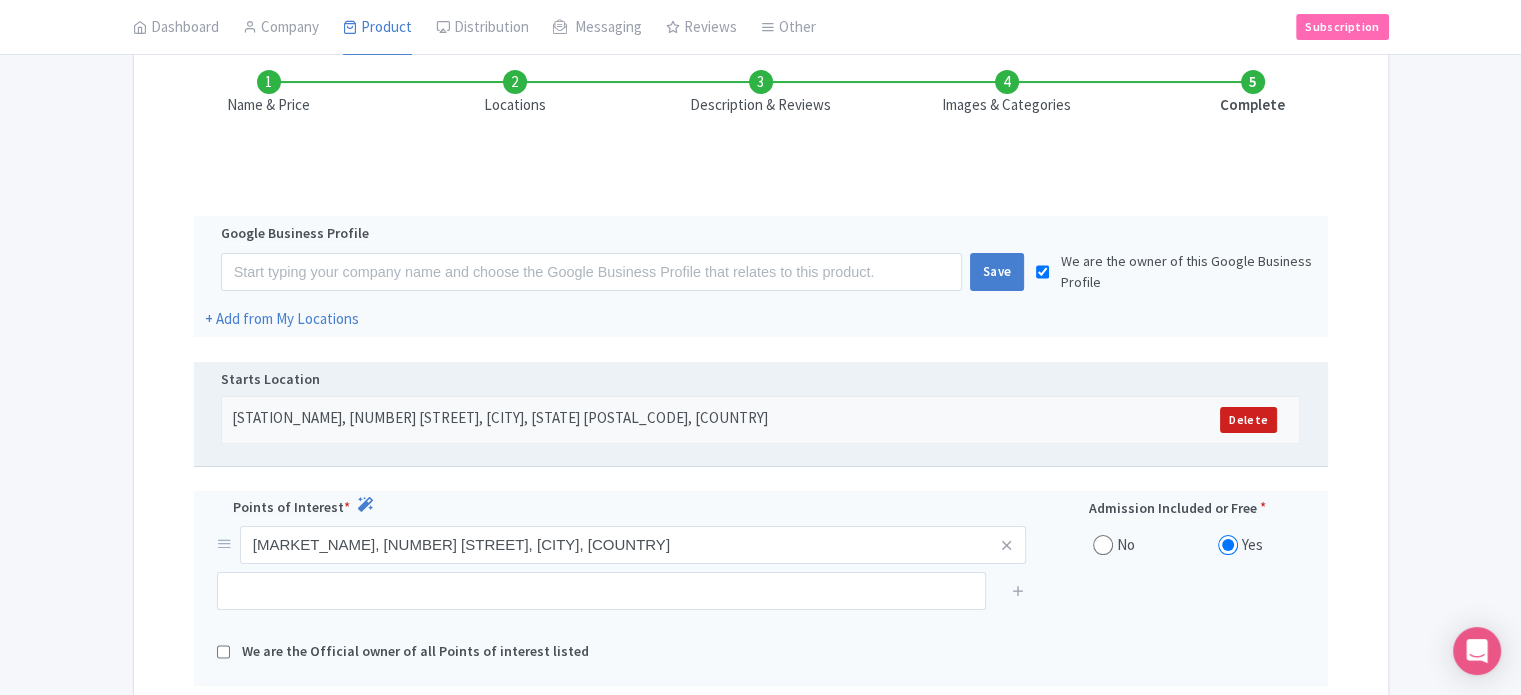 scroll, scrollTop: 200, scrollLeft: 0, axis: vertical 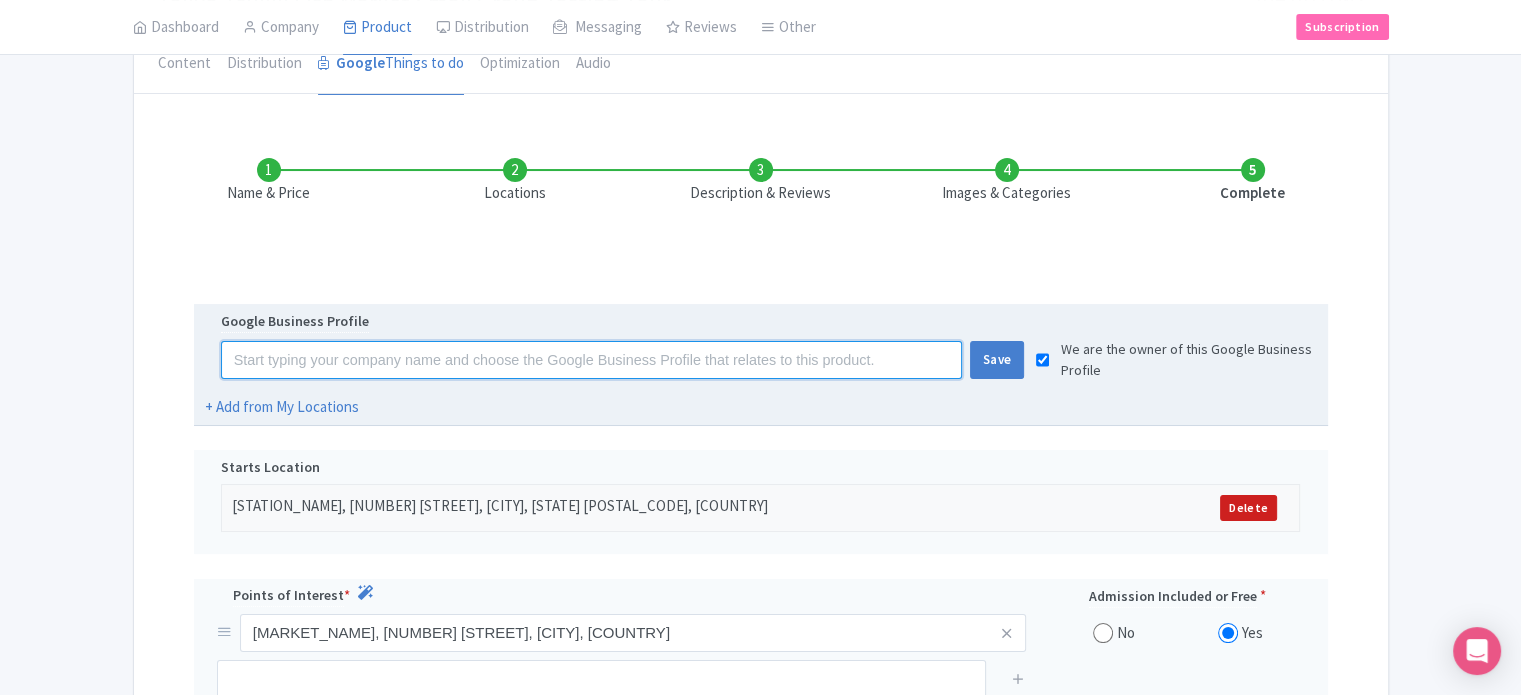 click at bounding box center [591, 360] 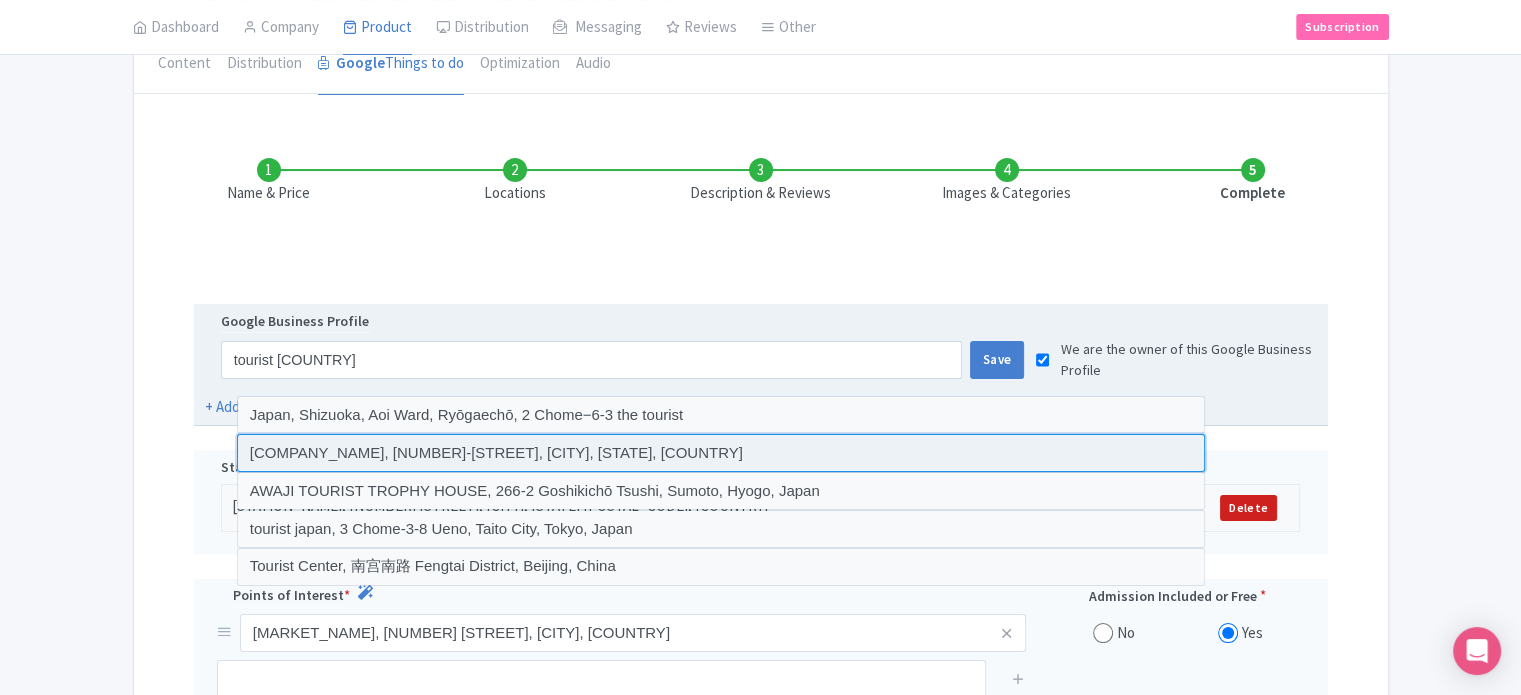 click at bounding box center [721, 453] 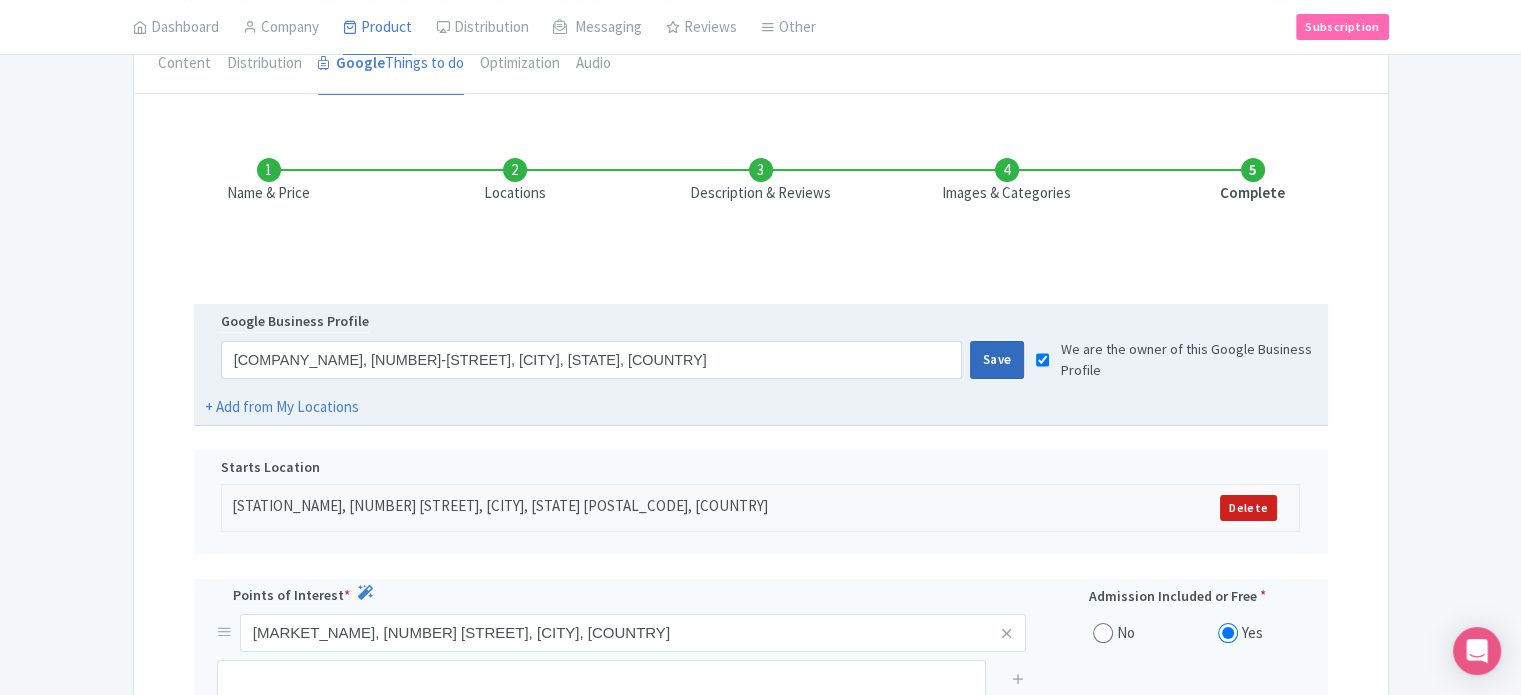 click on "Save" at bounding box center (997, 360) 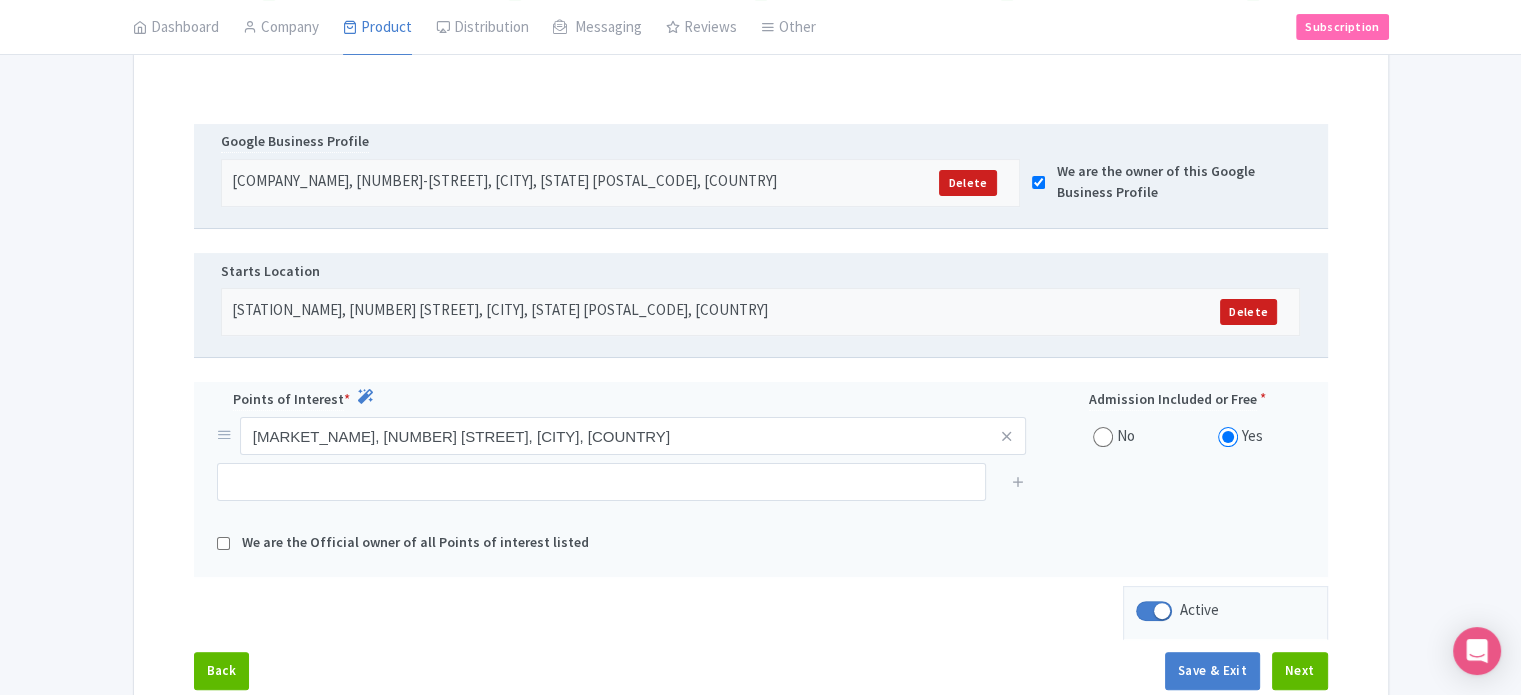 scroll, scrollTop: 516, scrollLeft: 0, axis: vertical 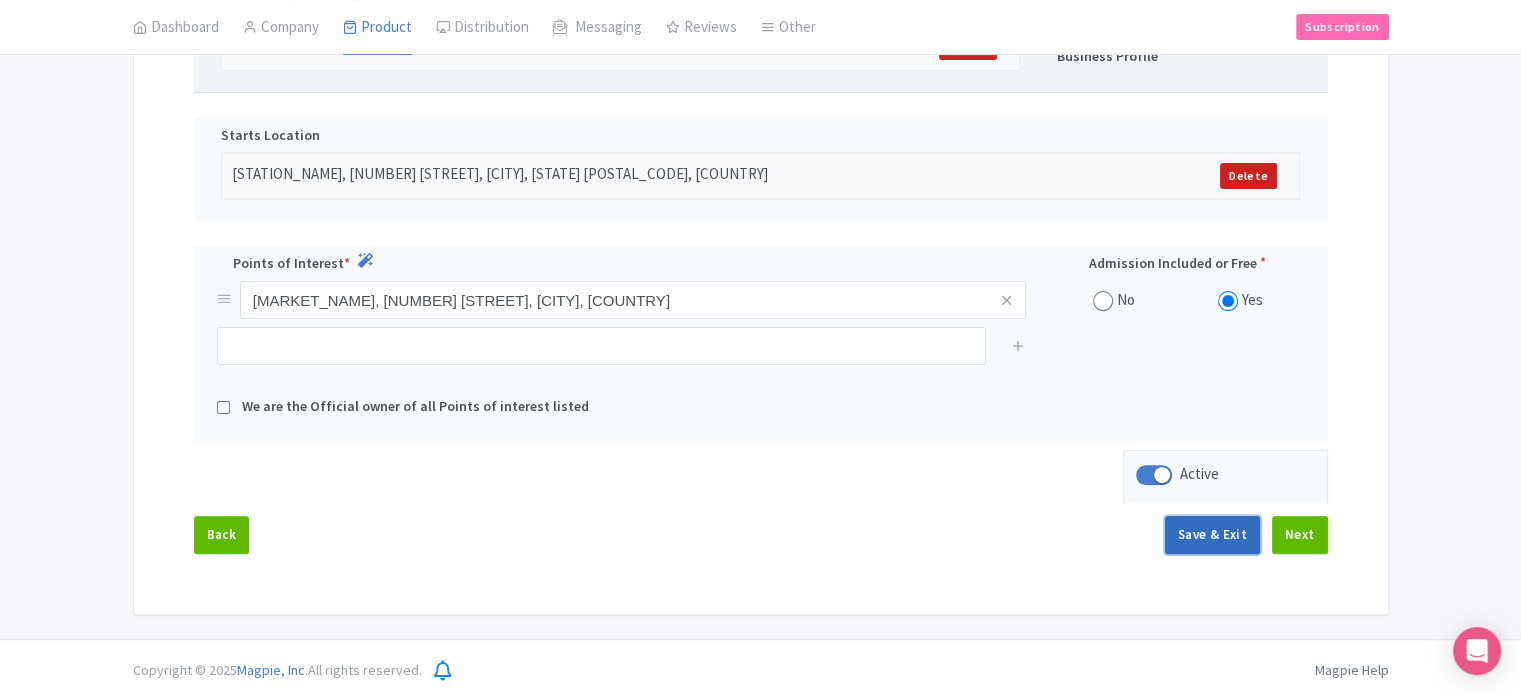 click on "Save & Exit" at bounding box center [1212, 535] 